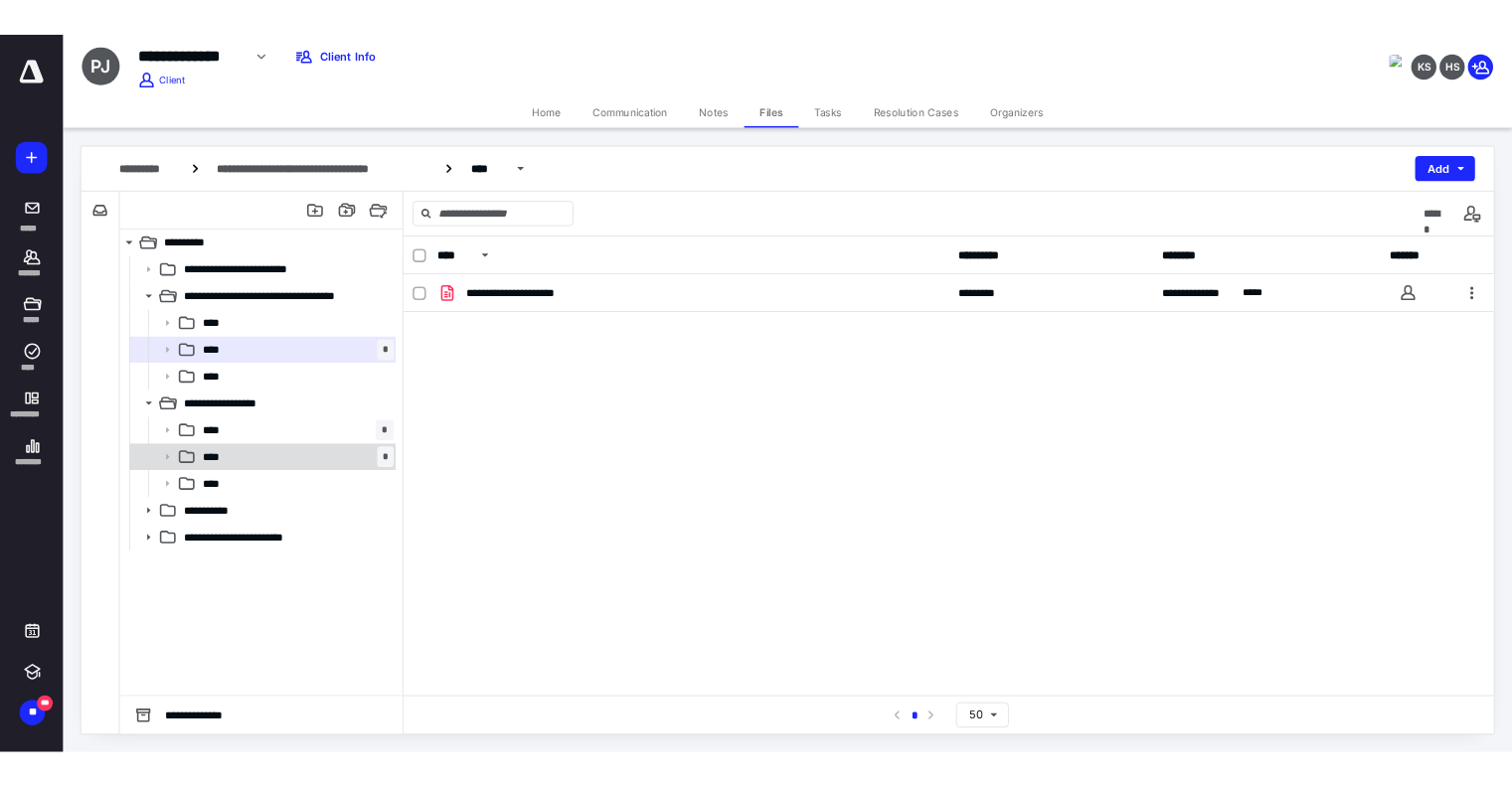 scroll, scrollTop: 0, scrollLeft: 0, axis: both 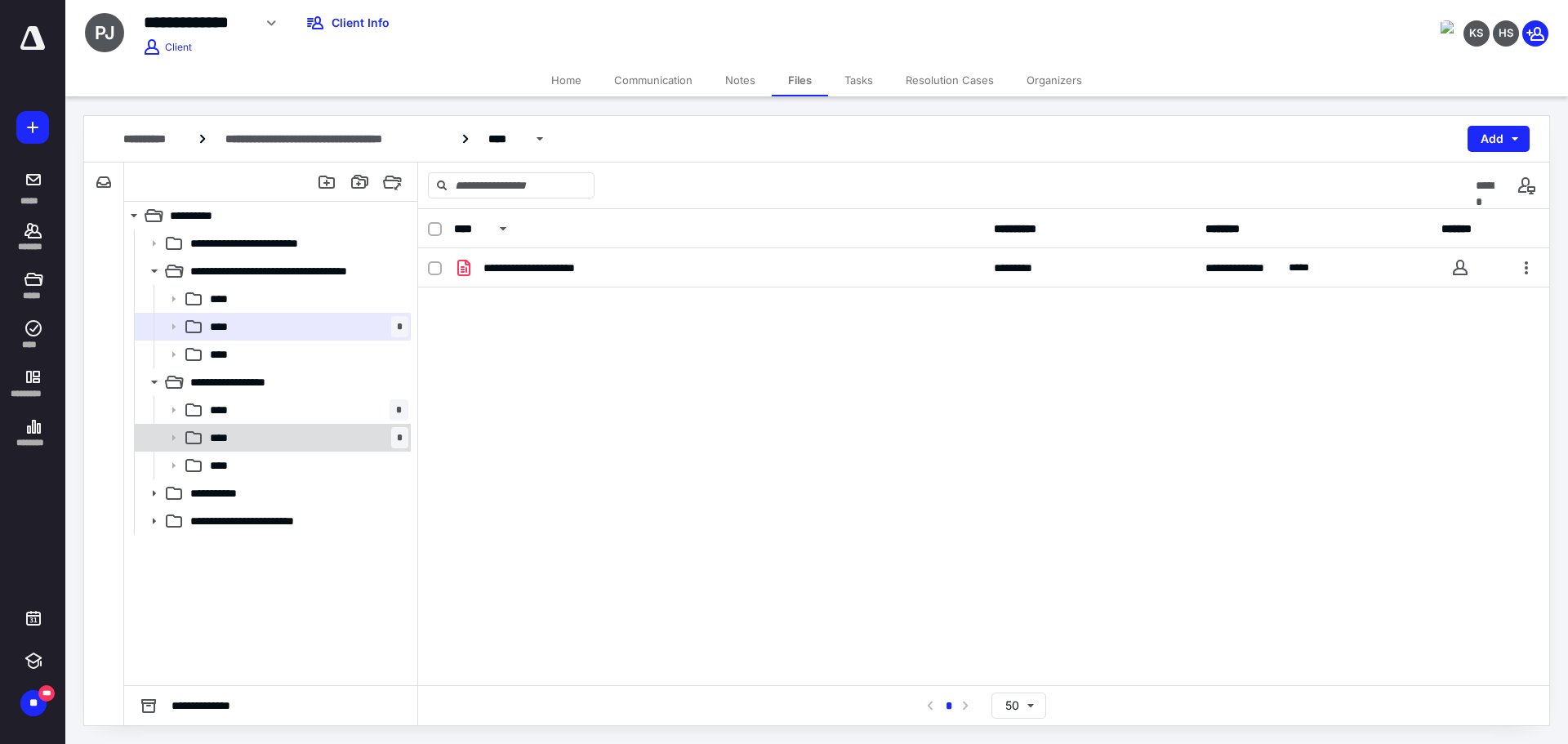 click on "****" at bounding box center (224, 438) 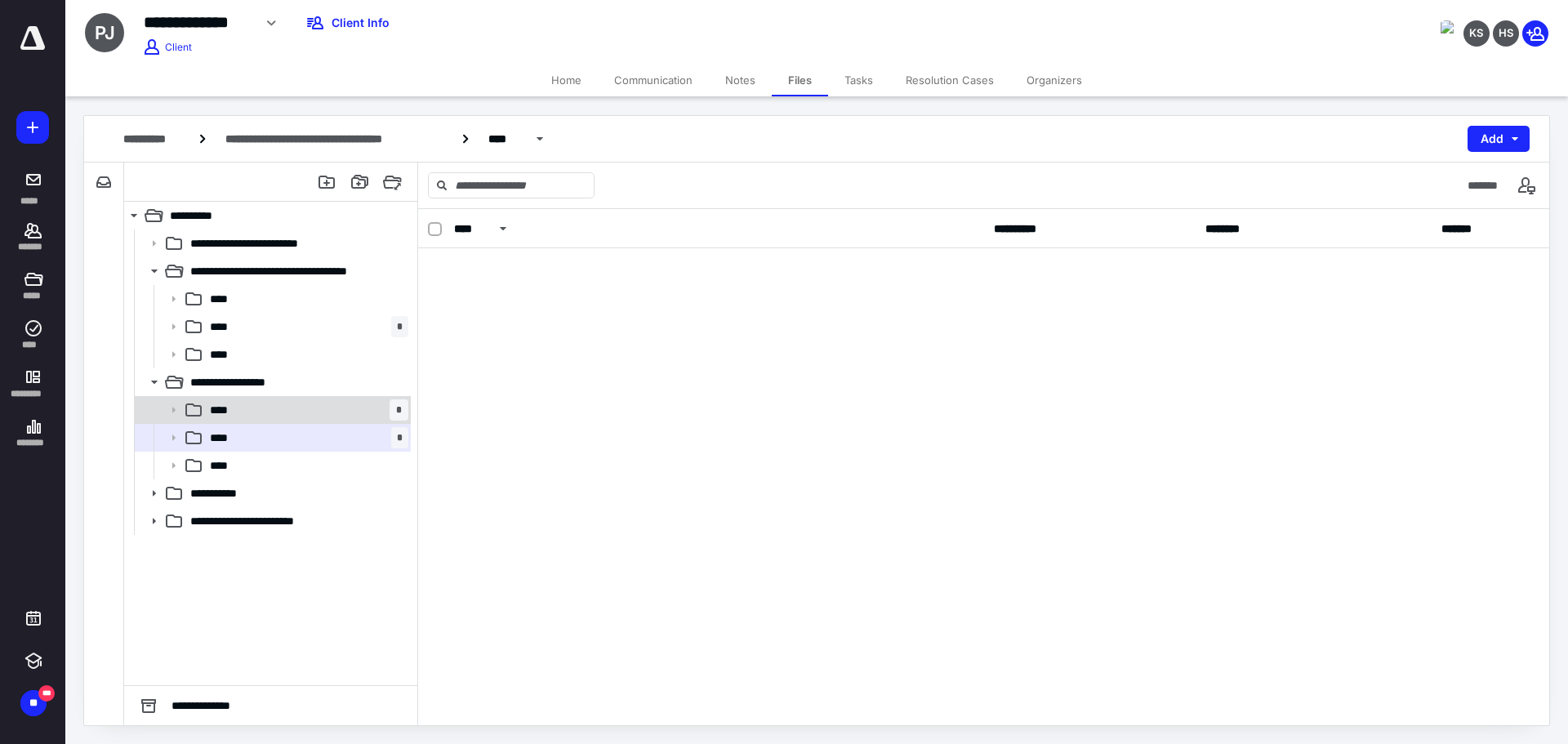 click on "**** *" at bounding box center (305, 410) 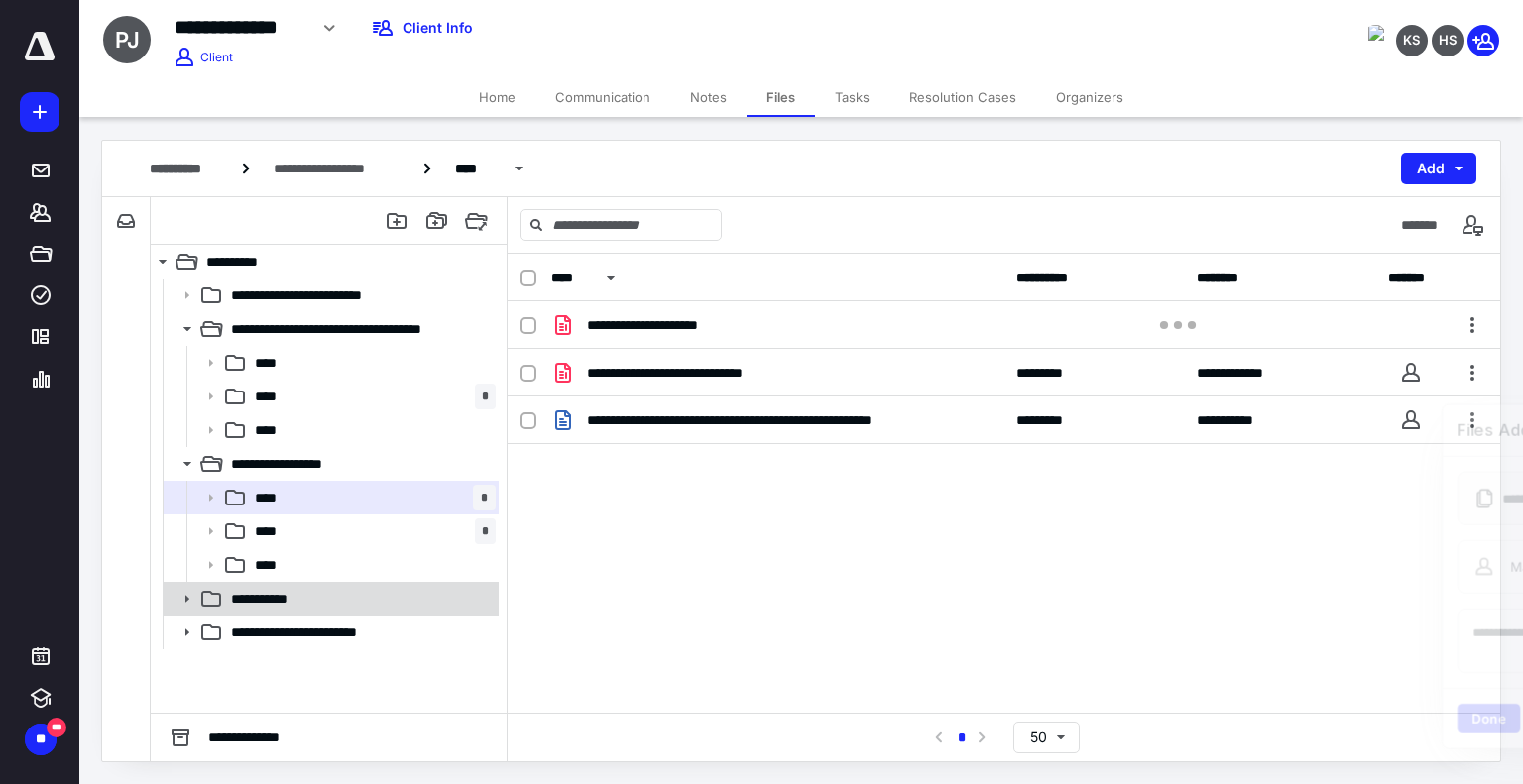 click on "**********" at bounding box center (329, 599) 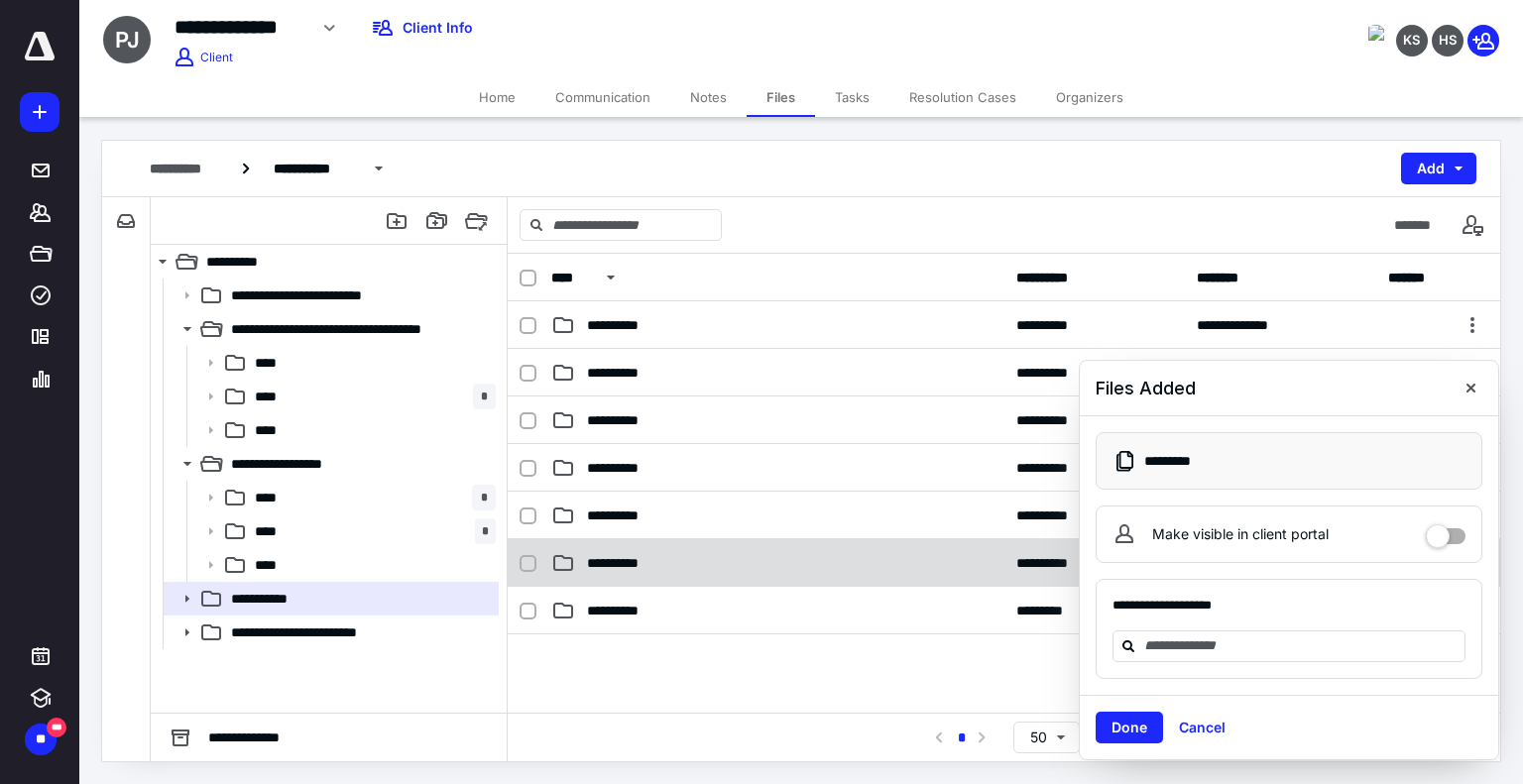 click on "**********" at bounding box center [625, 563] 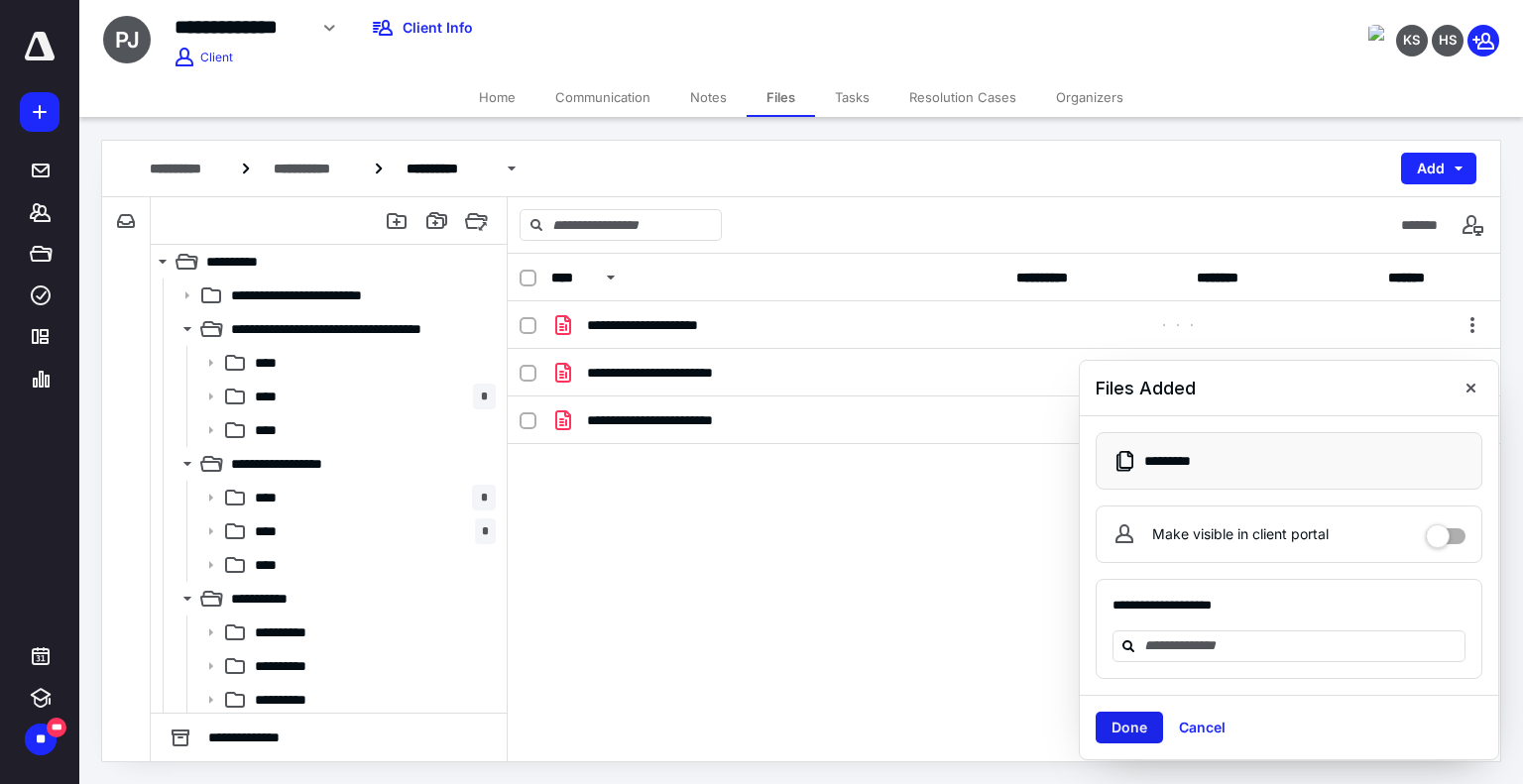 click on "Done" at bounding box center [1129, 728] 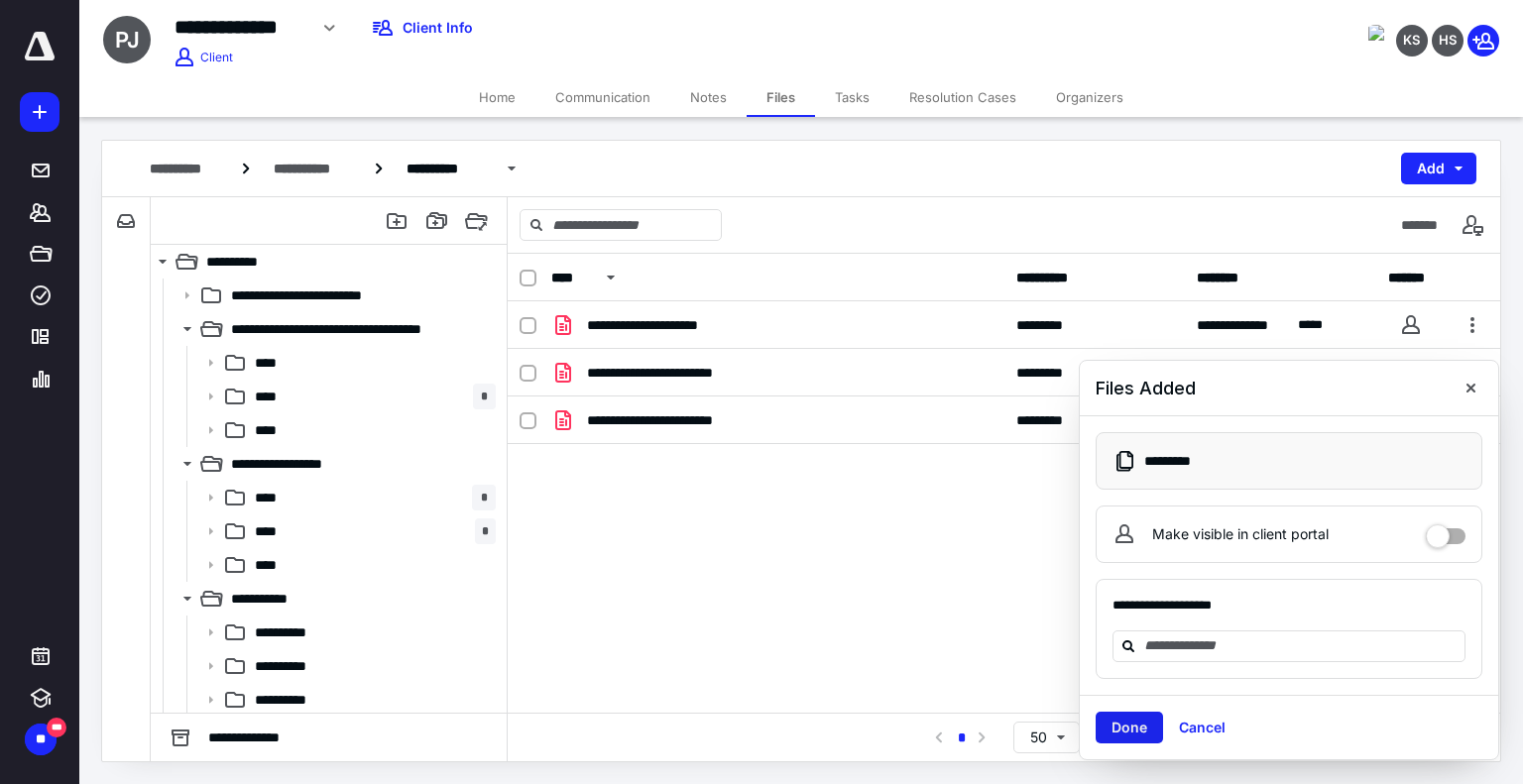 click on "Done" at bounding box center [1129, 728] 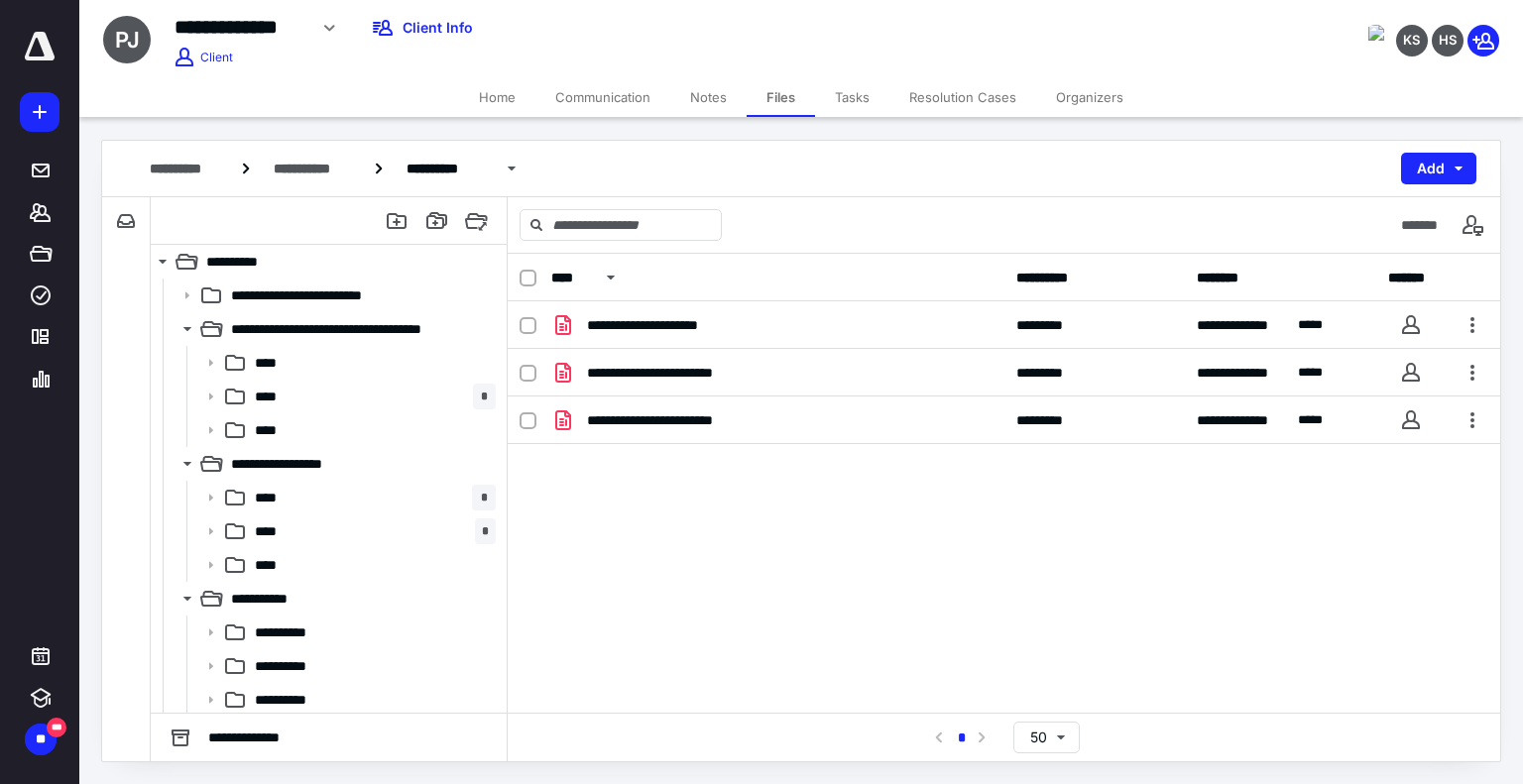 click on "**********" at bounding box center (1003, 450) 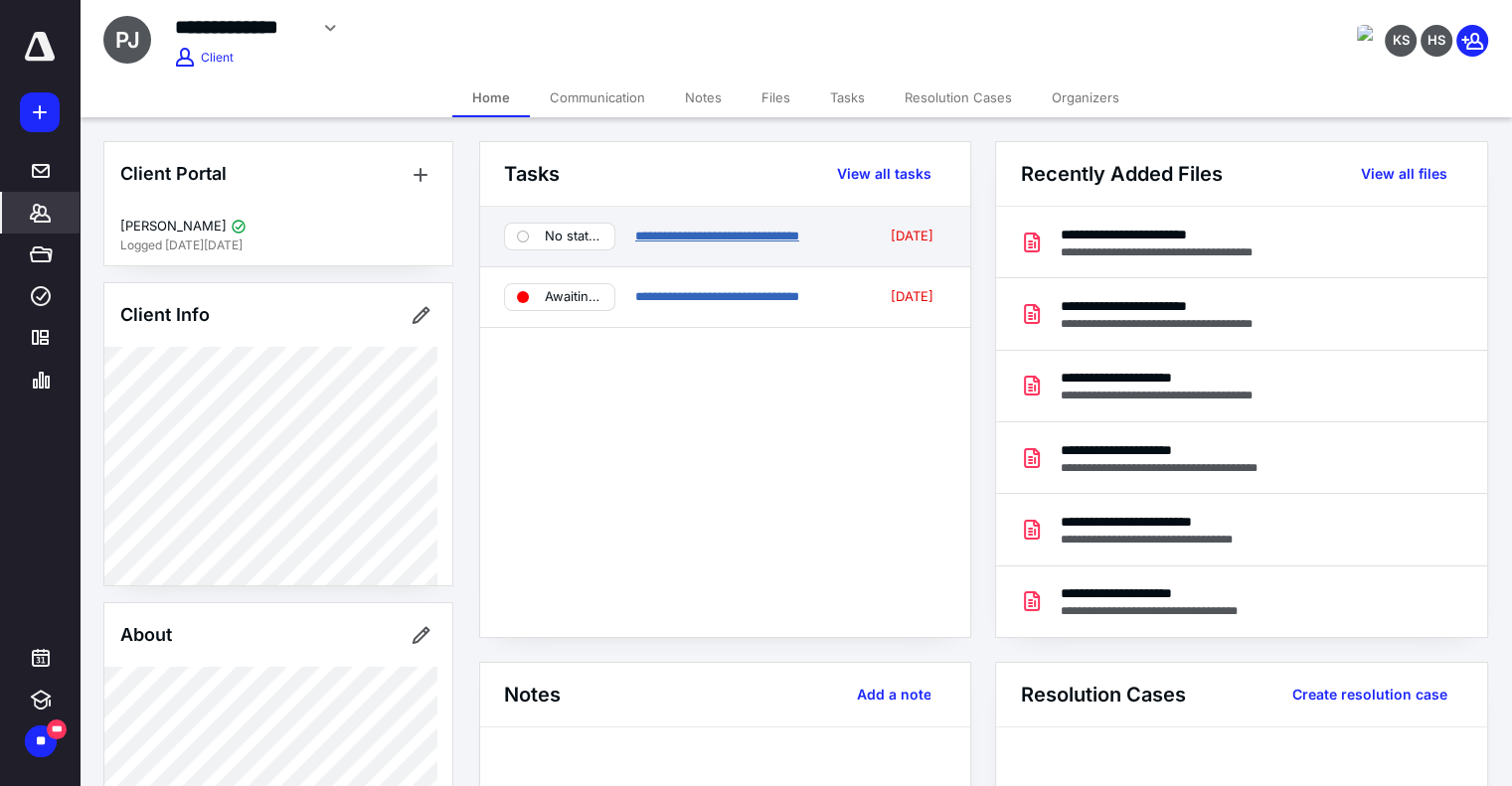 click on "**********" at bounding box center [717, 236] 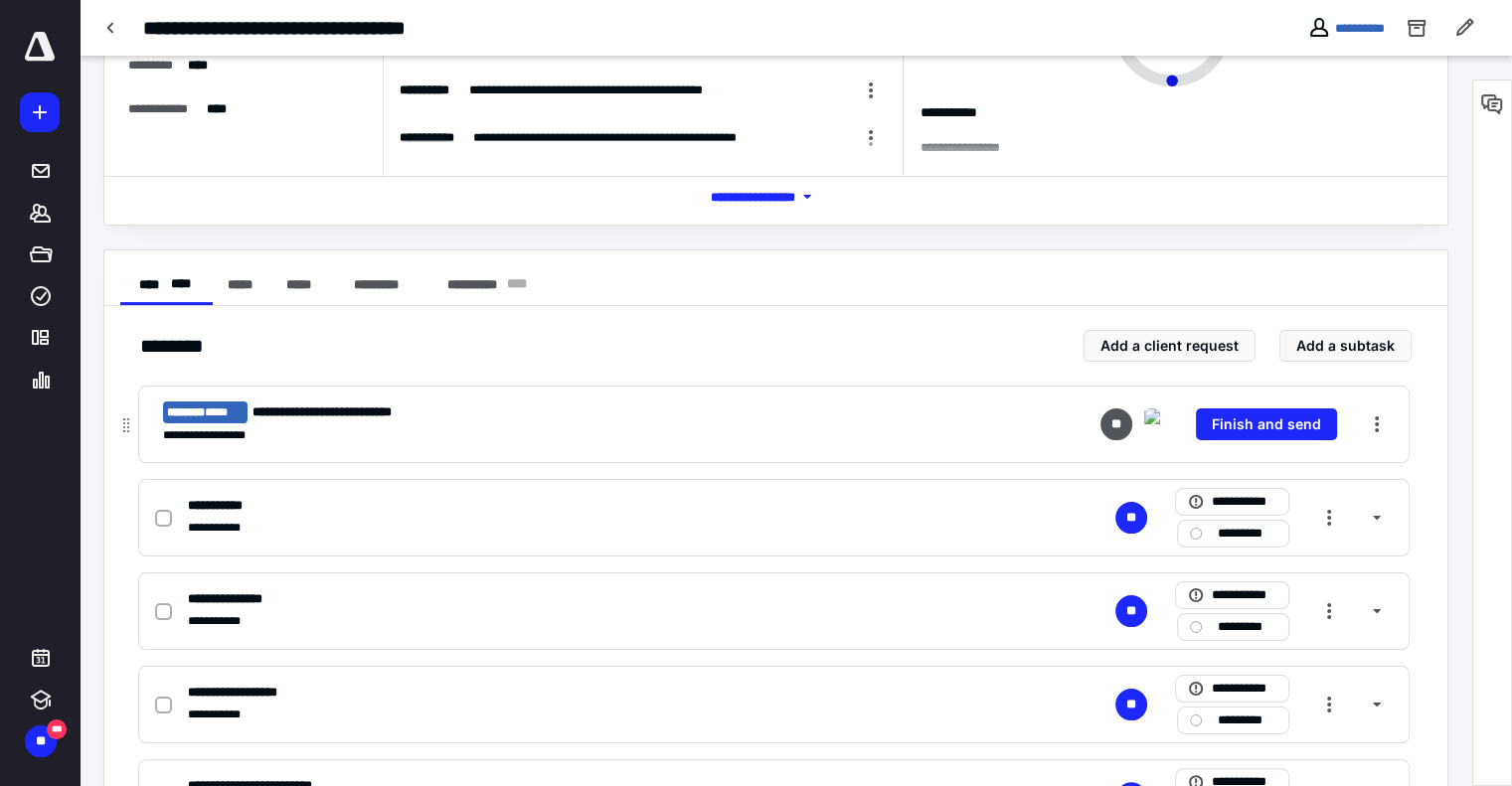 scroll, scrollTop: 298, scrollLeft: 0, axis: vertical 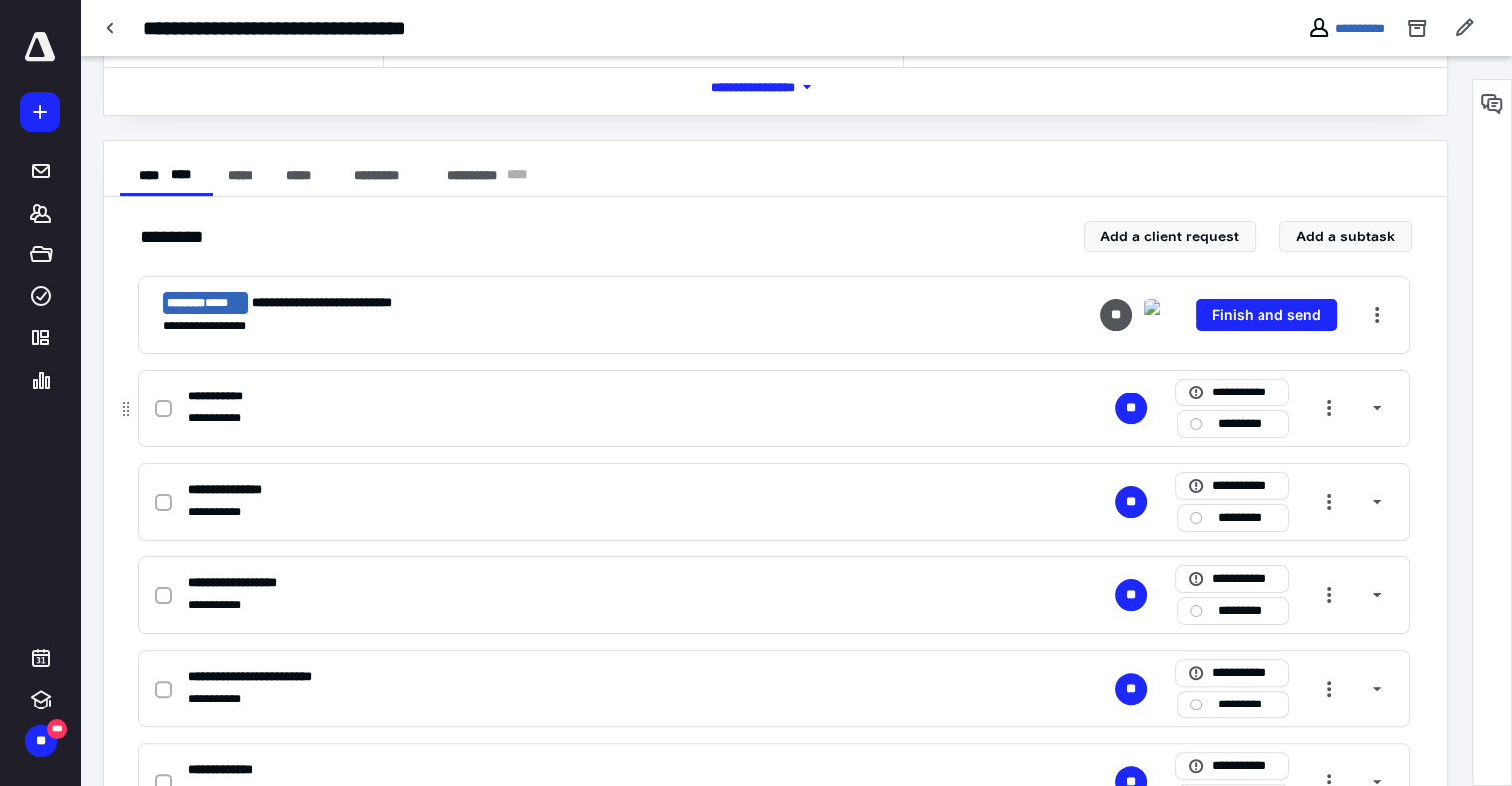 click 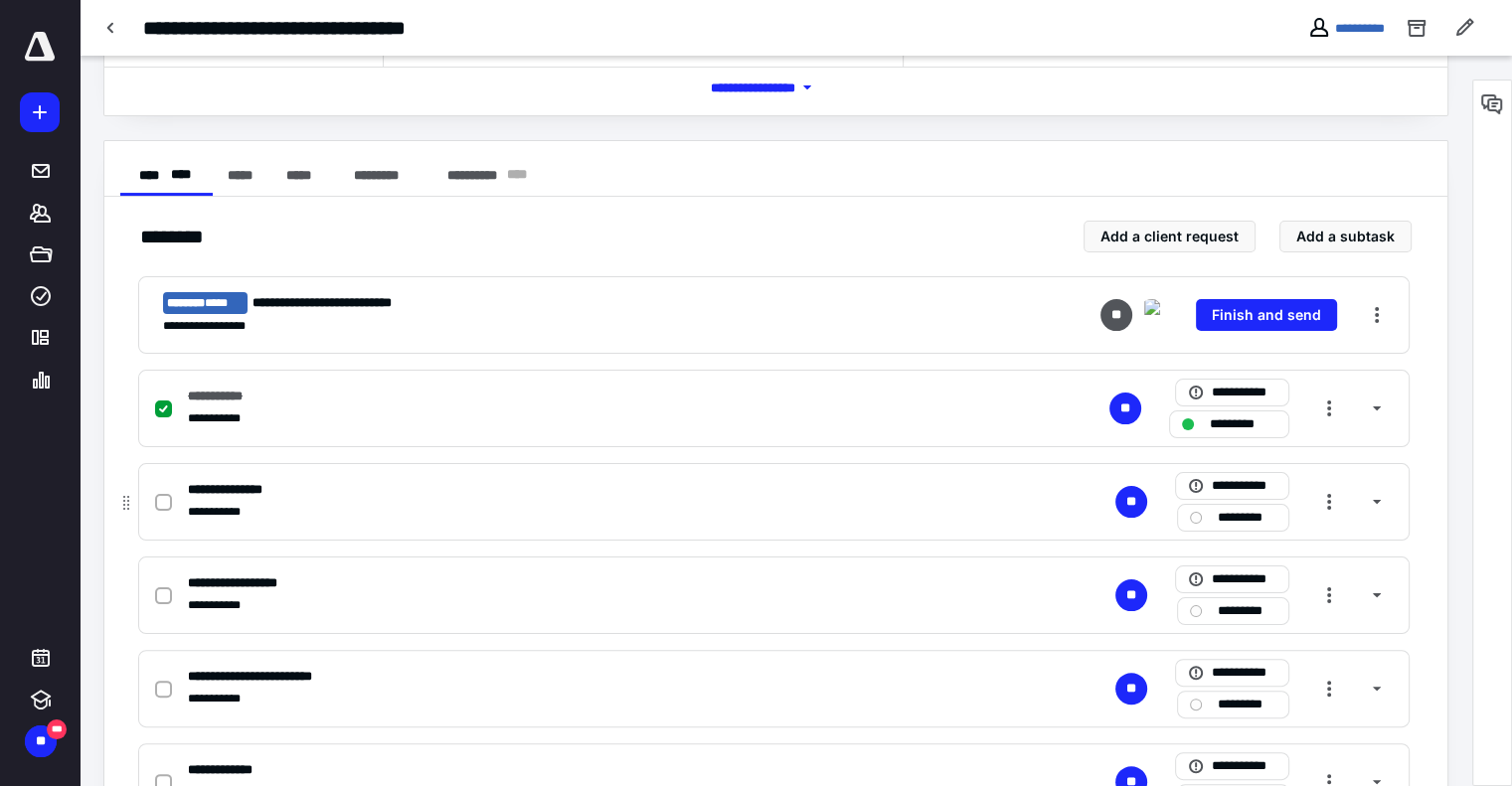click 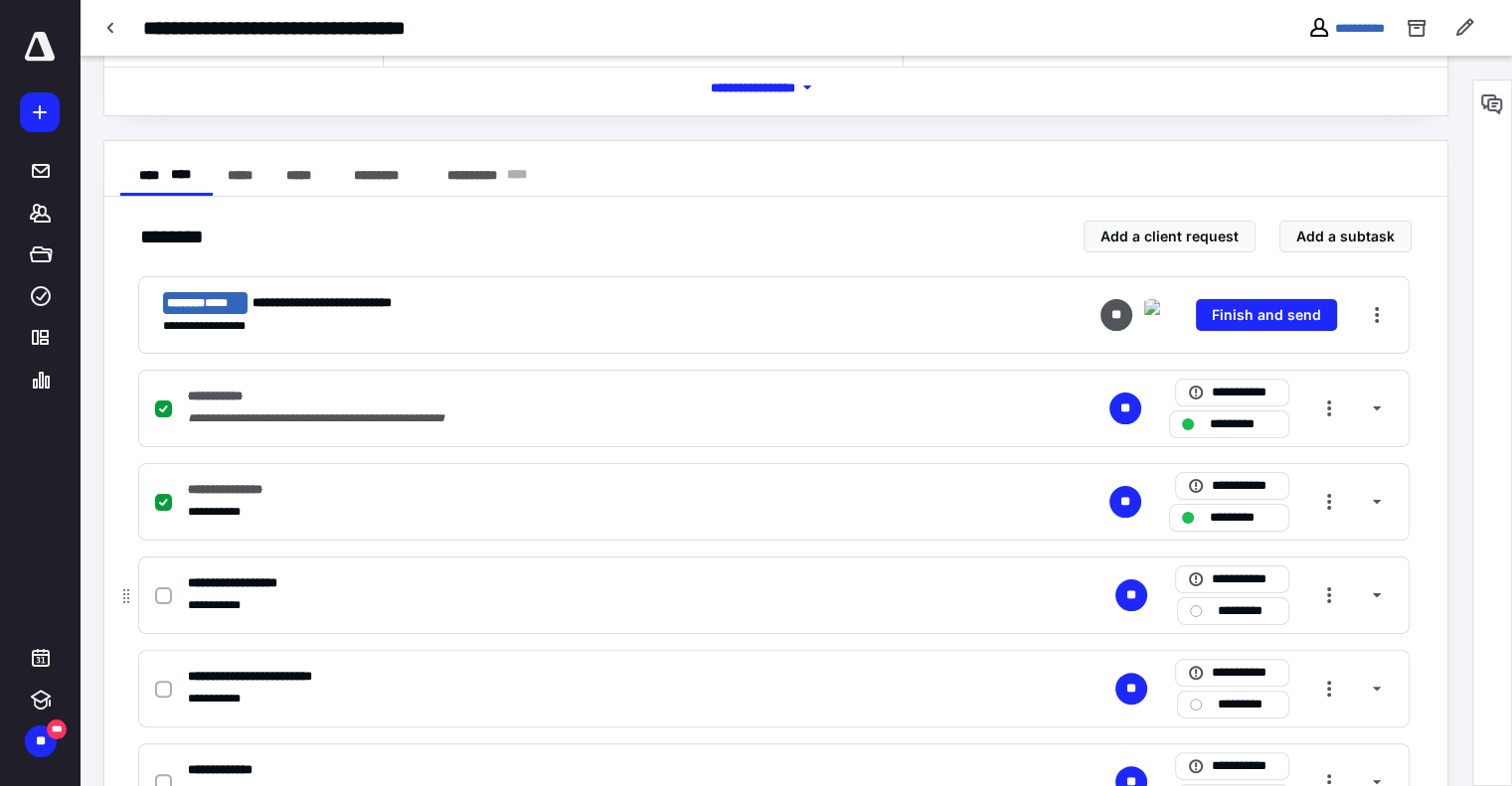 click 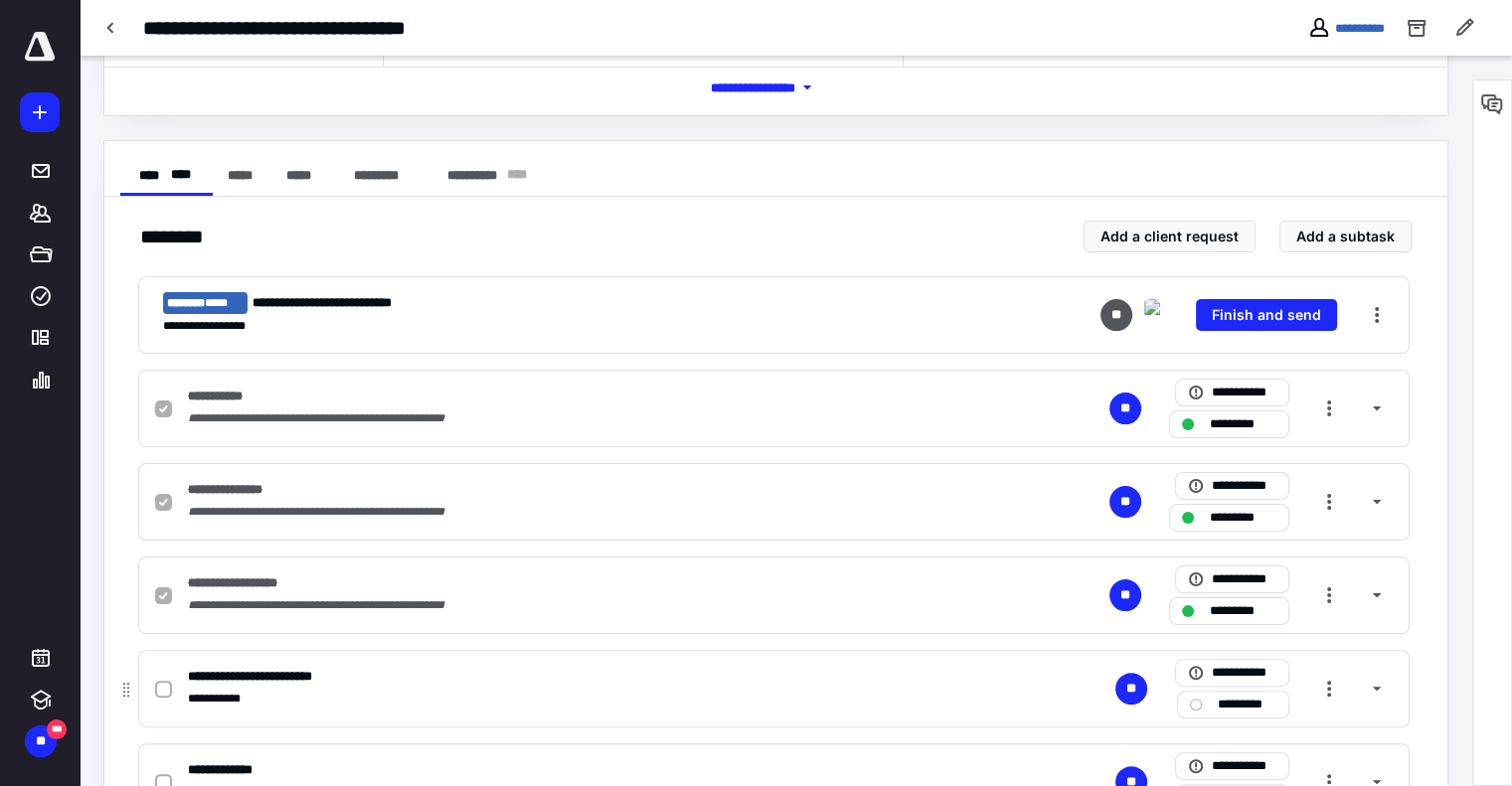 click 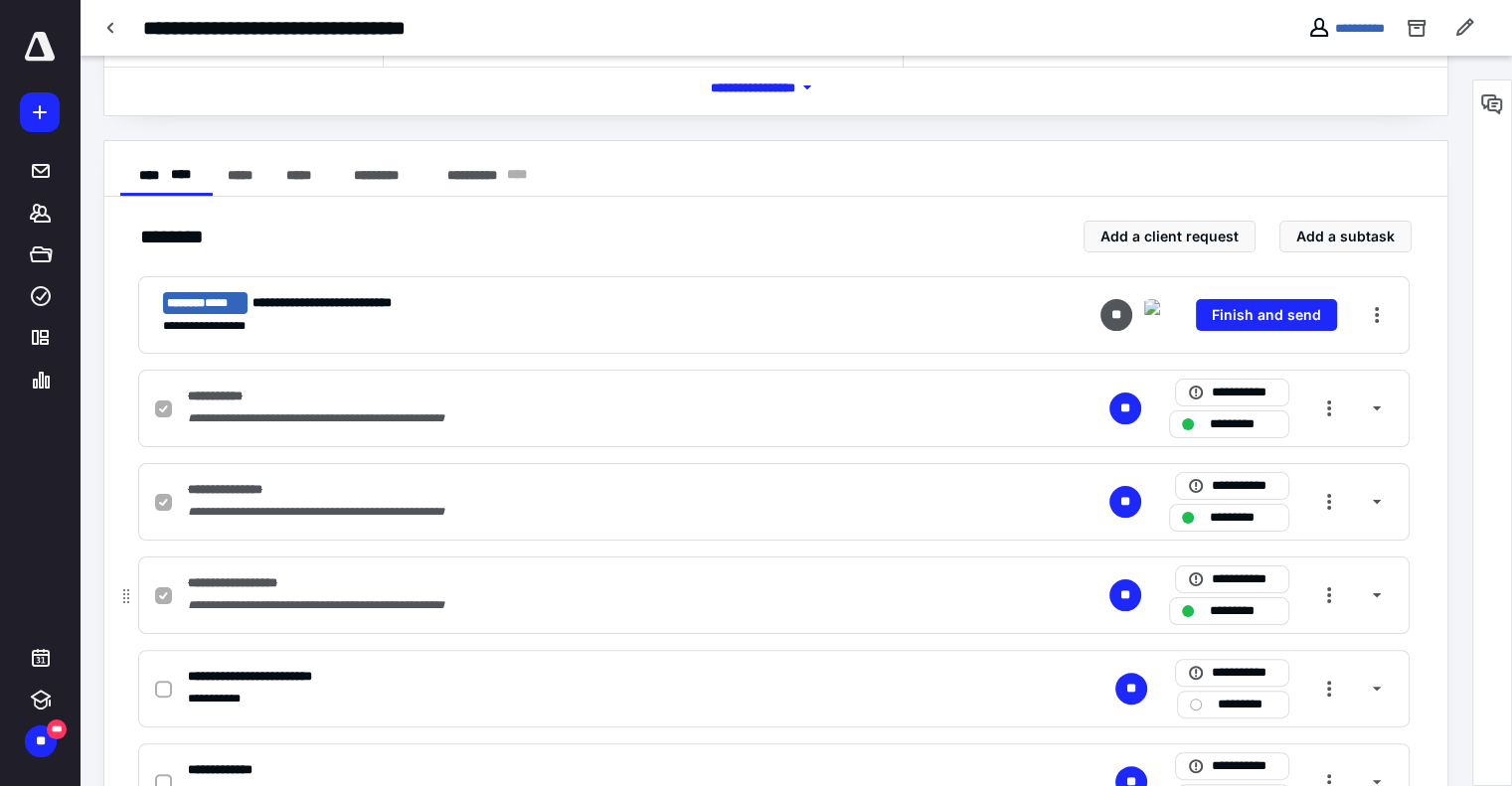 checkbox on "true" 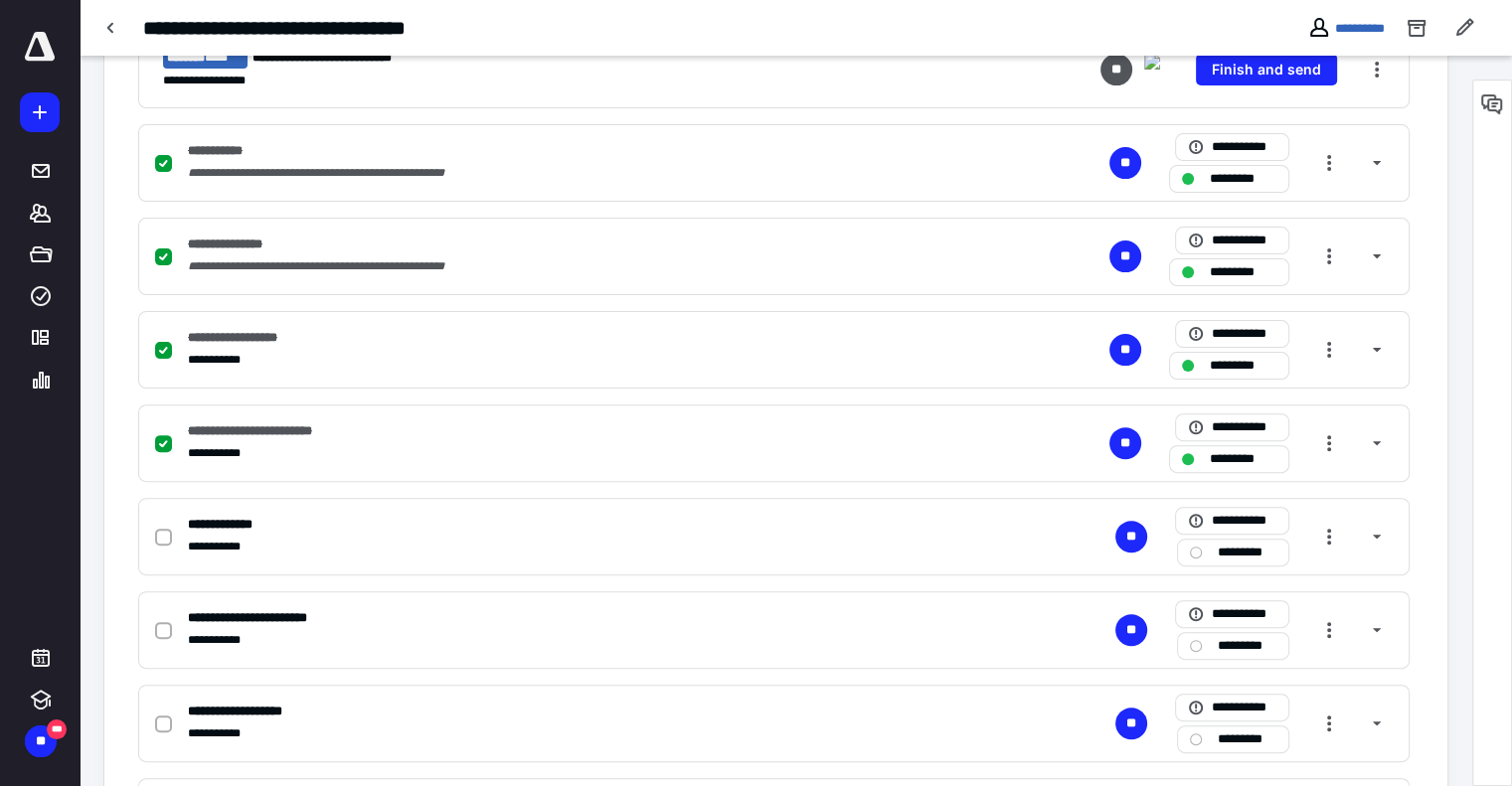 scroll, scrollTop: 596, scrollLeft: 0, axis: vertical 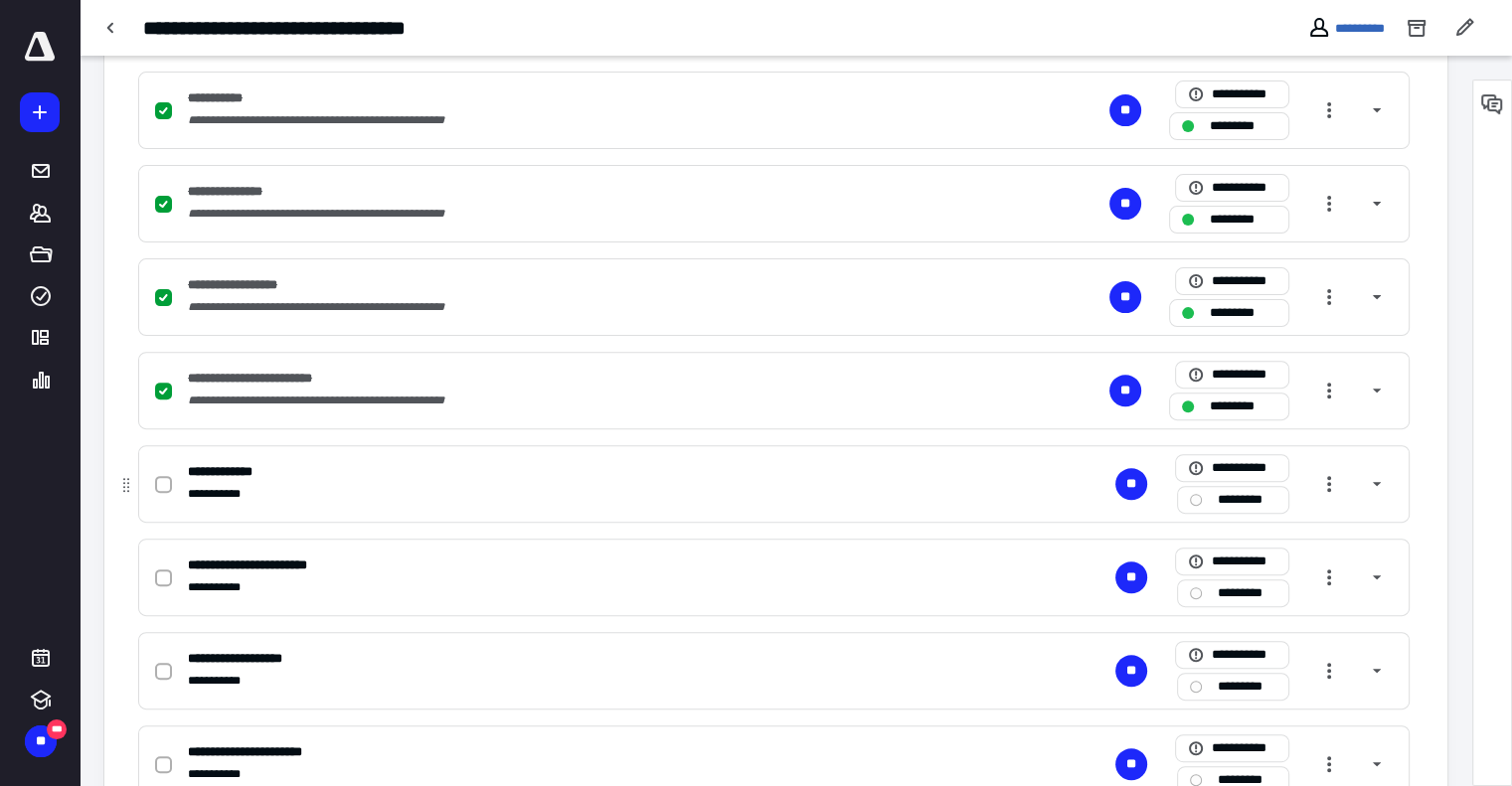 click at bounding box center (163, 485) 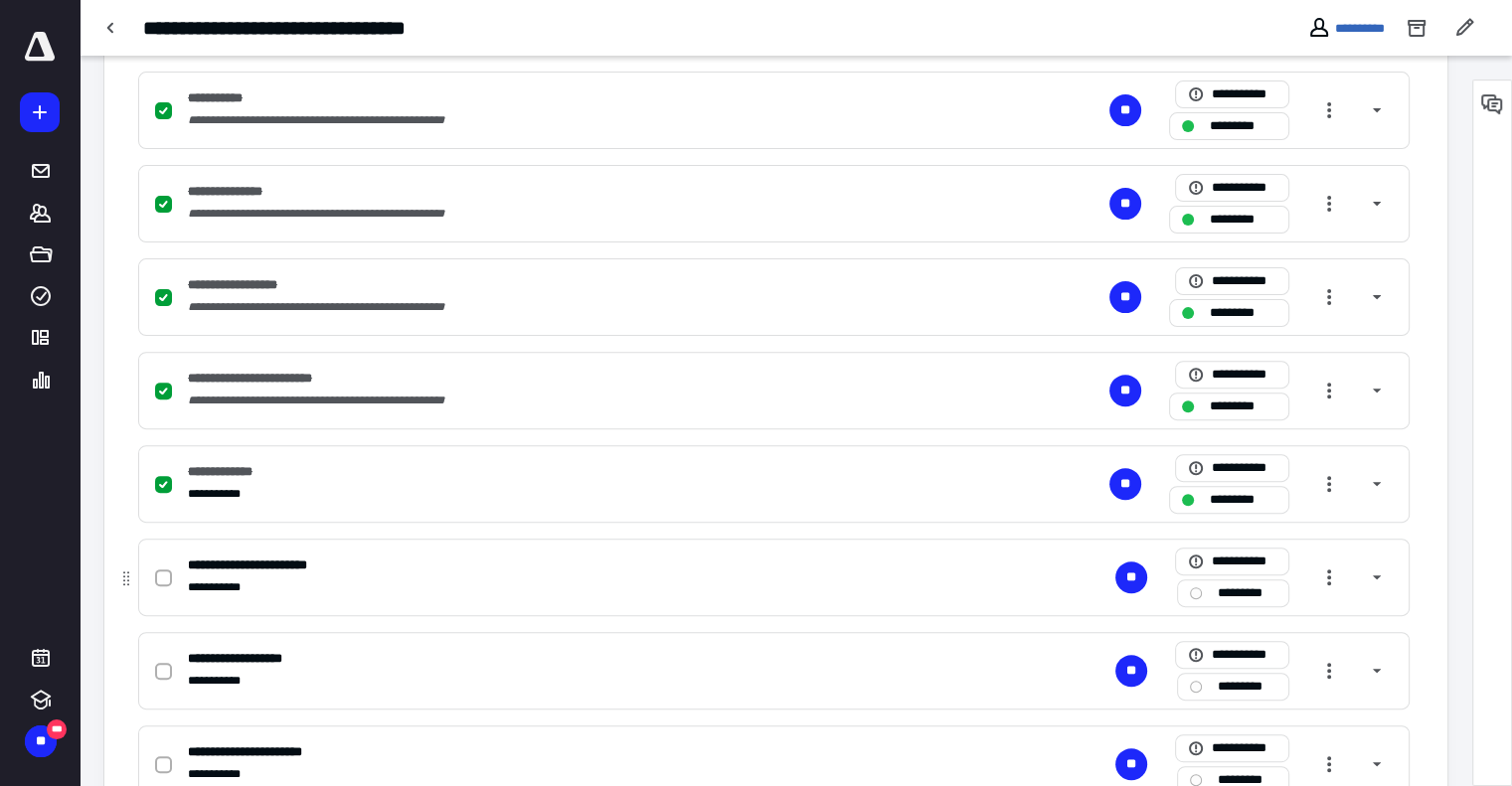 click 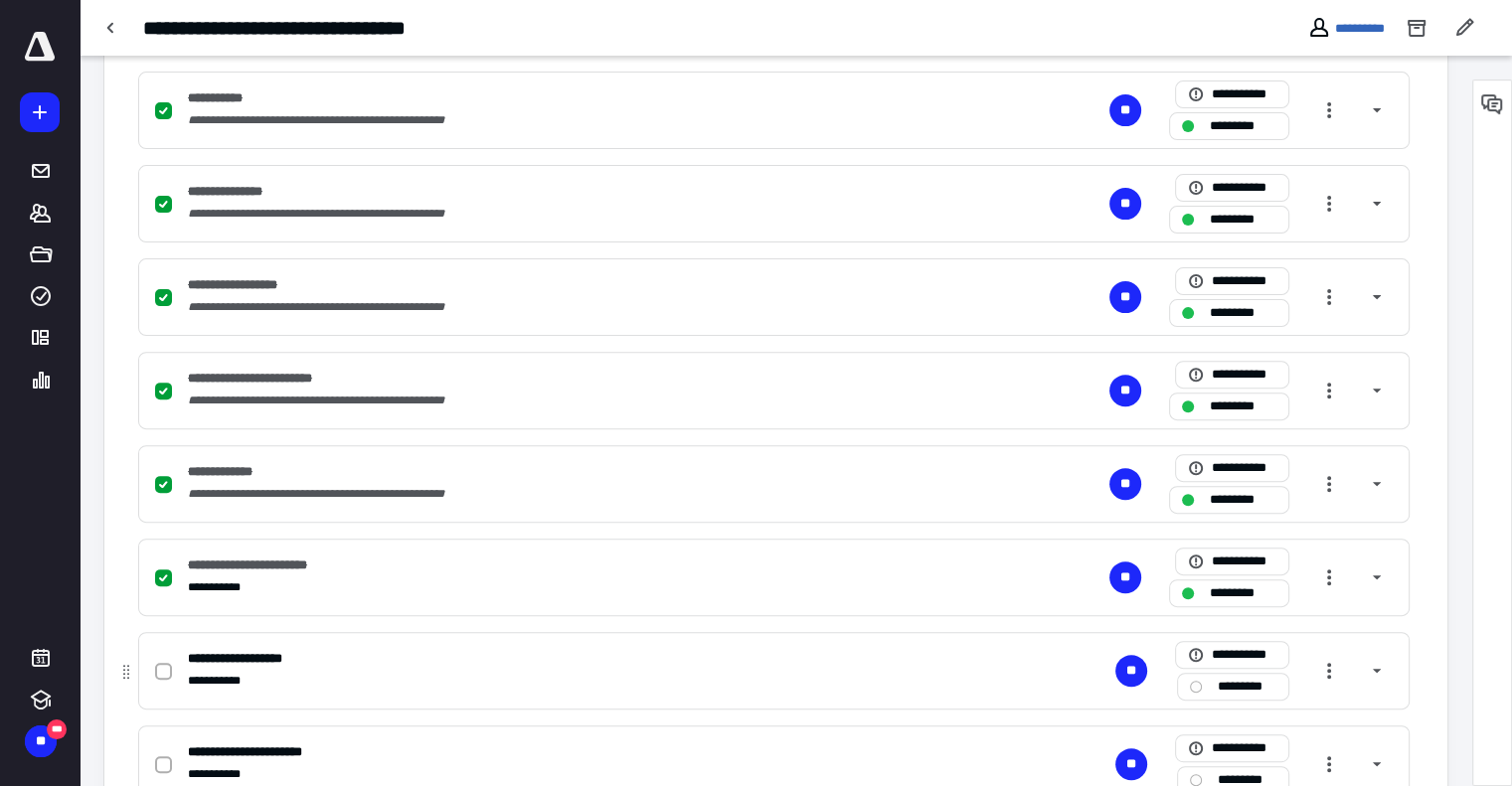 click 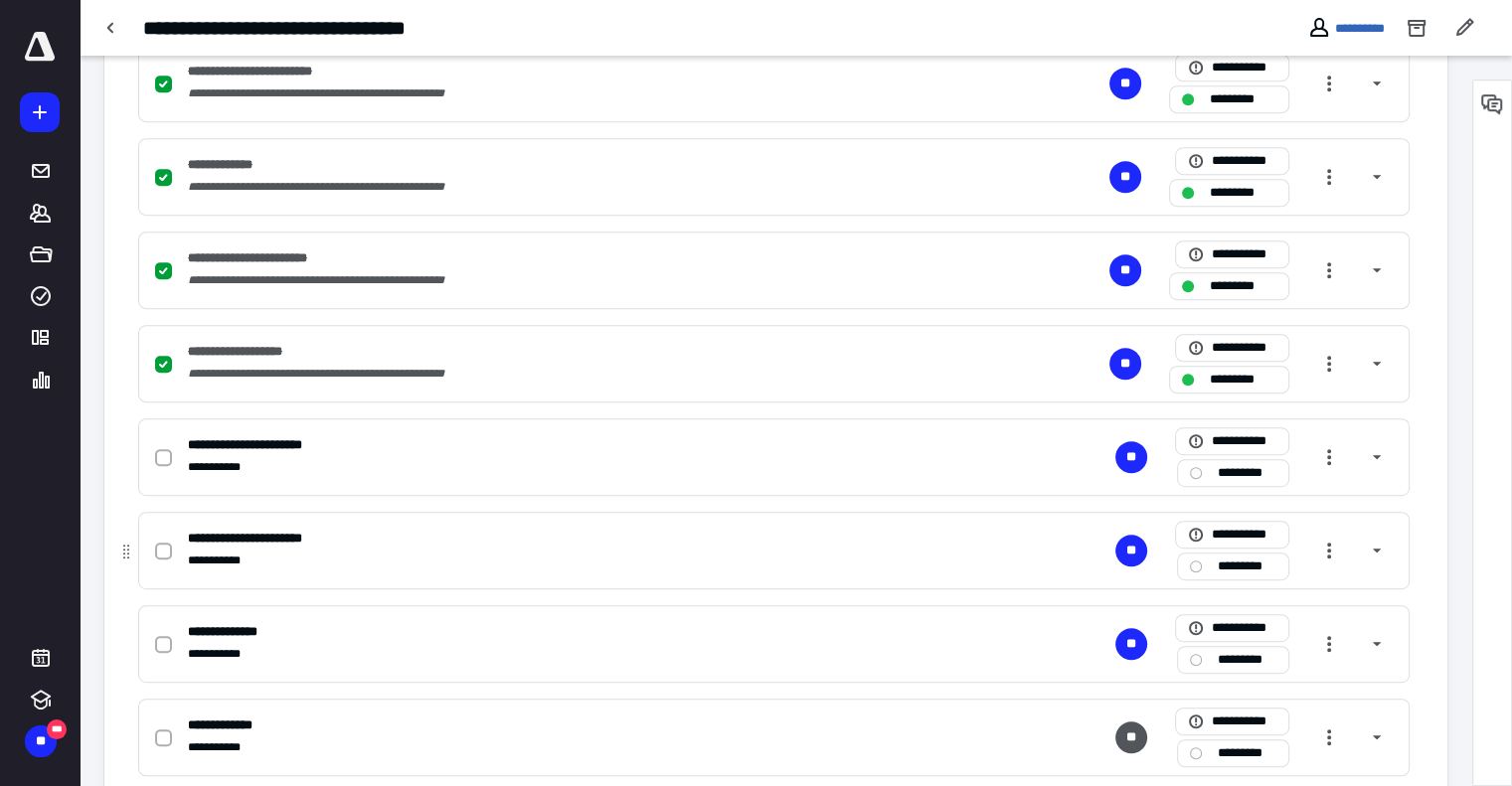 scroll, scrollTop: 994, scrollLeft: 0, axis: vertical 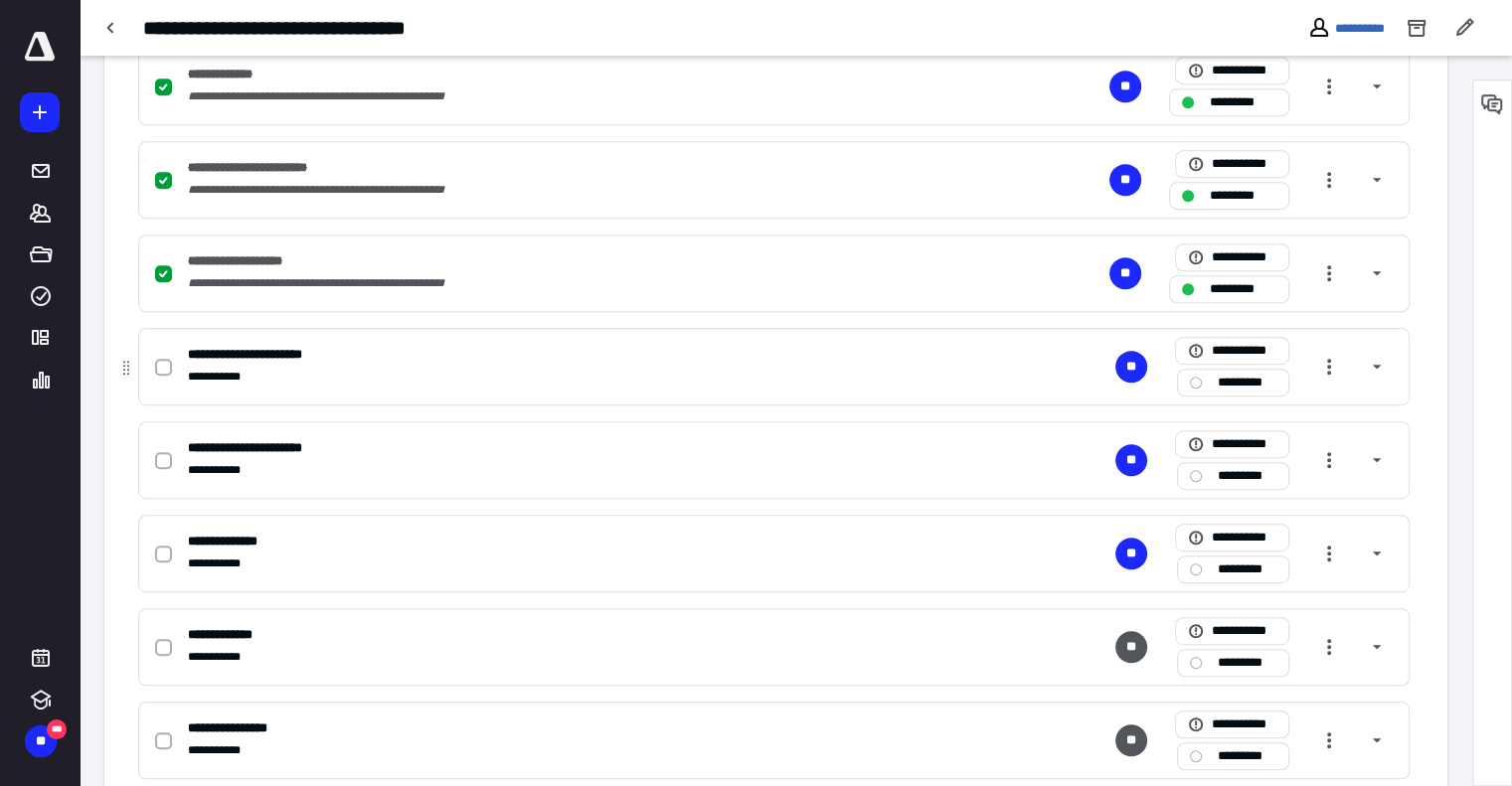 click 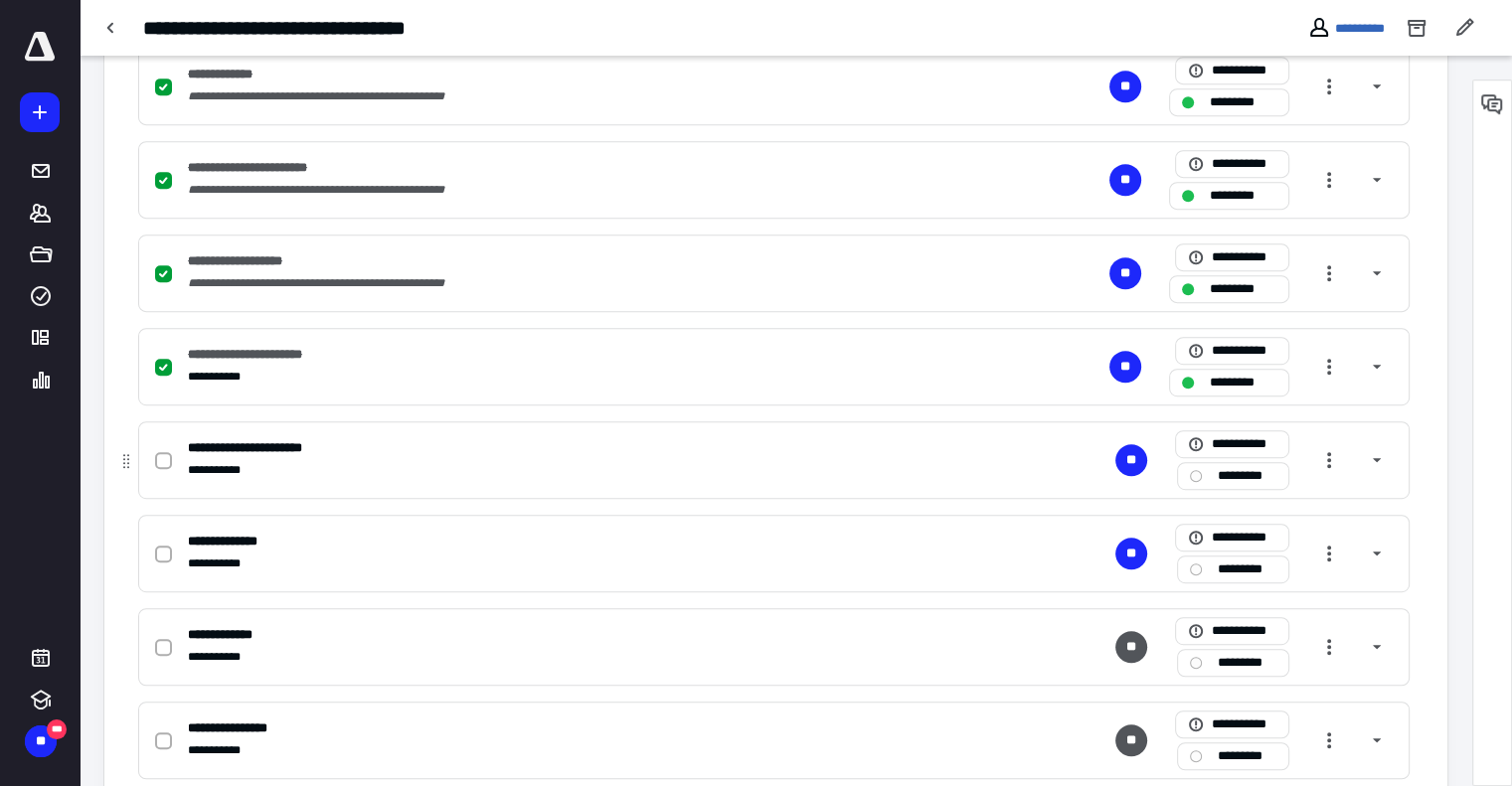 click at bounding box center [167, 460] 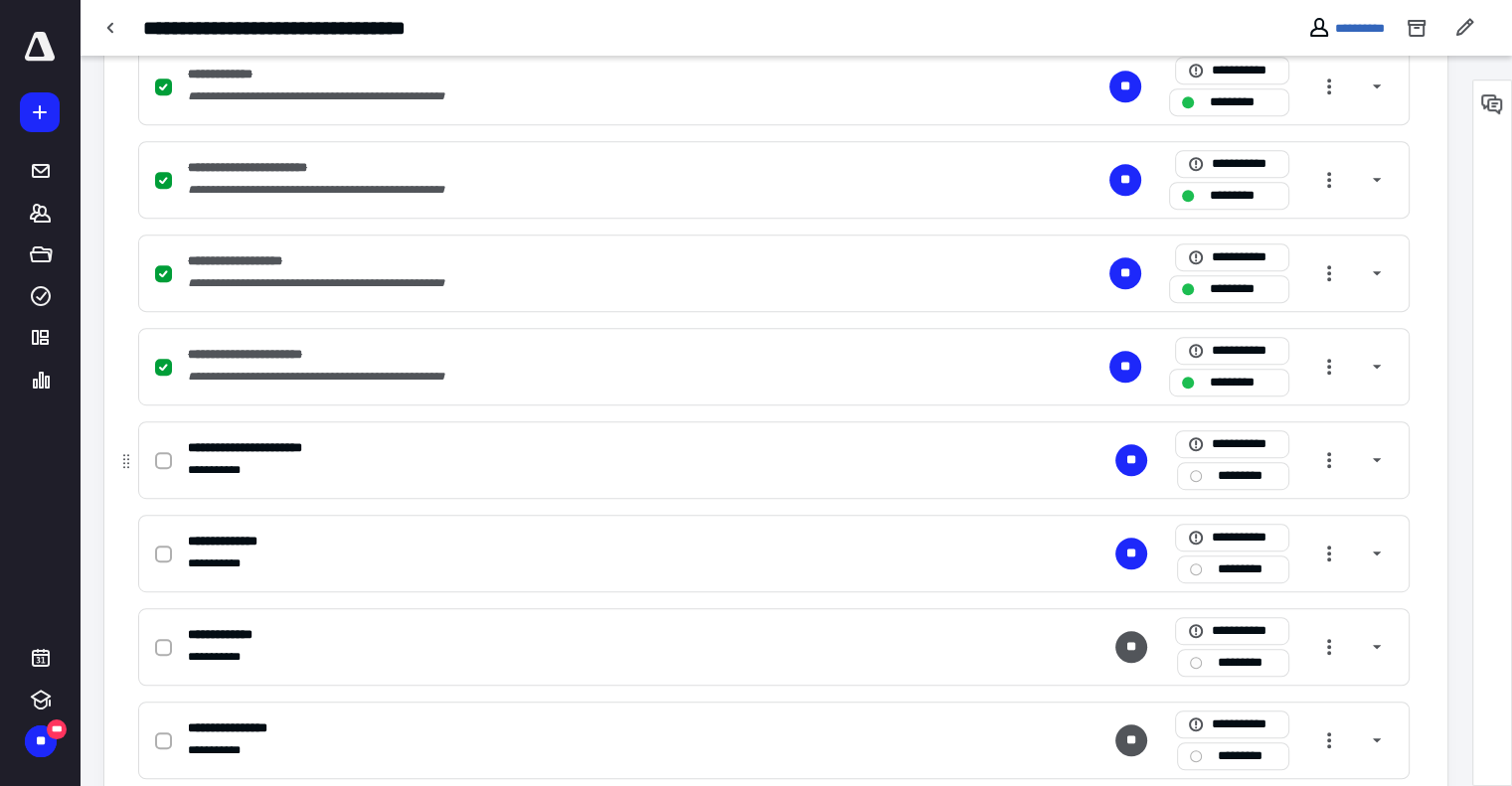 click at bounding box center [163, 461] 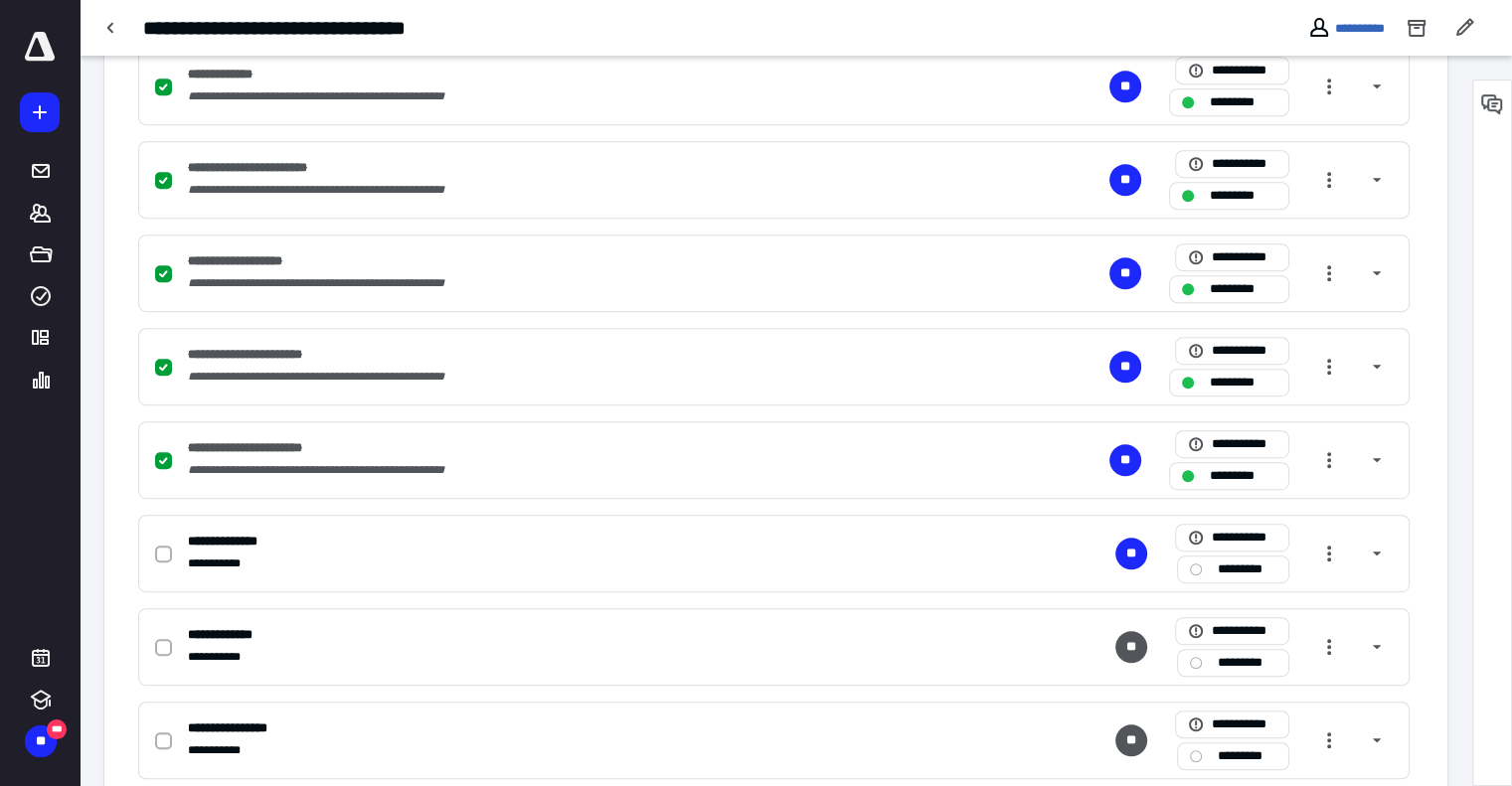 click at bounding box center (1492, 432) 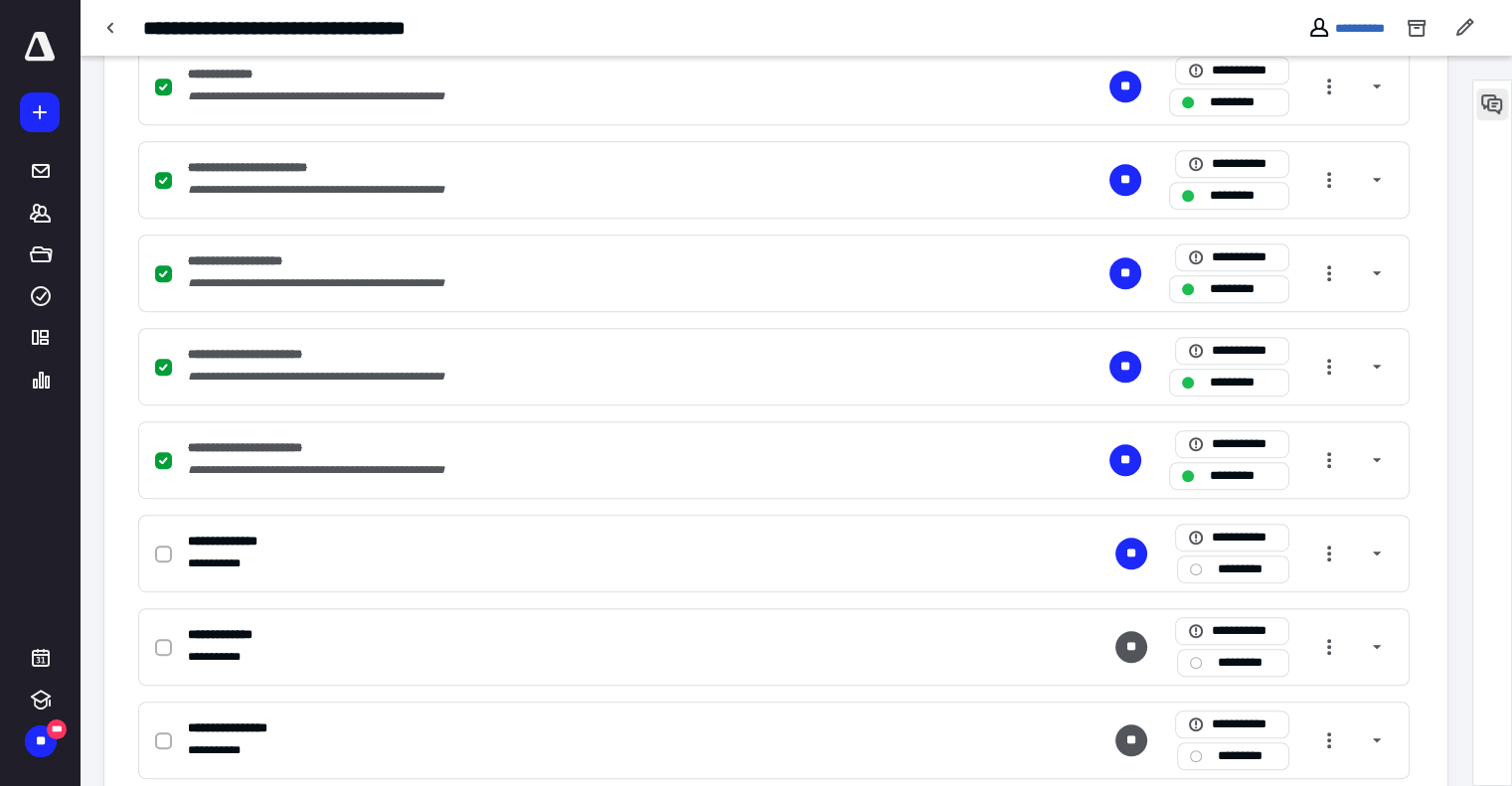click at bounding box center [1492, 104] 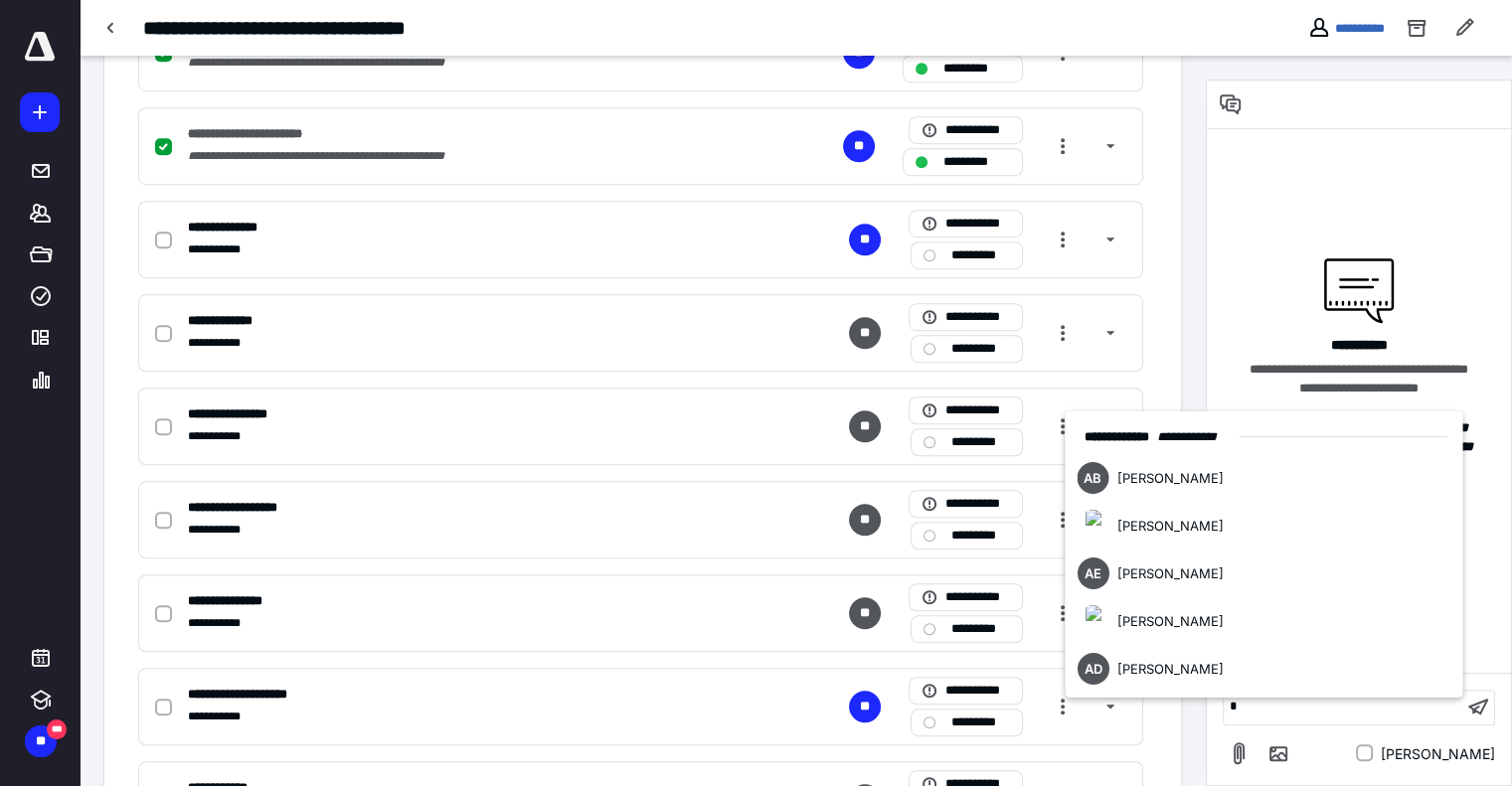 type 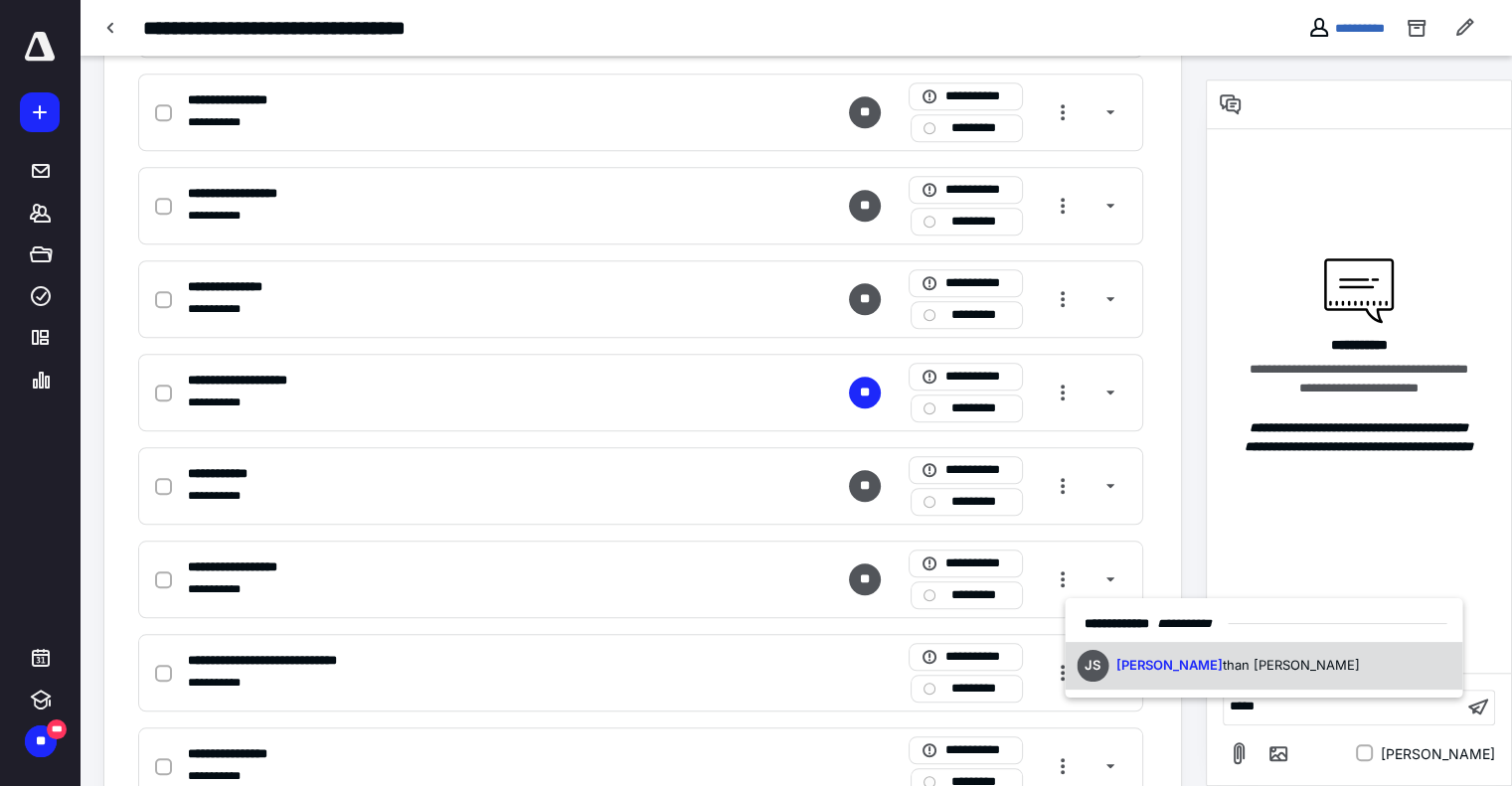 click on "than Smith" at bounding box center [1291, 665] 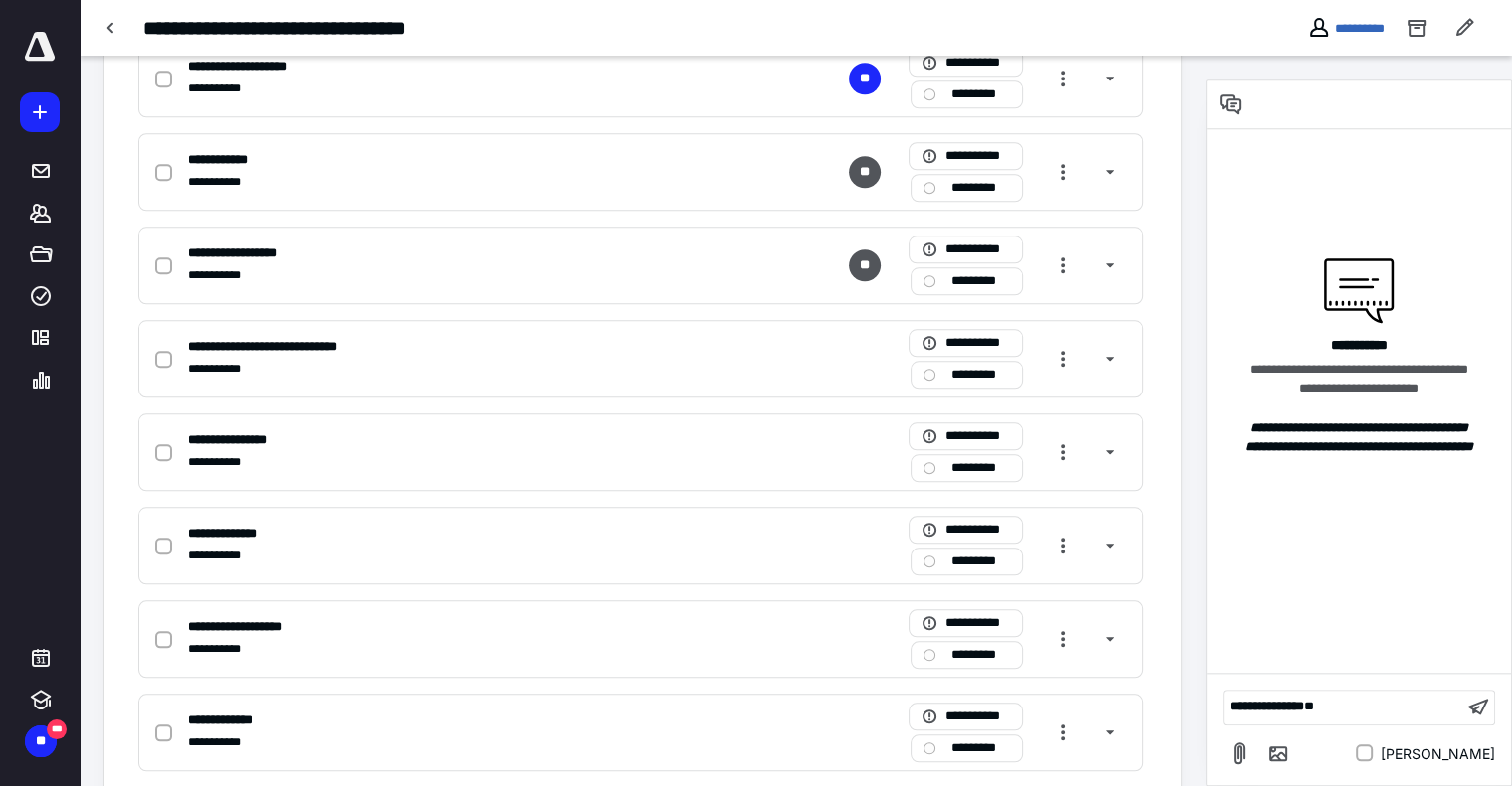 scroll, scrollTop: 2155, scrollLeft: 0, axis: vertical 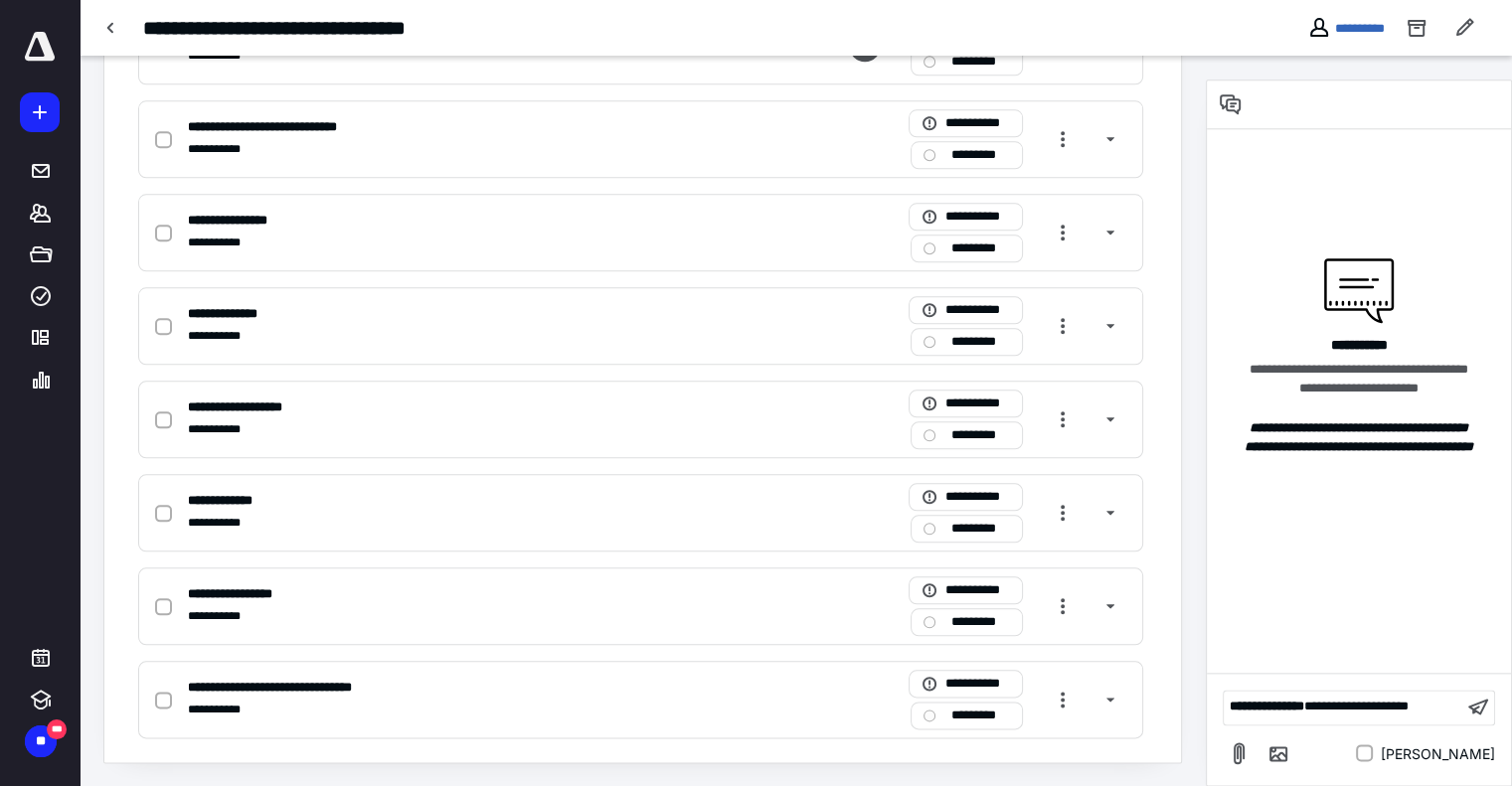 click on "**********" at bounding box center [1356, 706] 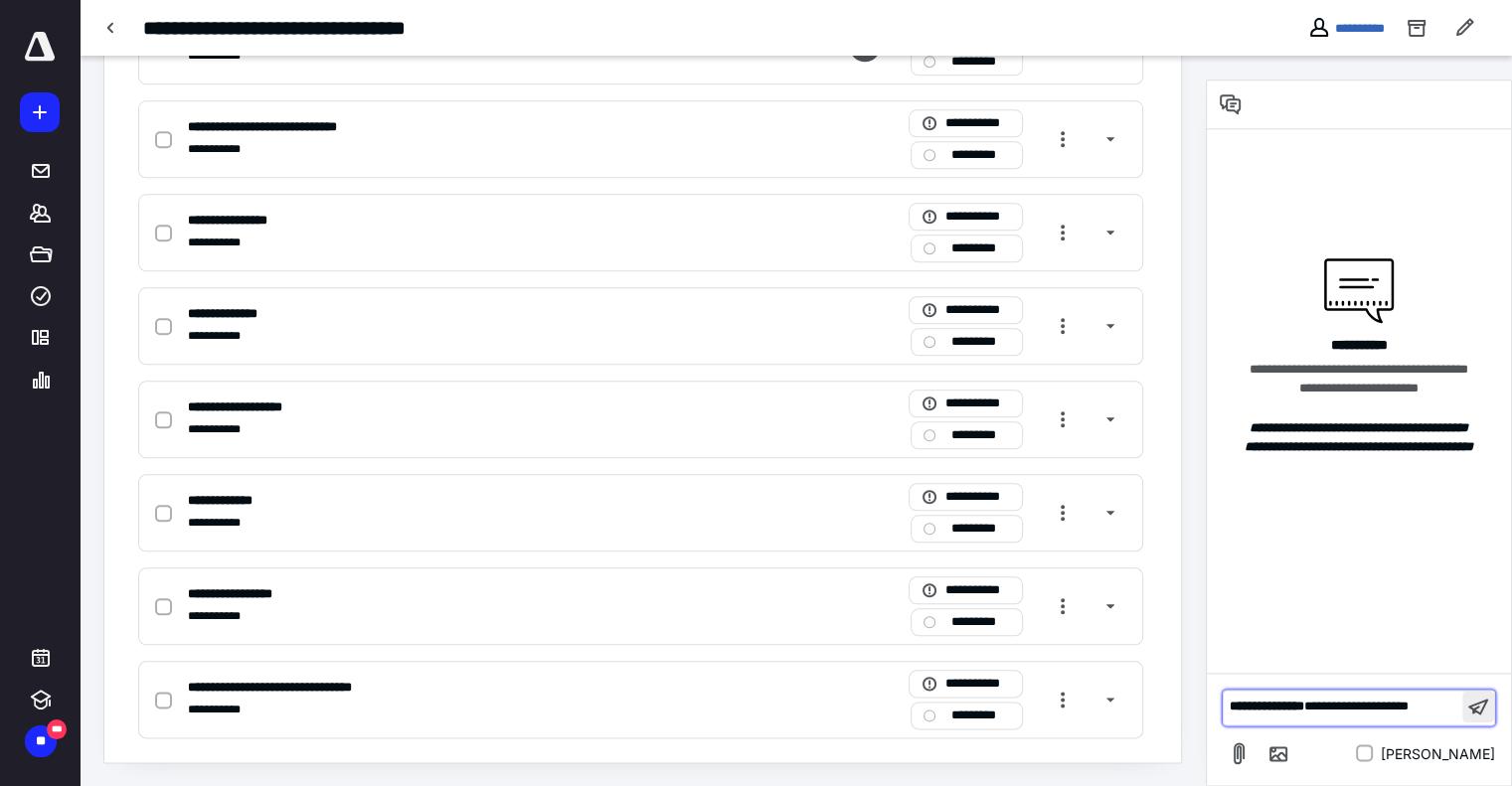 click at bounding box center [1478, 707] 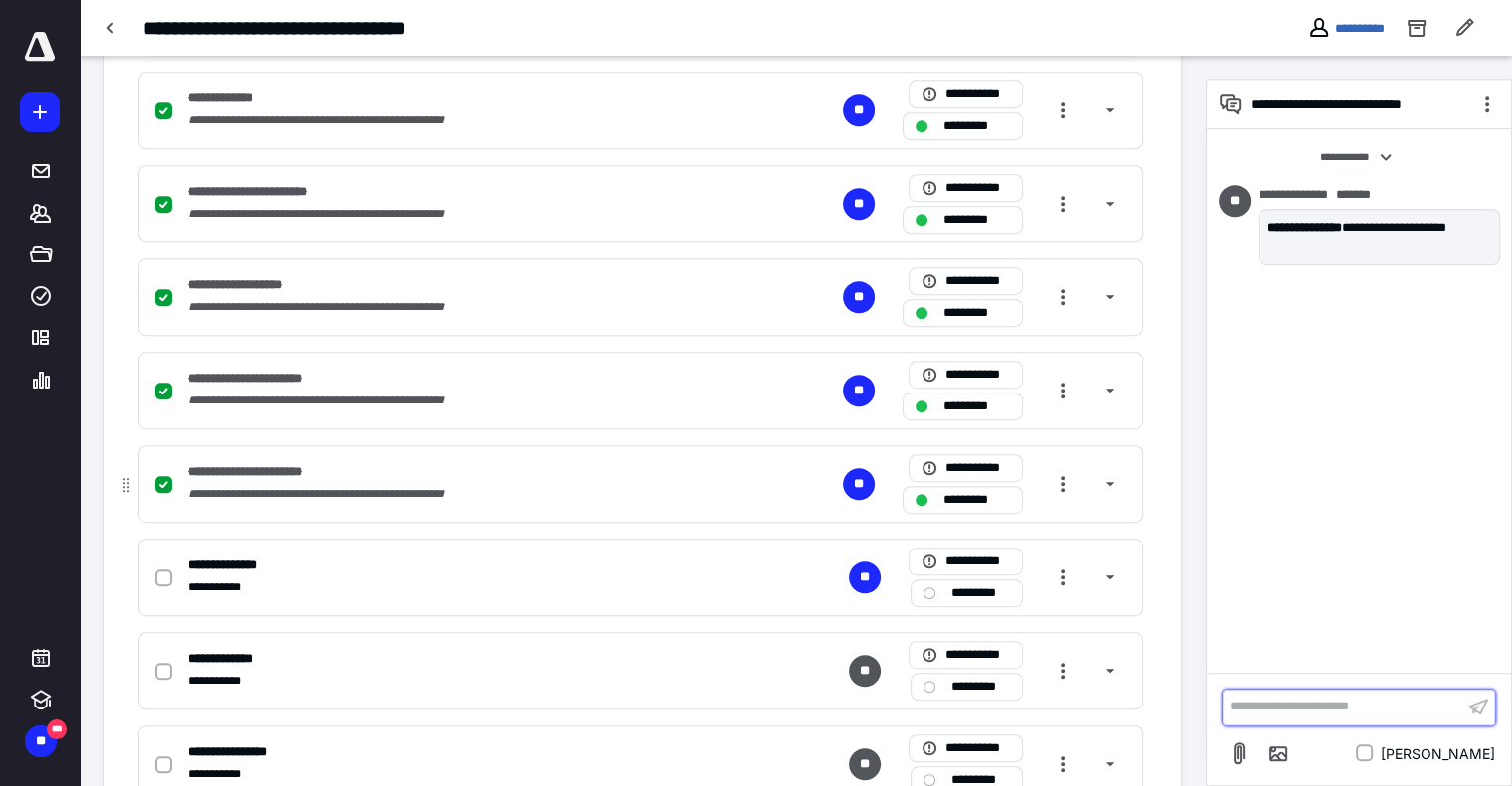scroll, scrollTop: 963, scrollLeft: 0, axis: vertical 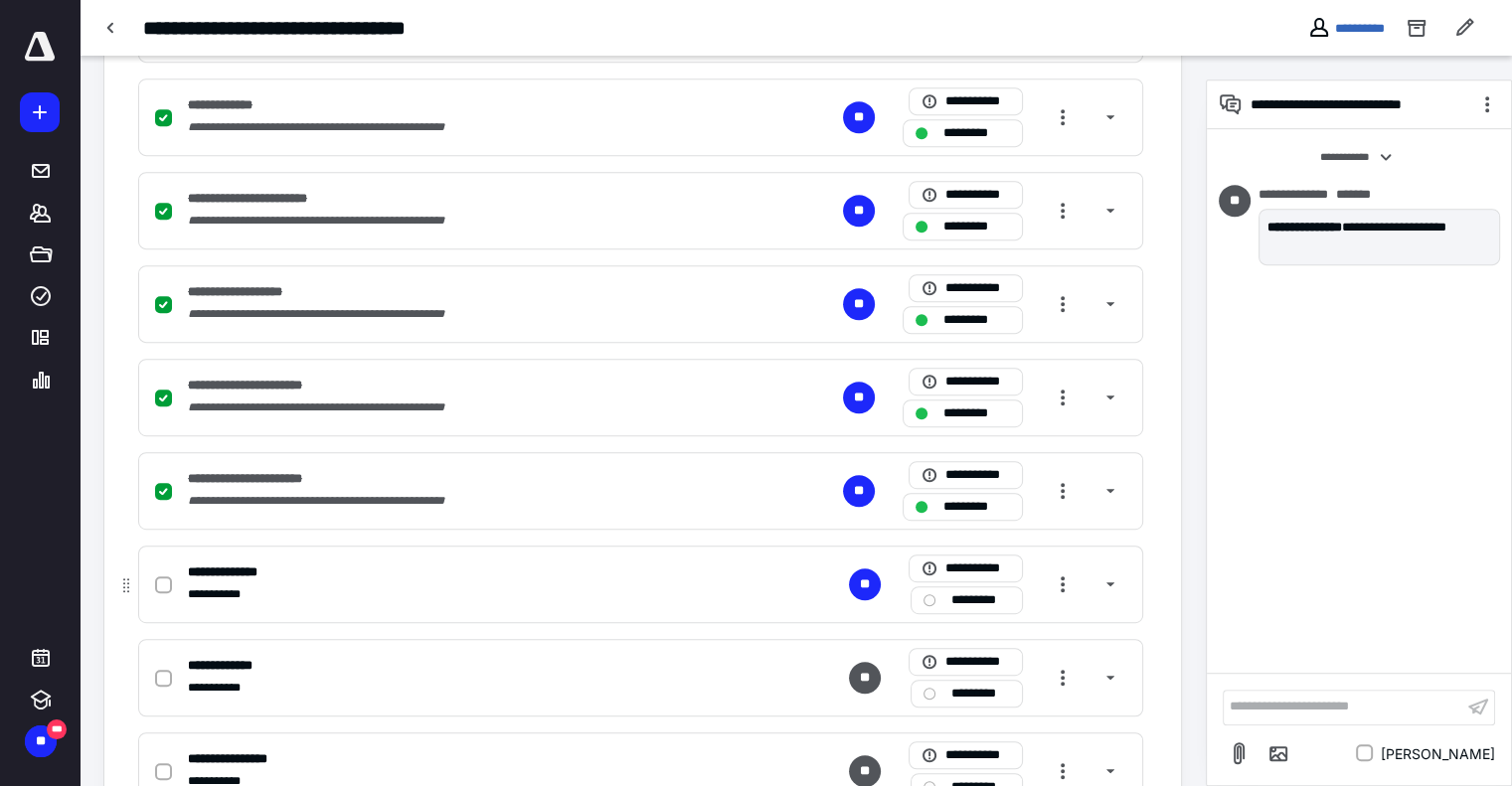 click 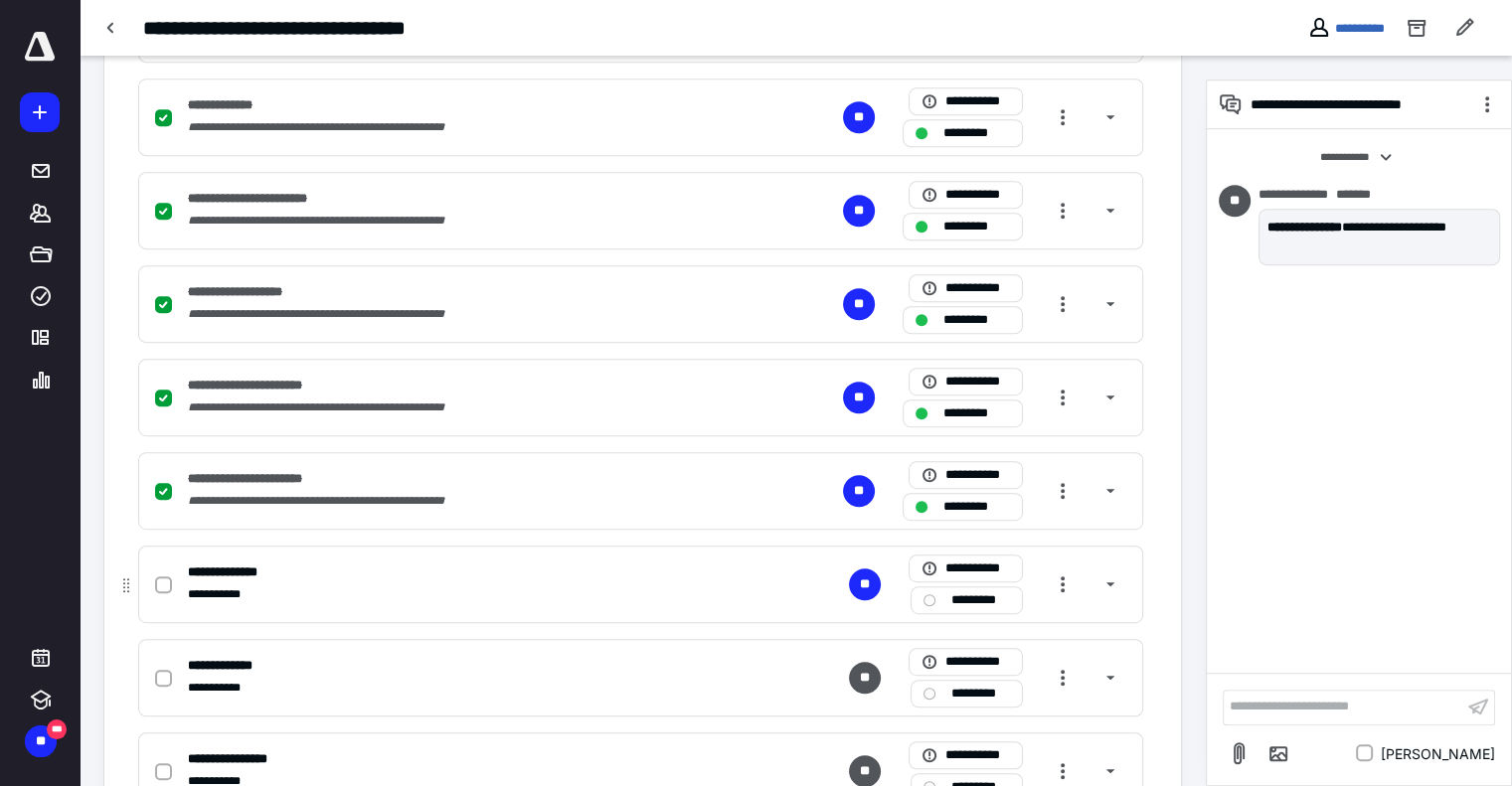 click at bounding box center [163, 585] 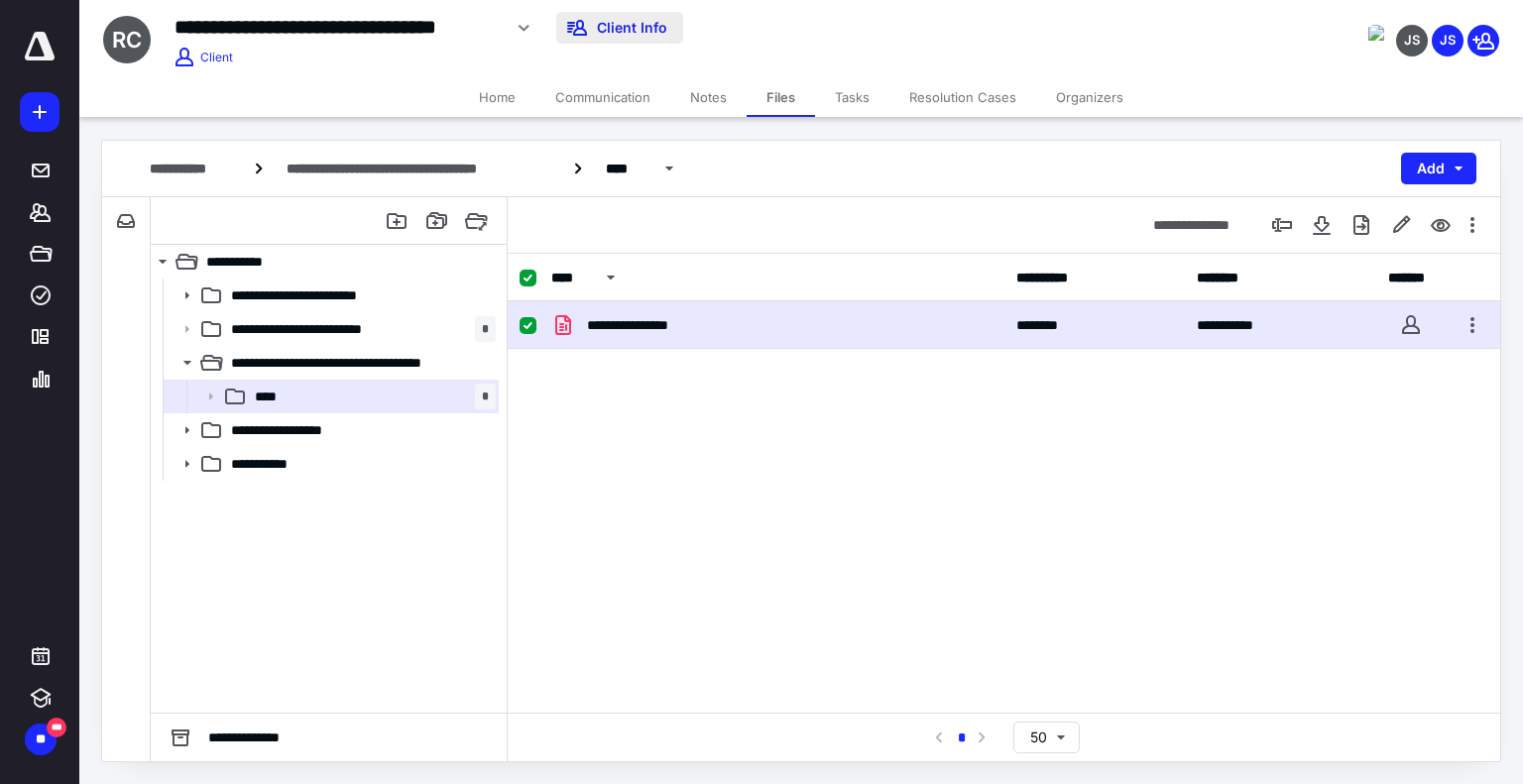 scroll, scrollTop: 0, scrollLeft: 0, axis: both 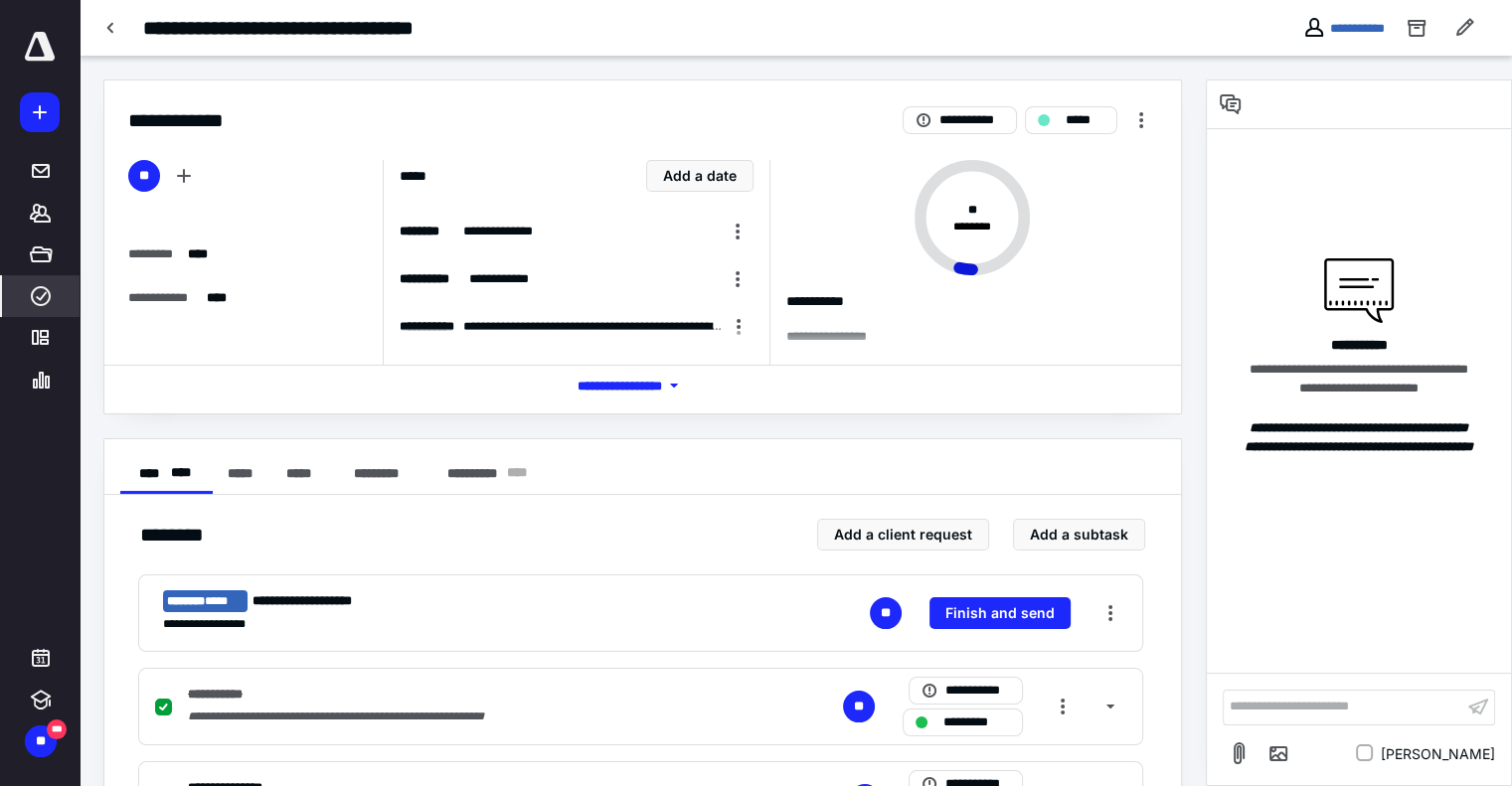 click 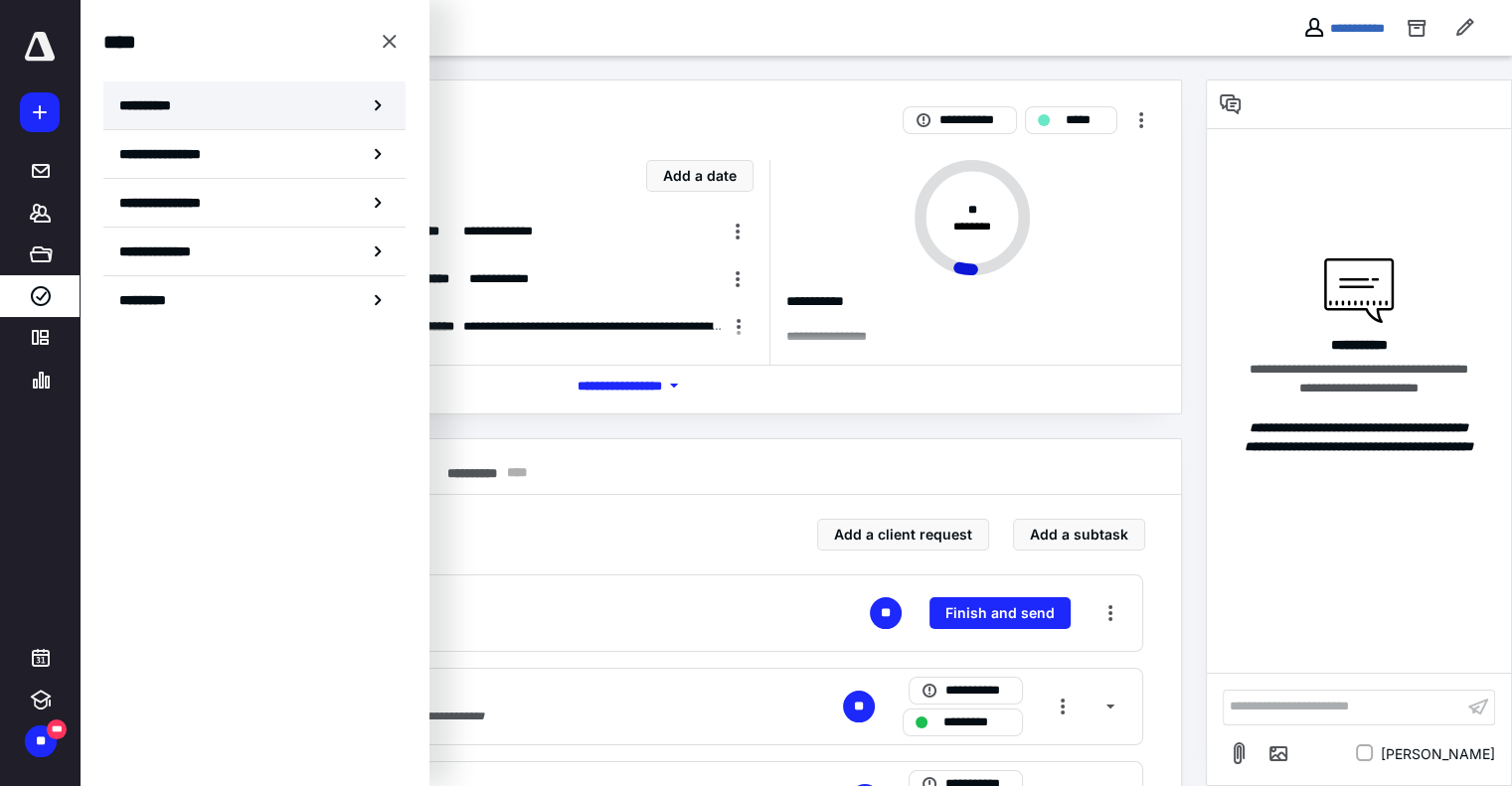 click on "**********" at bounding box center [254, 105] 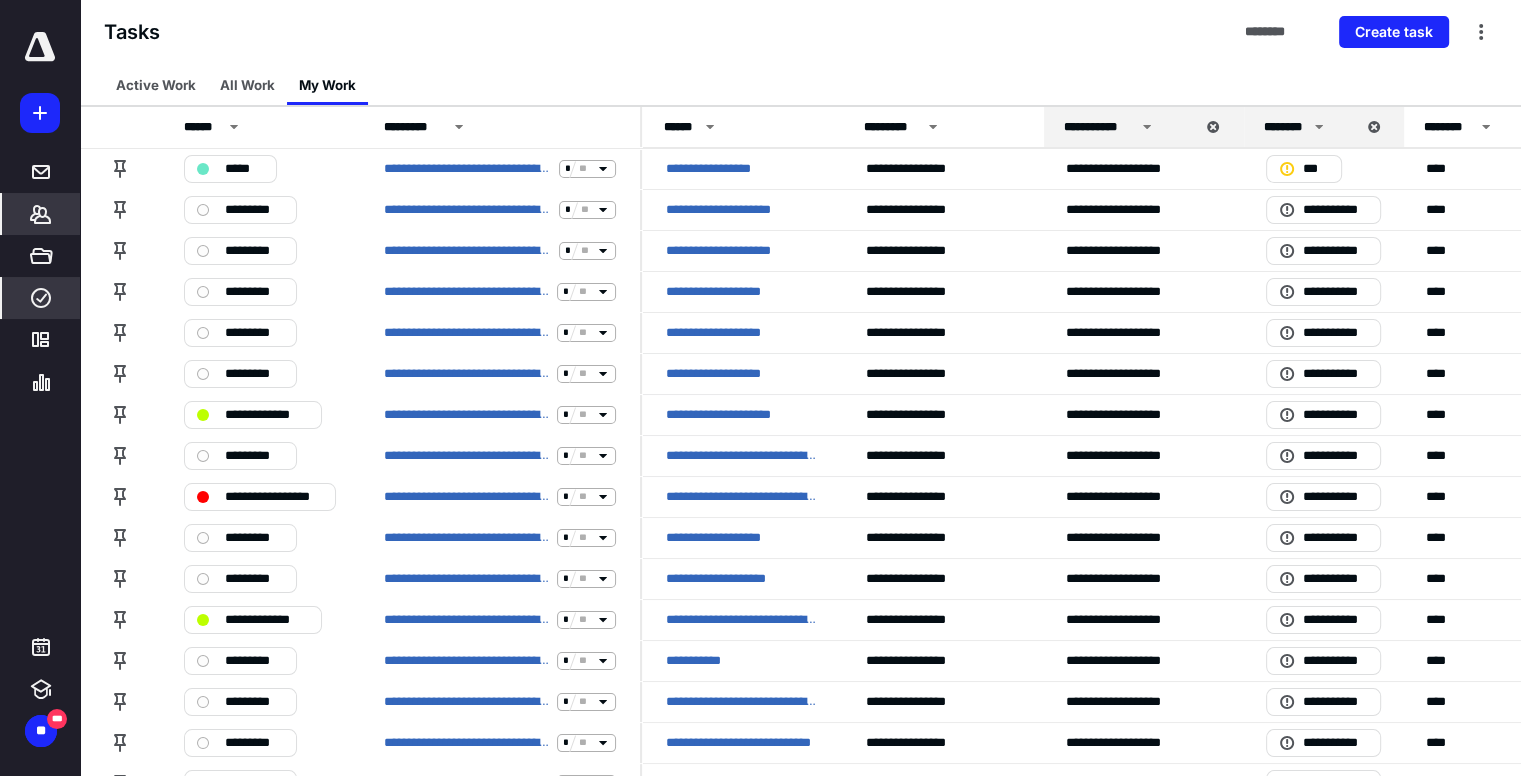 click on "*******" at bounding box center (41, 214) 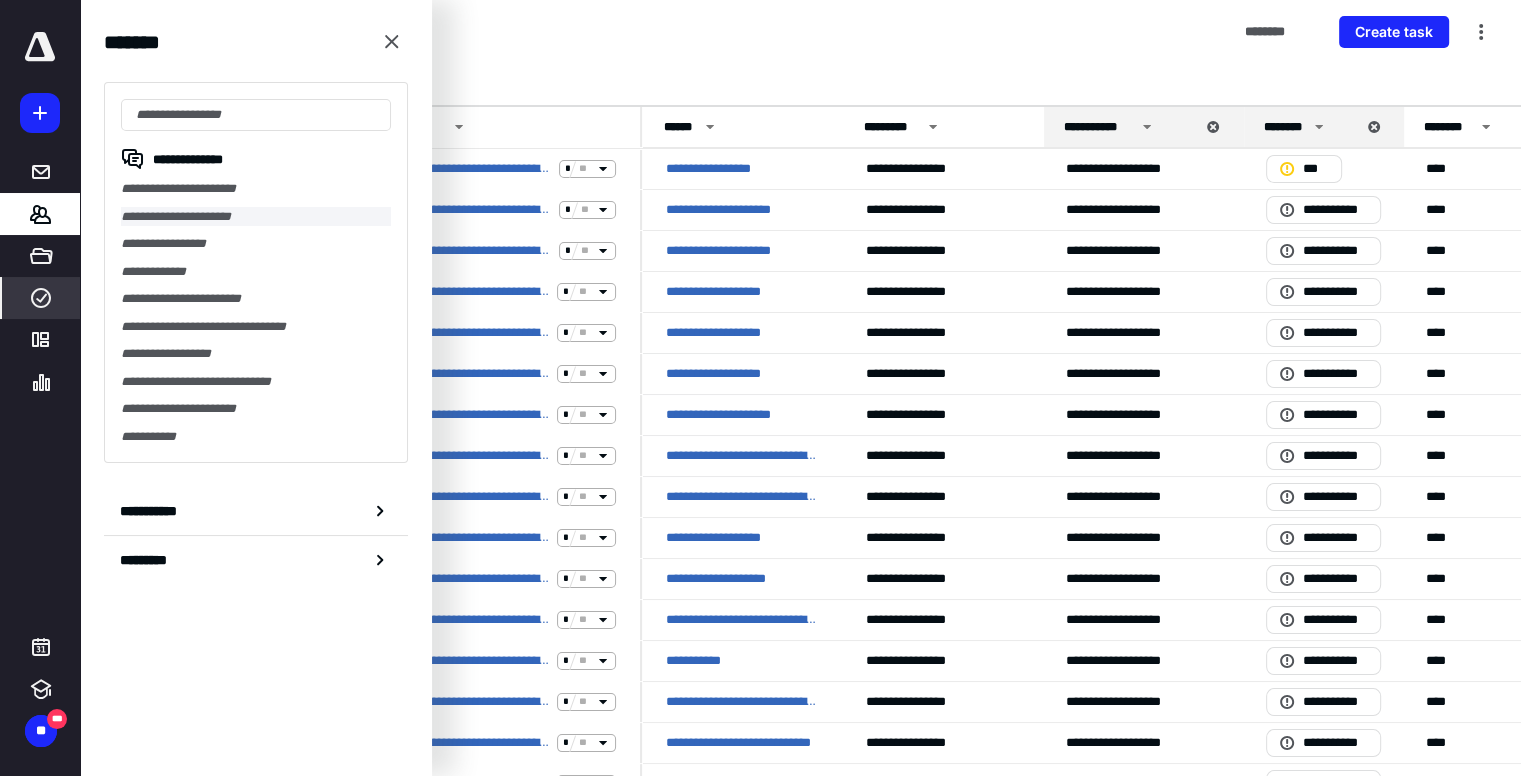 click on "**********" at bounding box center (256, 217) 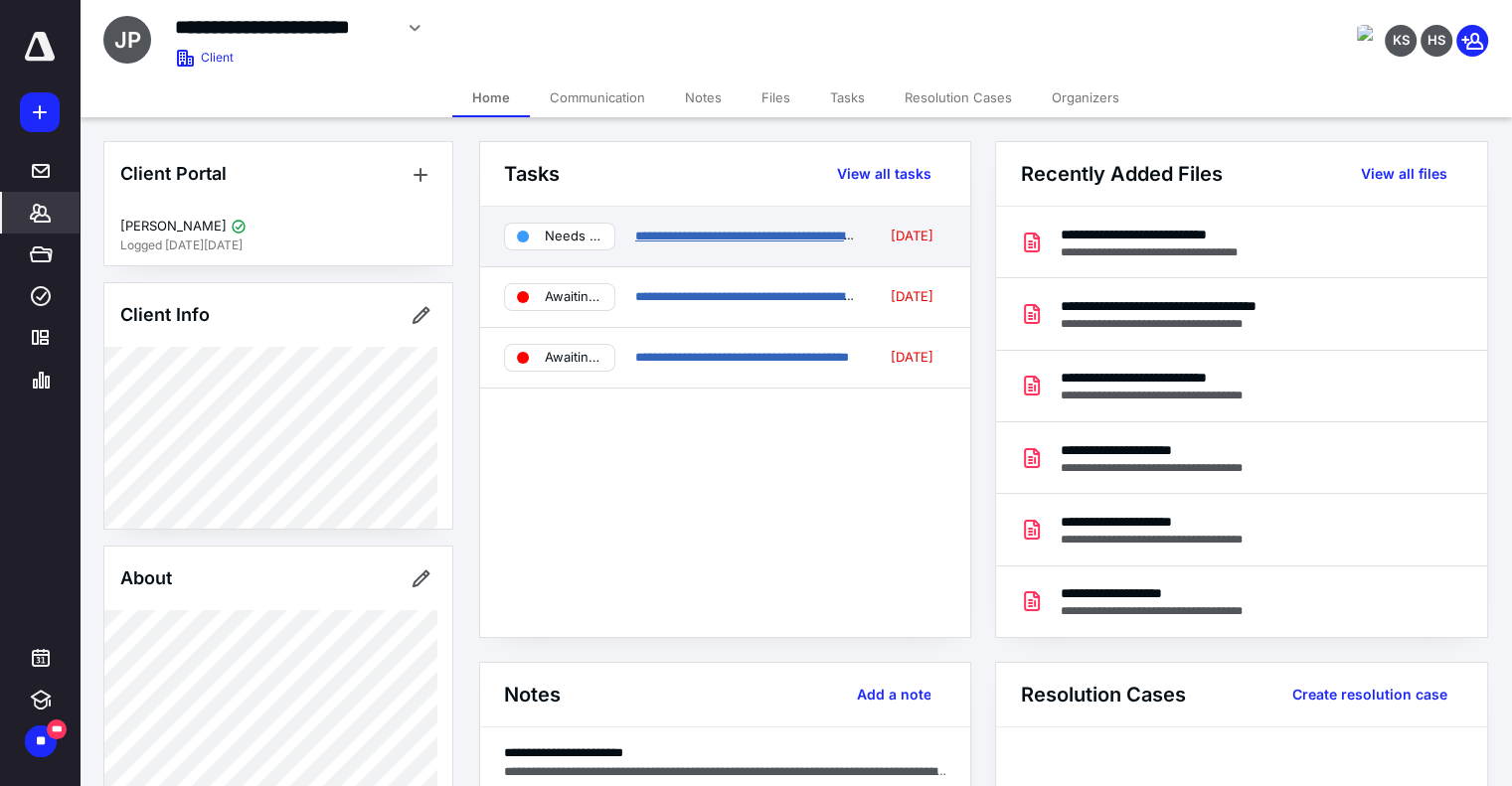 click on "**********" at bounding box center [759, 236] 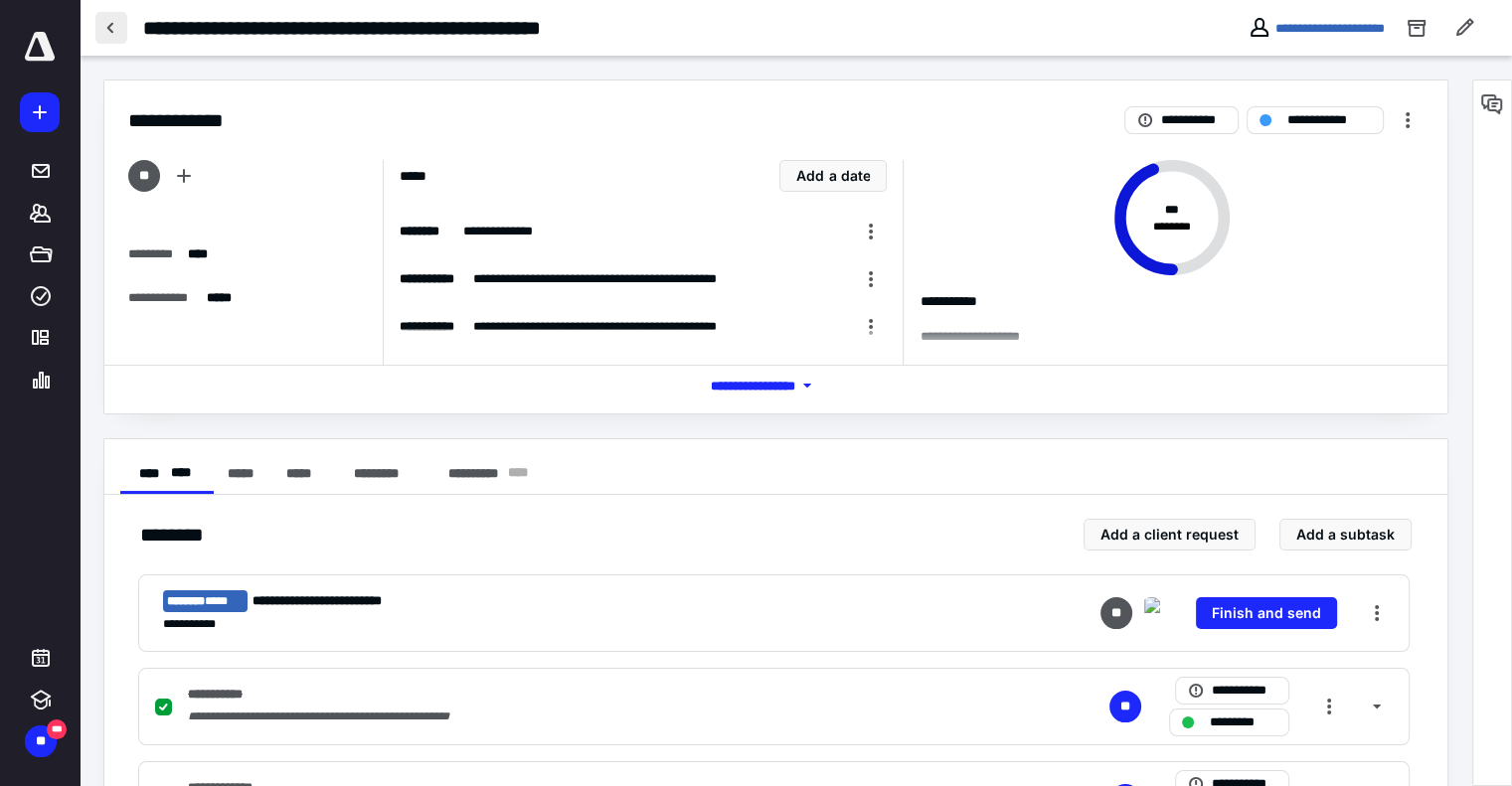 click at bounding box center (111, 28) 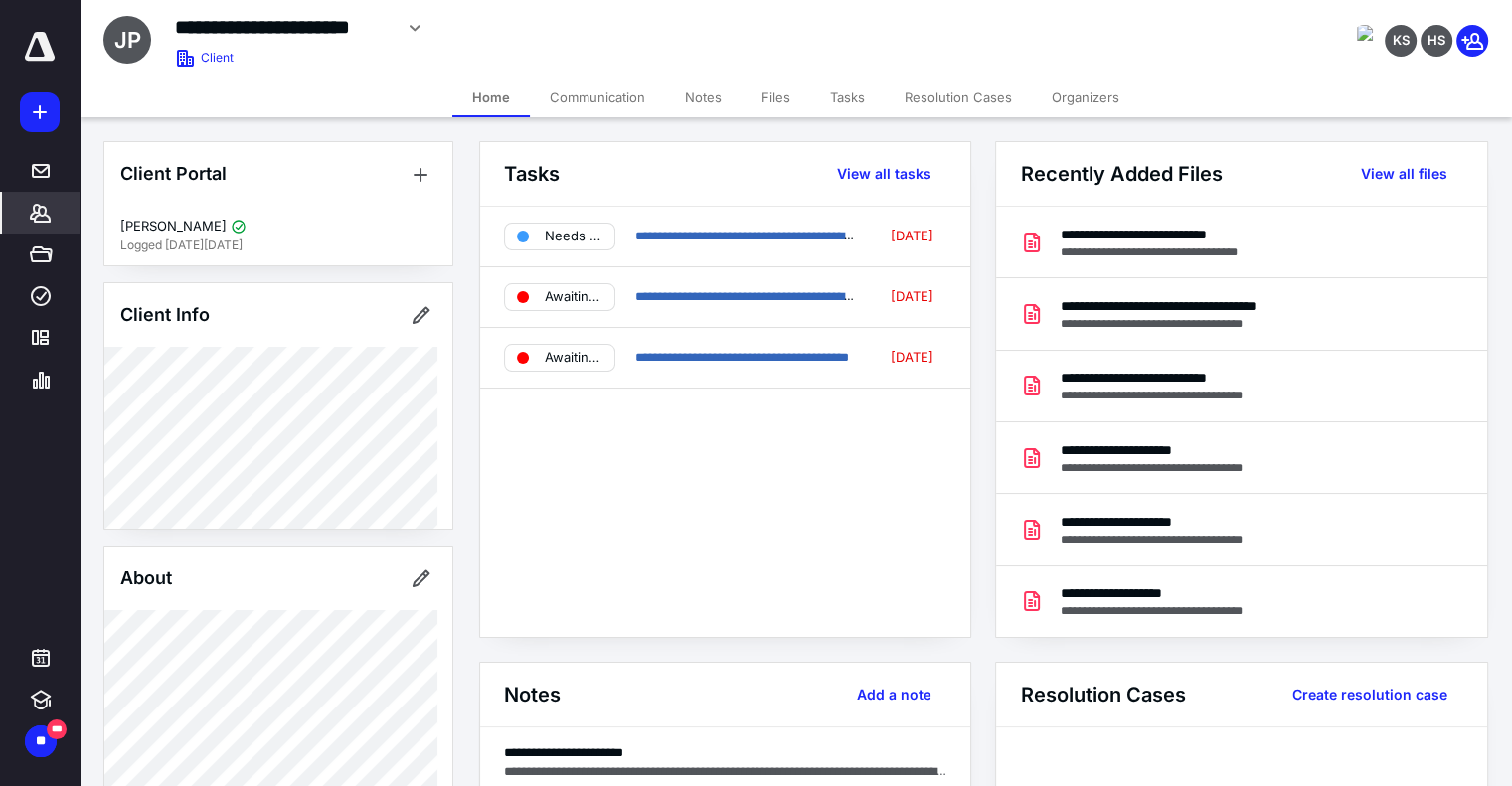 click on "**********" at bounding box center (597, 28) 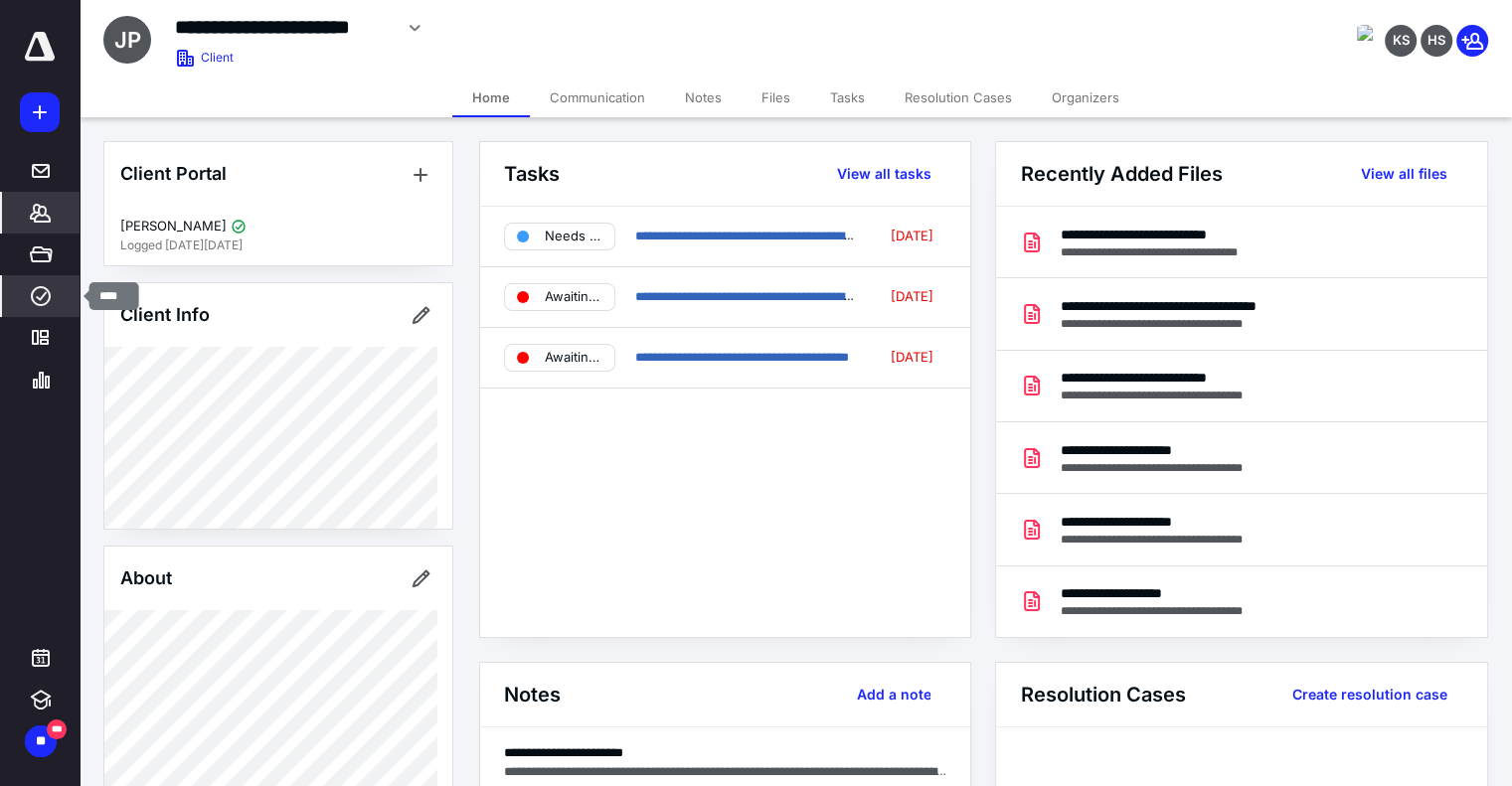 click 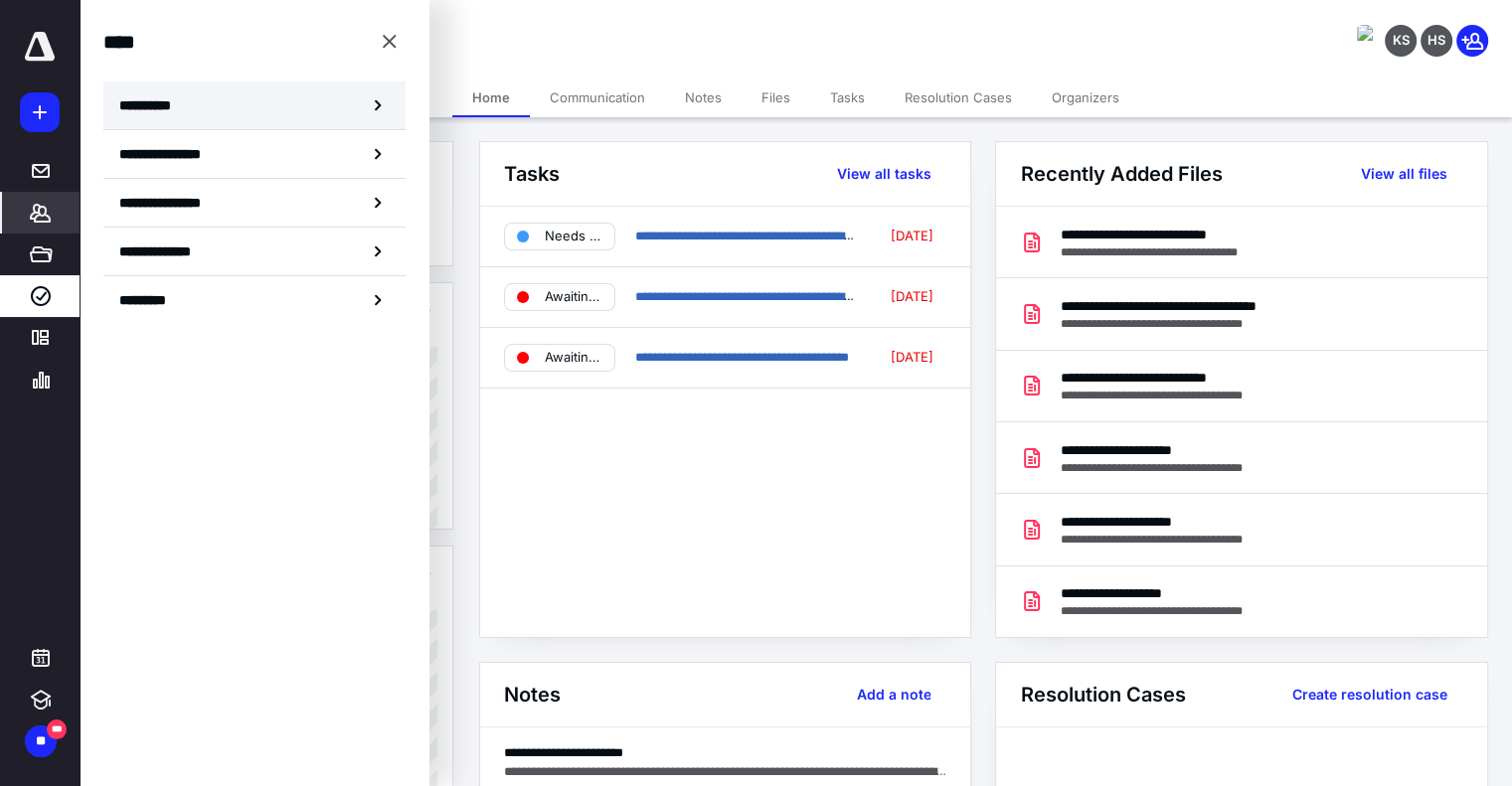 click on "**********" at bounding box center [152, 105] 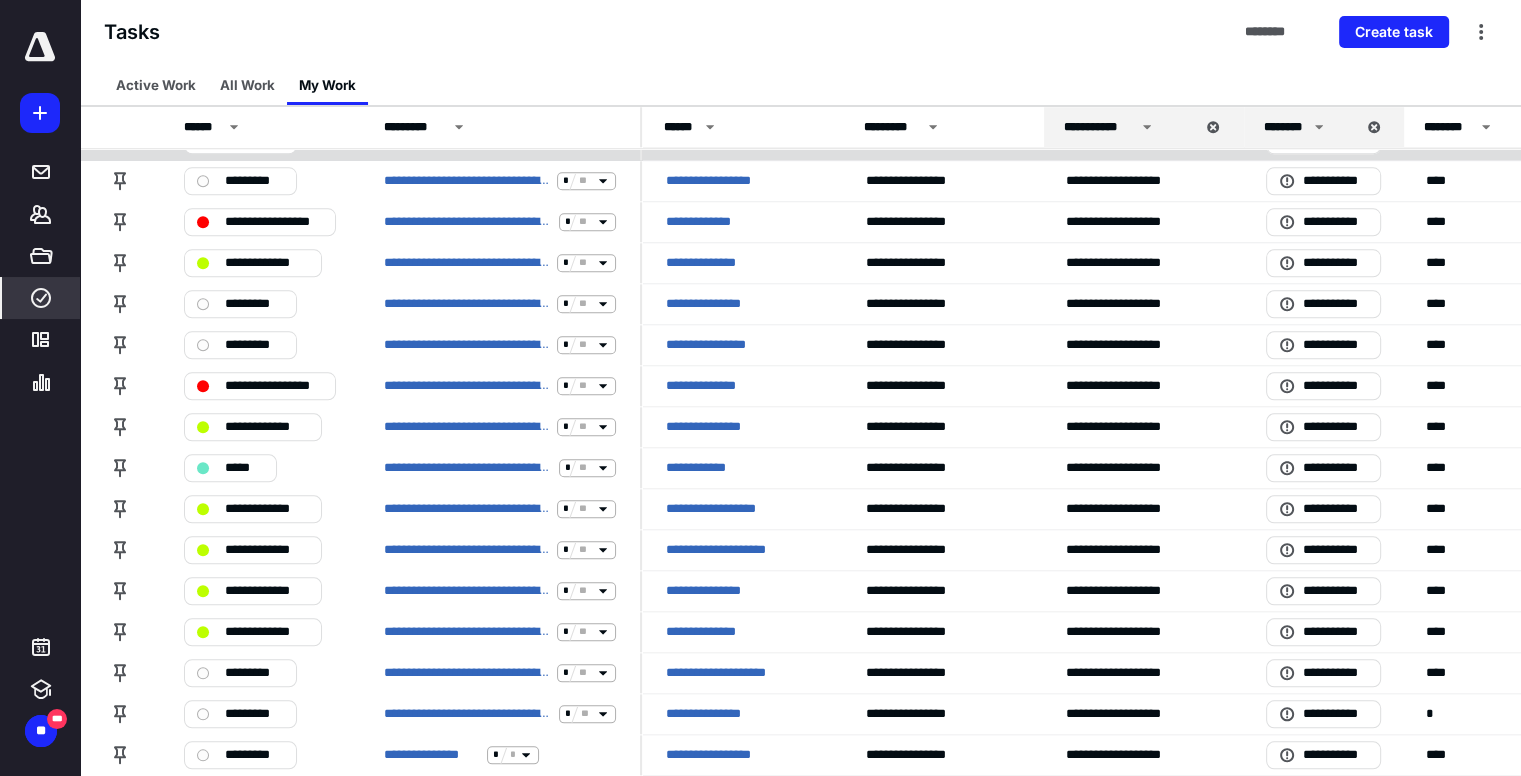 scroll, scrollTop: 2089, scrollLeft: 0, axis: vertical 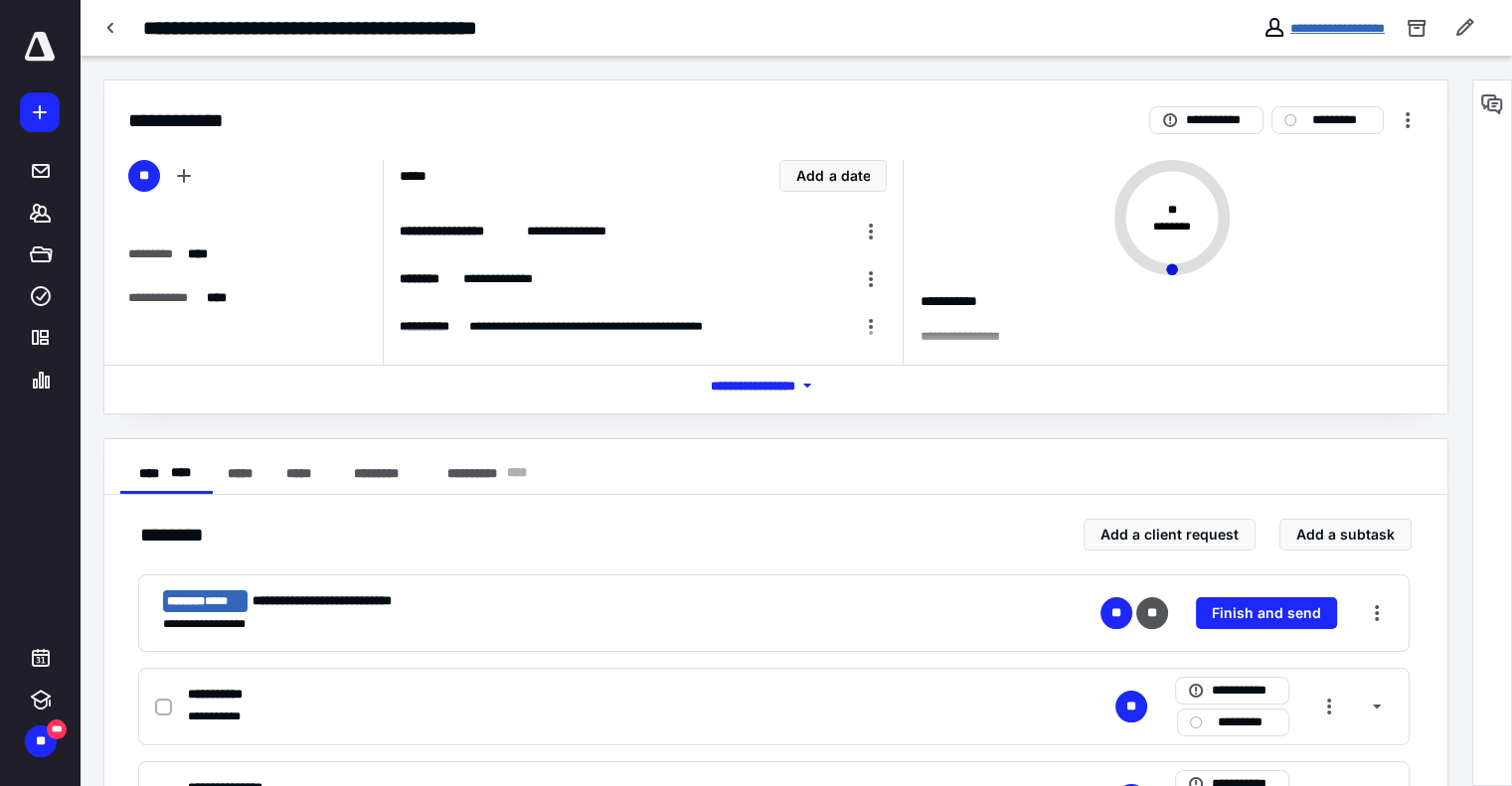click on "**********" at bounding box center [1337, 28] 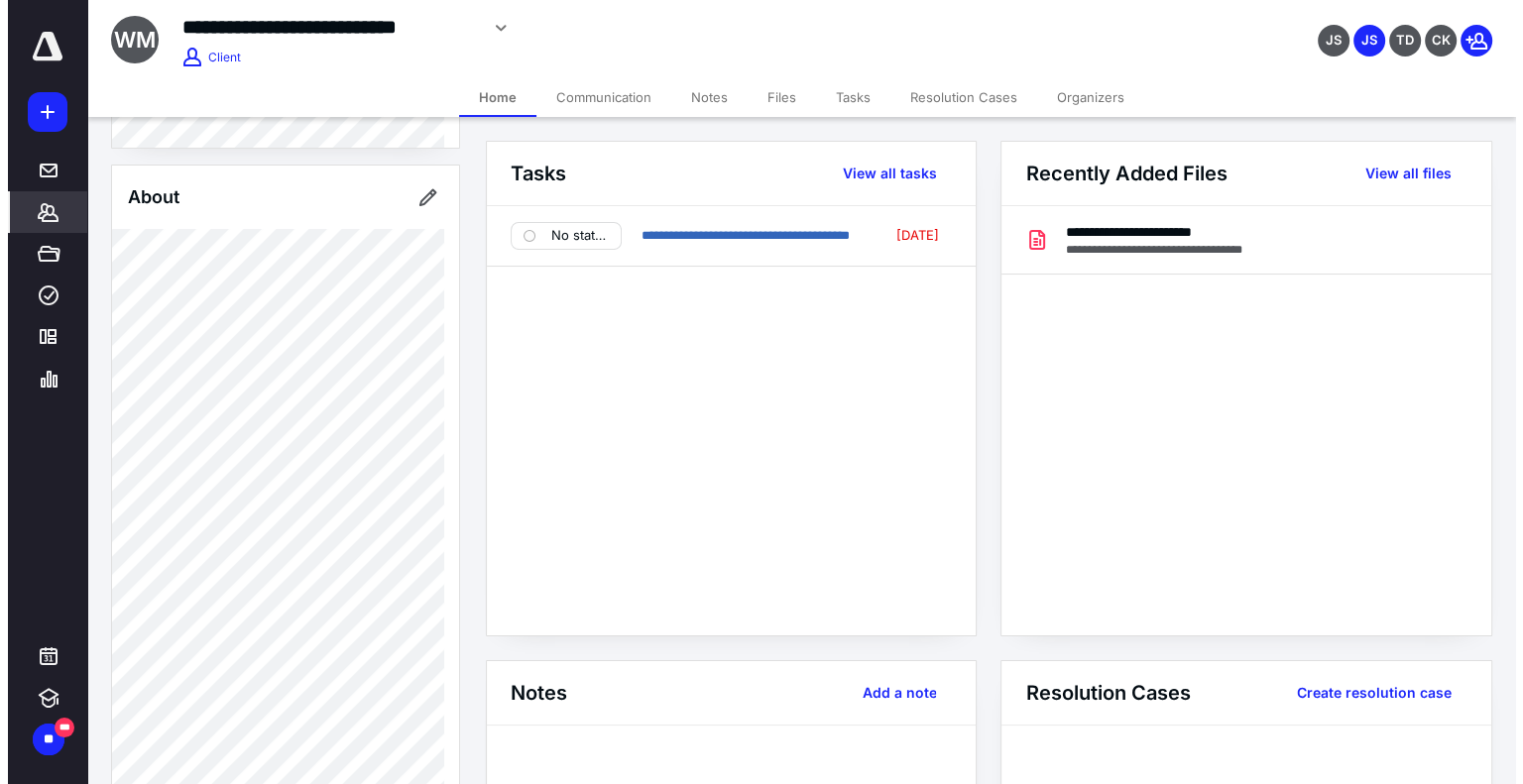 scroll, scrollTop: 0, scrollLeft: 0, axis: both 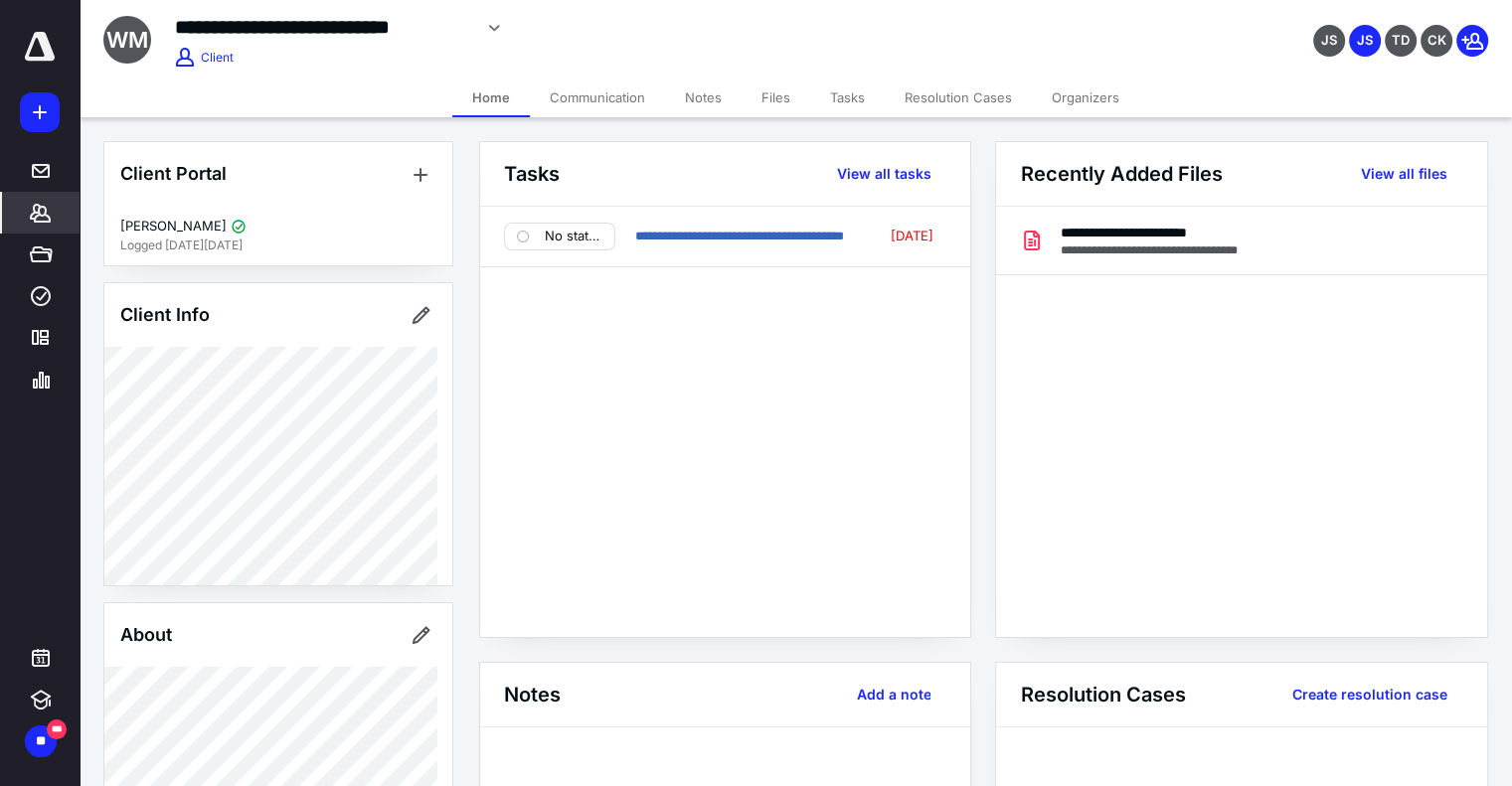 click on "Files" at bounding box center [775, 97] 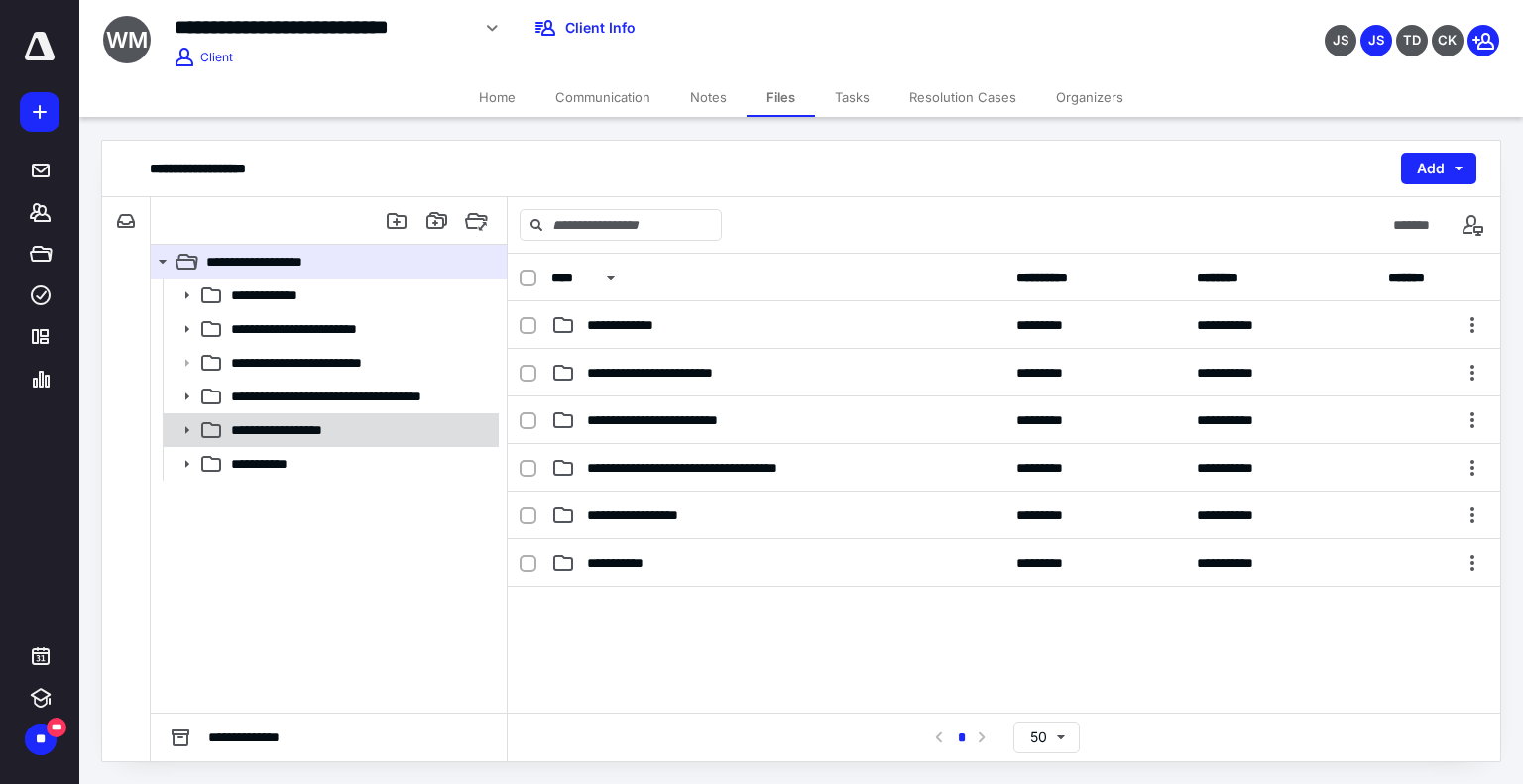 click on "**********" at bounding box center [294, 430] 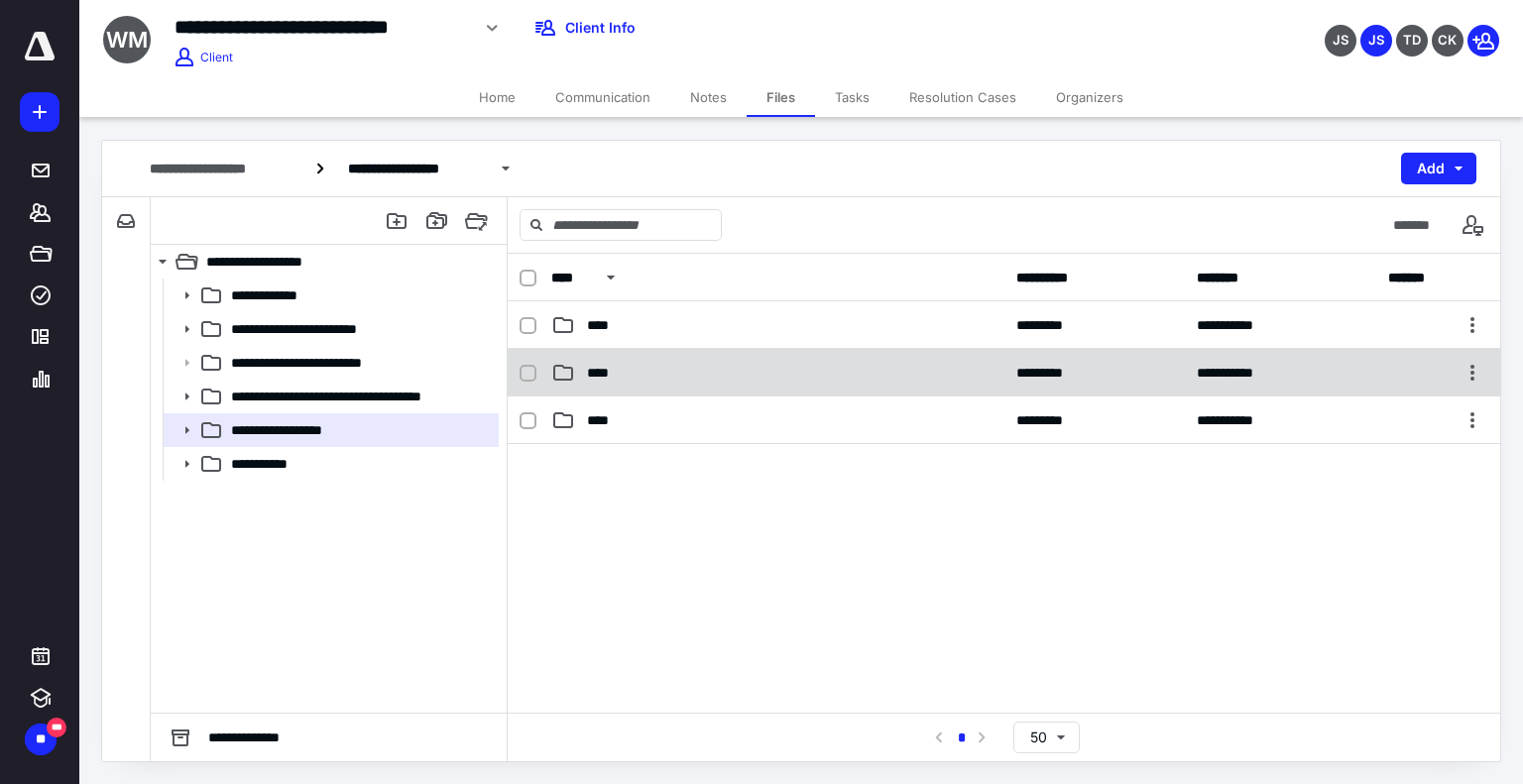 click on "****" at bounding box center (777, 373) 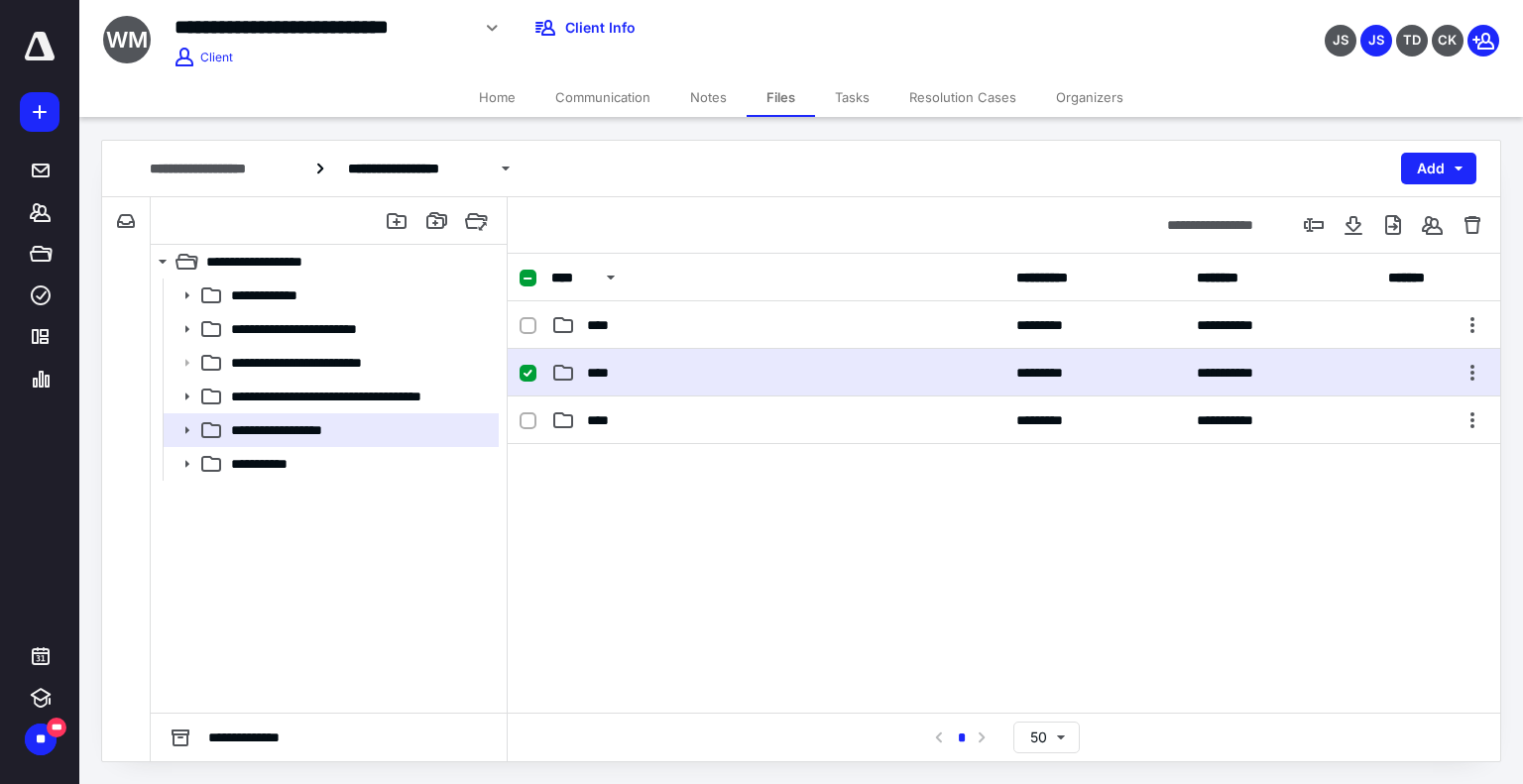 click on "****" at bounding box center [777, 373] 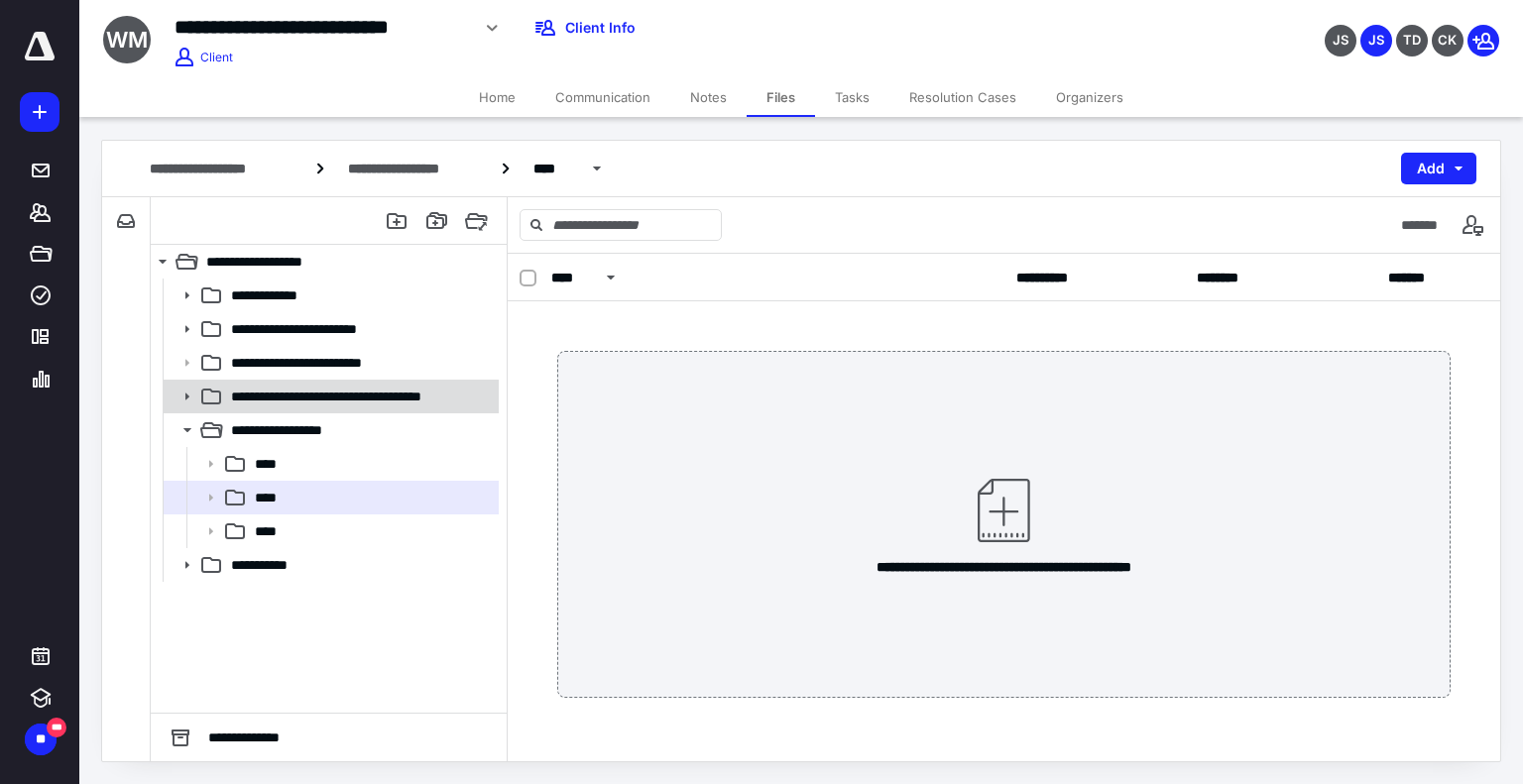 click on "**********" at bounding box center (360, 396) 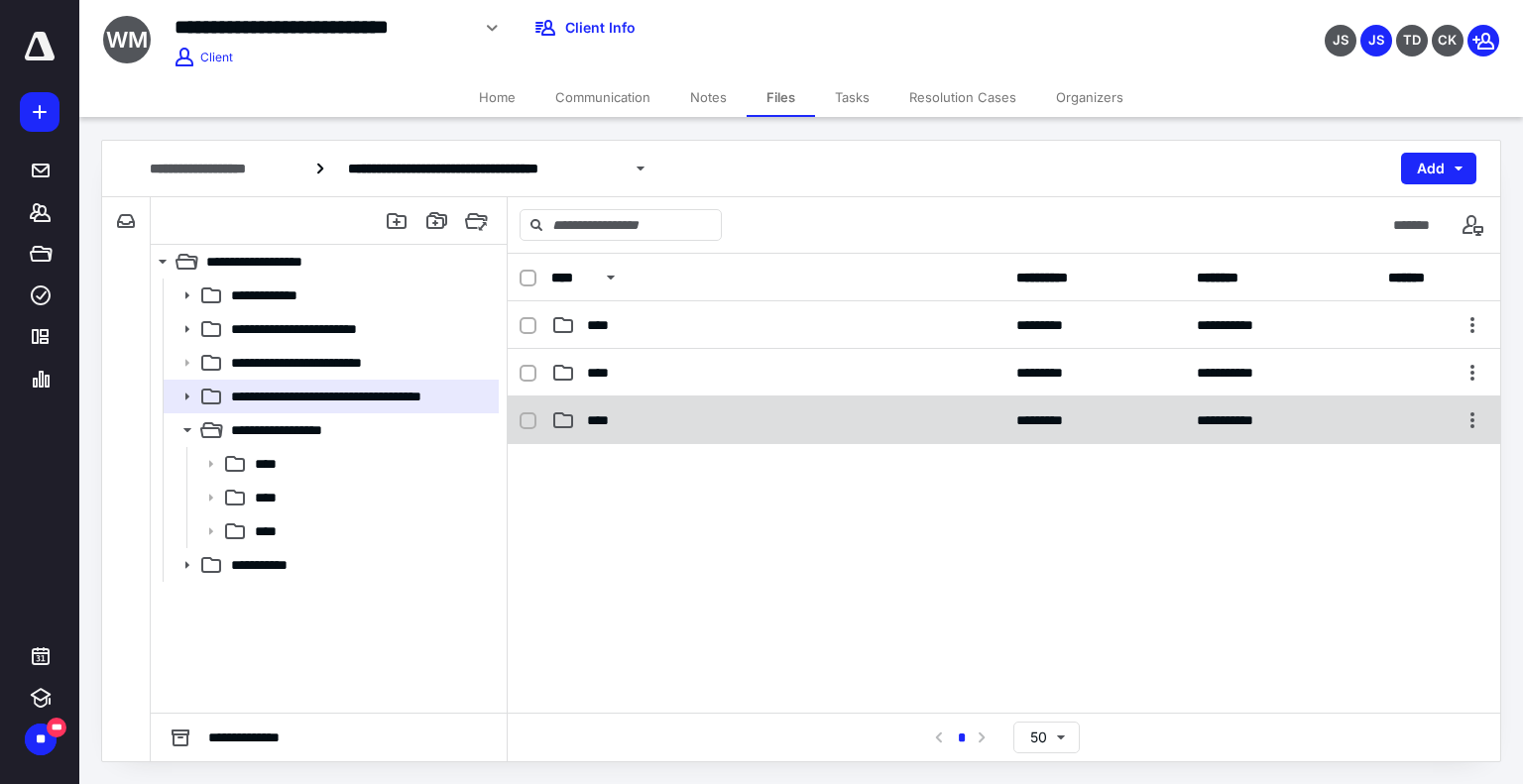 click on "****" at bounding box center [777, 420] 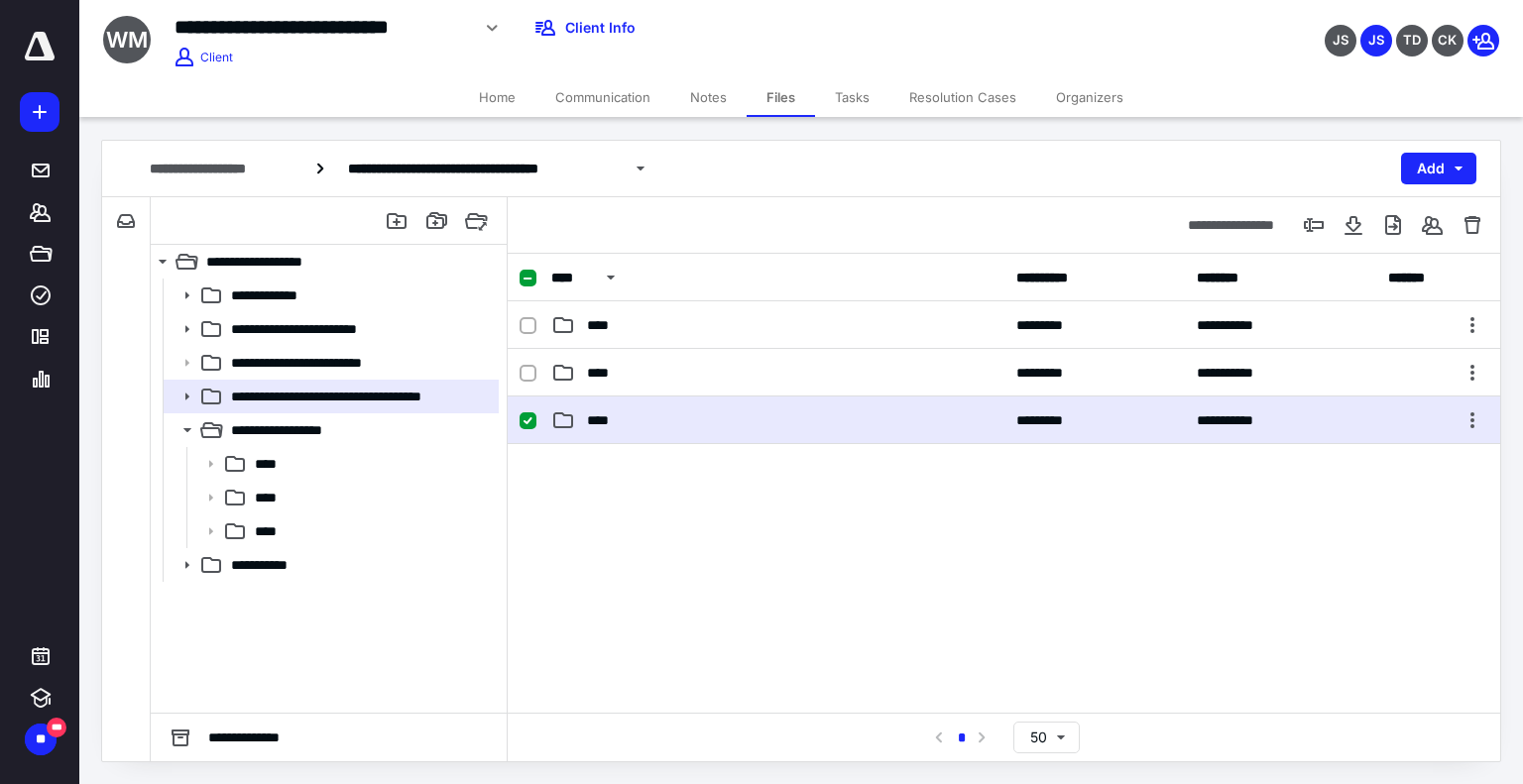 checkbox on "true" 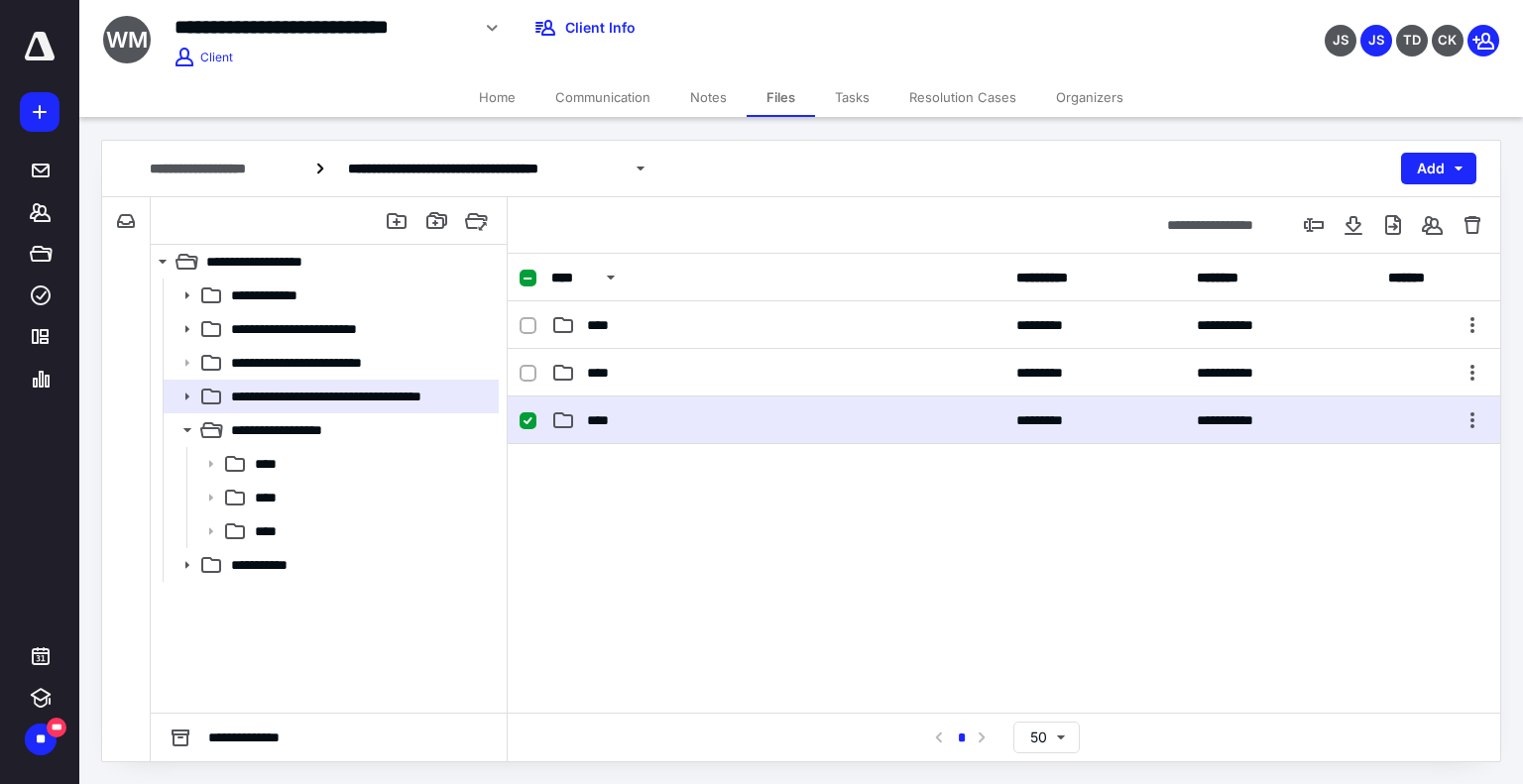 click on "****" at bounding box center (777, 420) 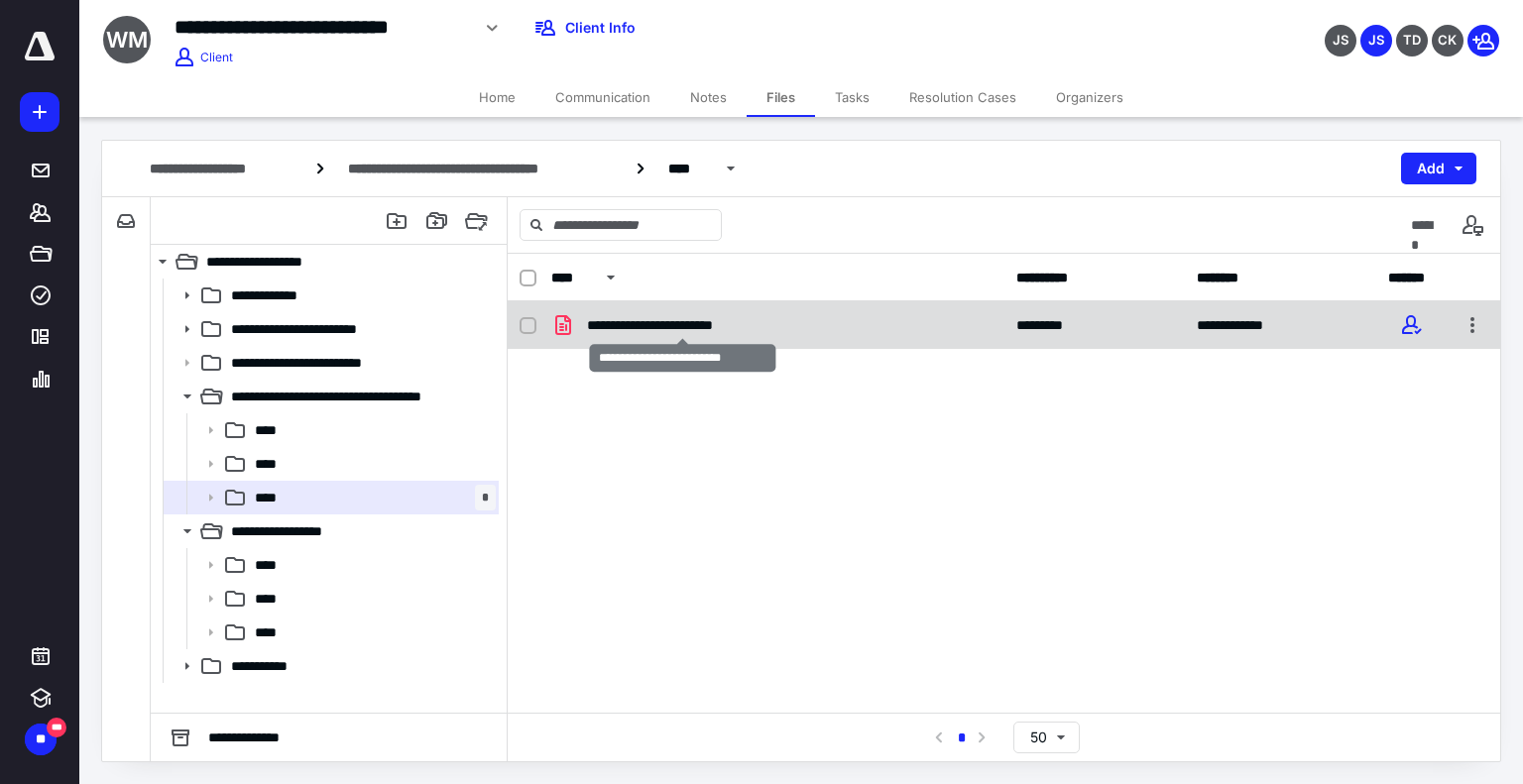 click on "**********" at bounding box center (683, 325) 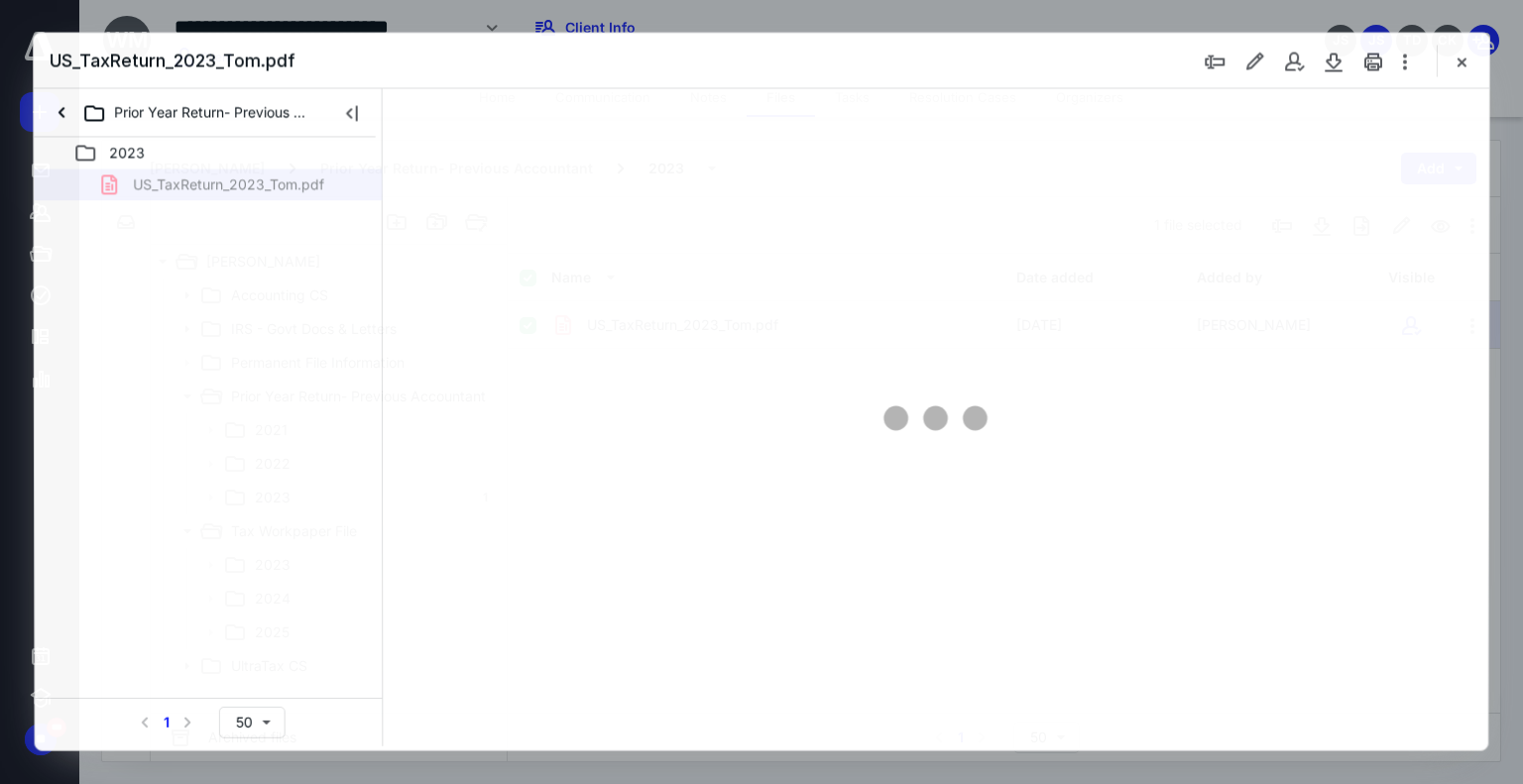 scroll, scrollTop: 0, scrollLeft: 0, axis: both 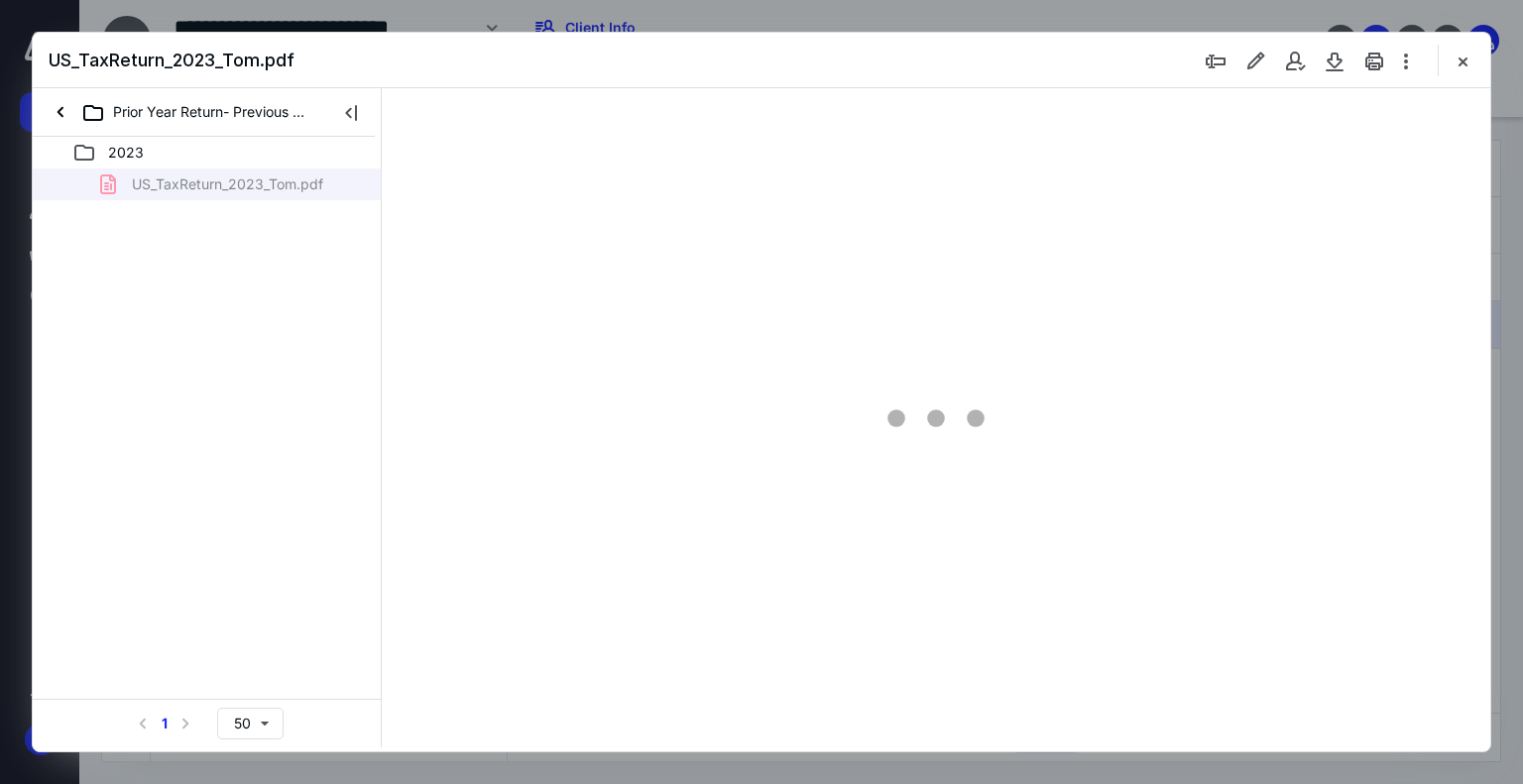 type on "169" 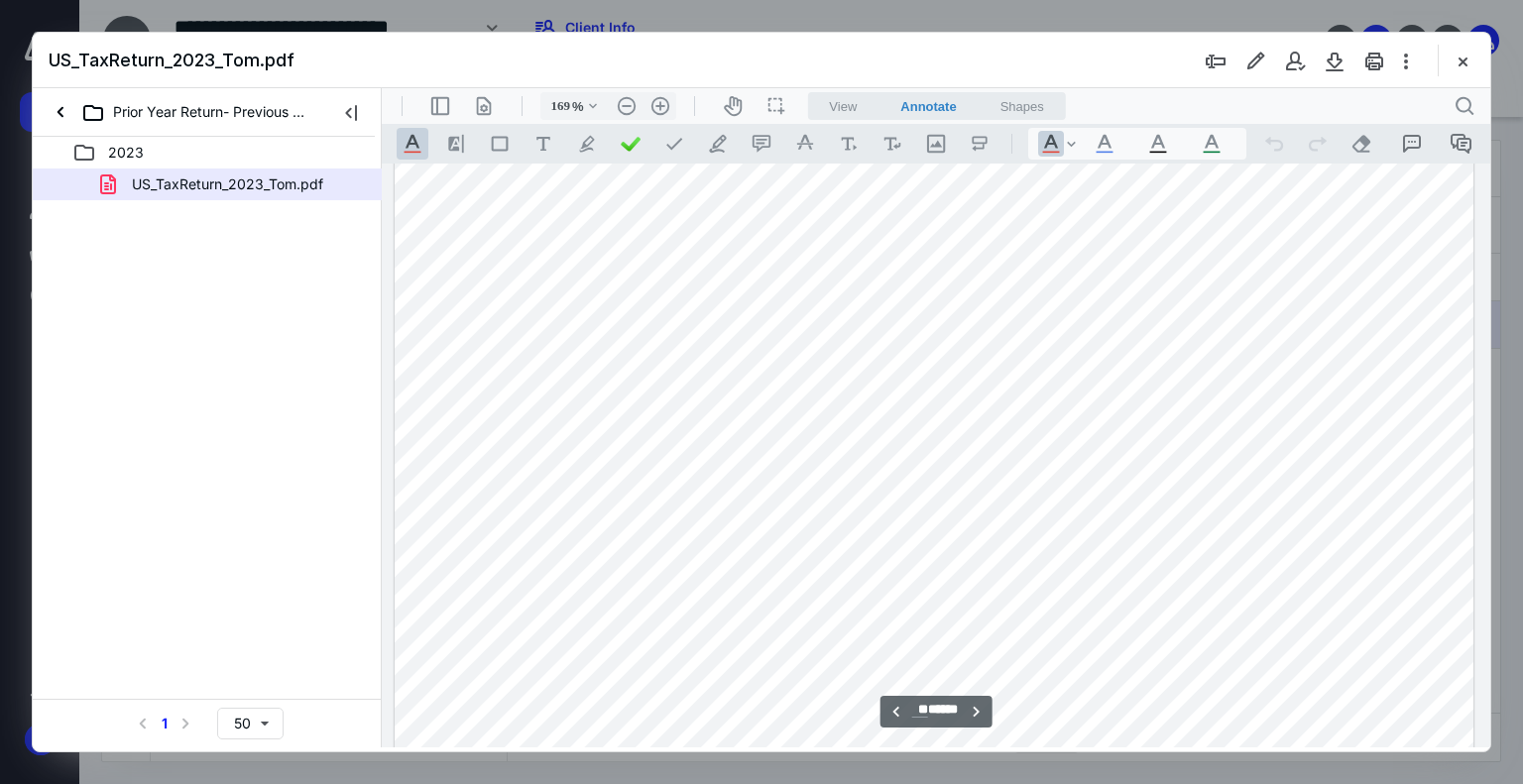 scroll, scrollTop: 45973, scrollLeft: 143, axis: both 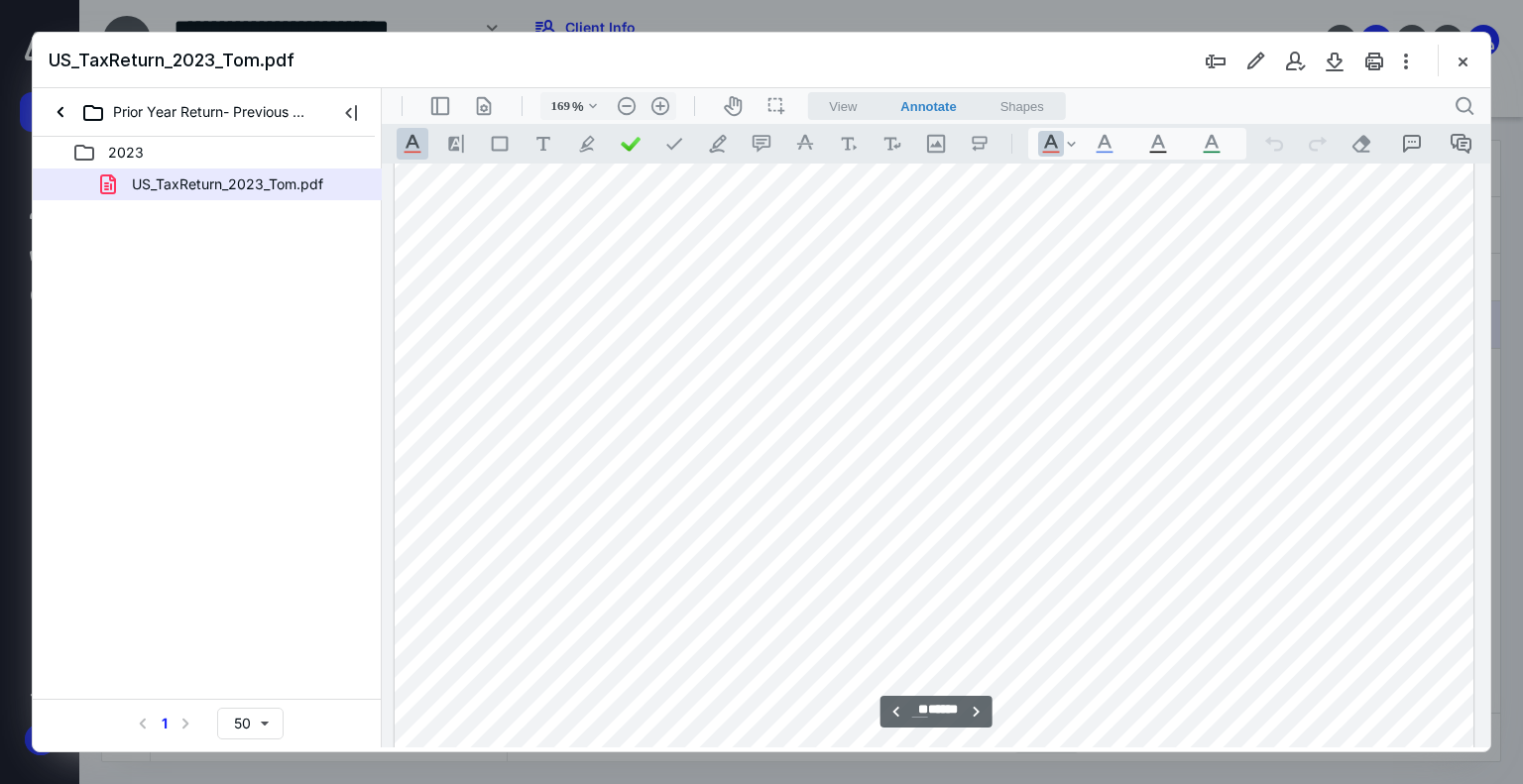type on "**" 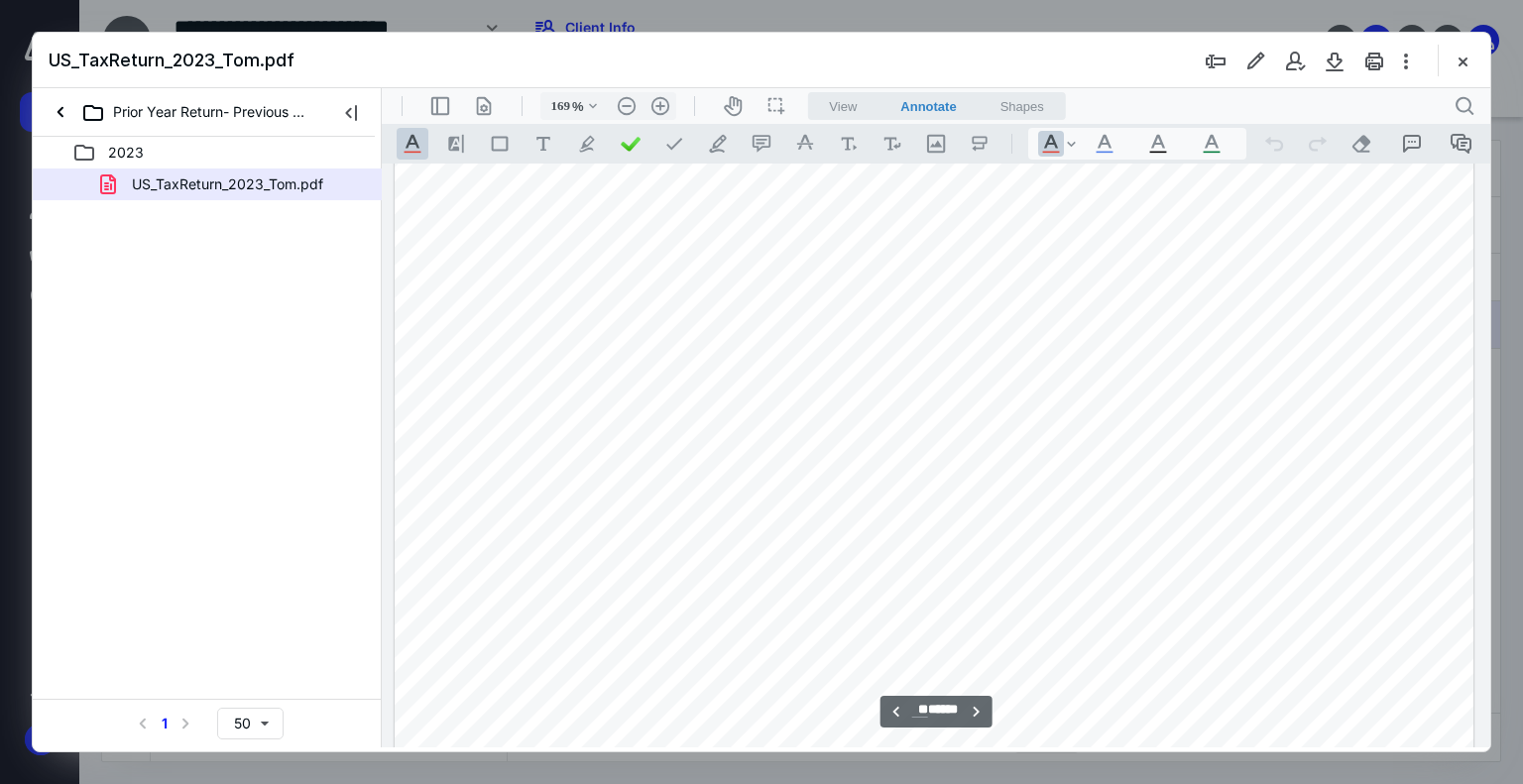 scroll, scrollTop: 60642, scrollLeft: 143, axis: both 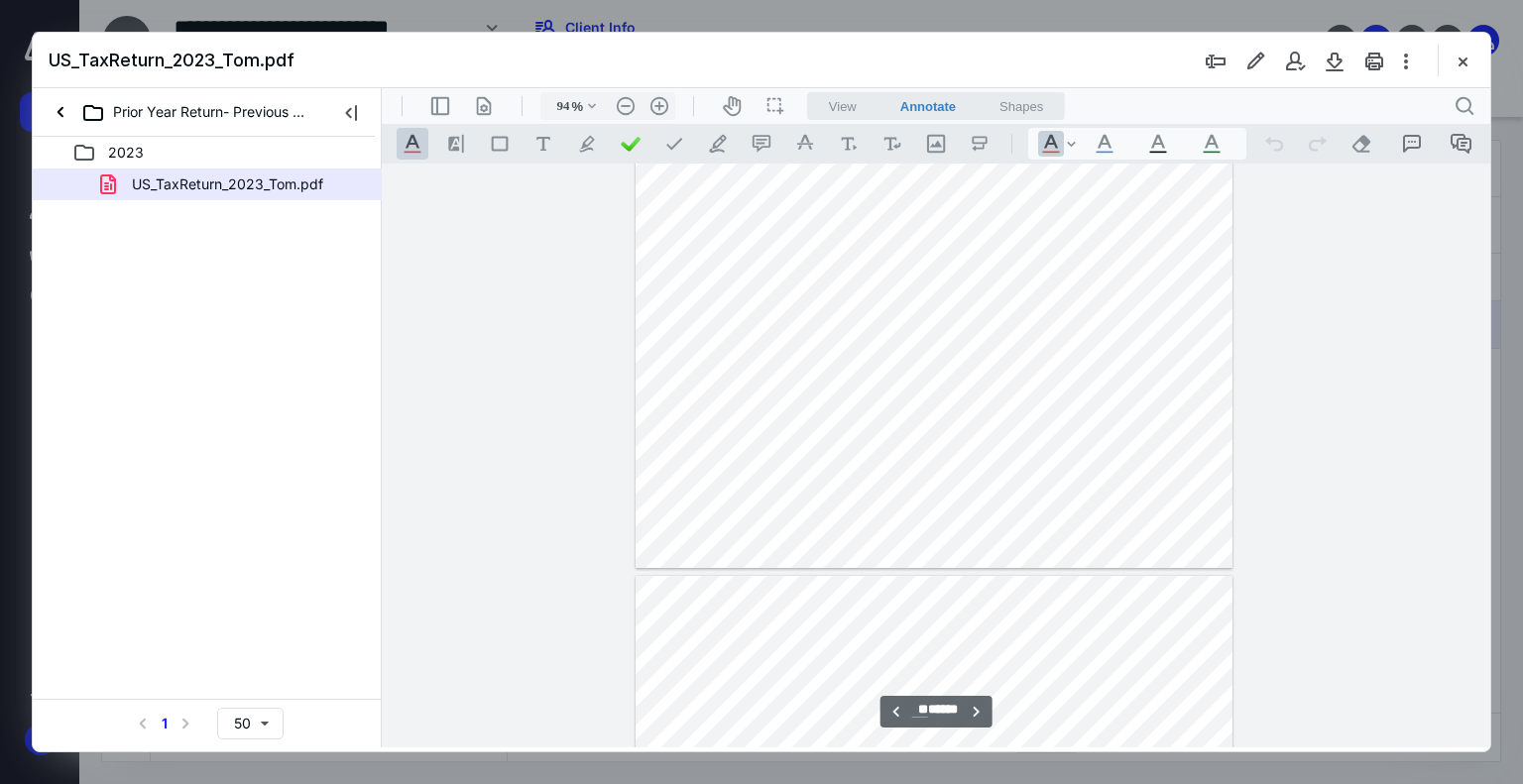 type on "69" 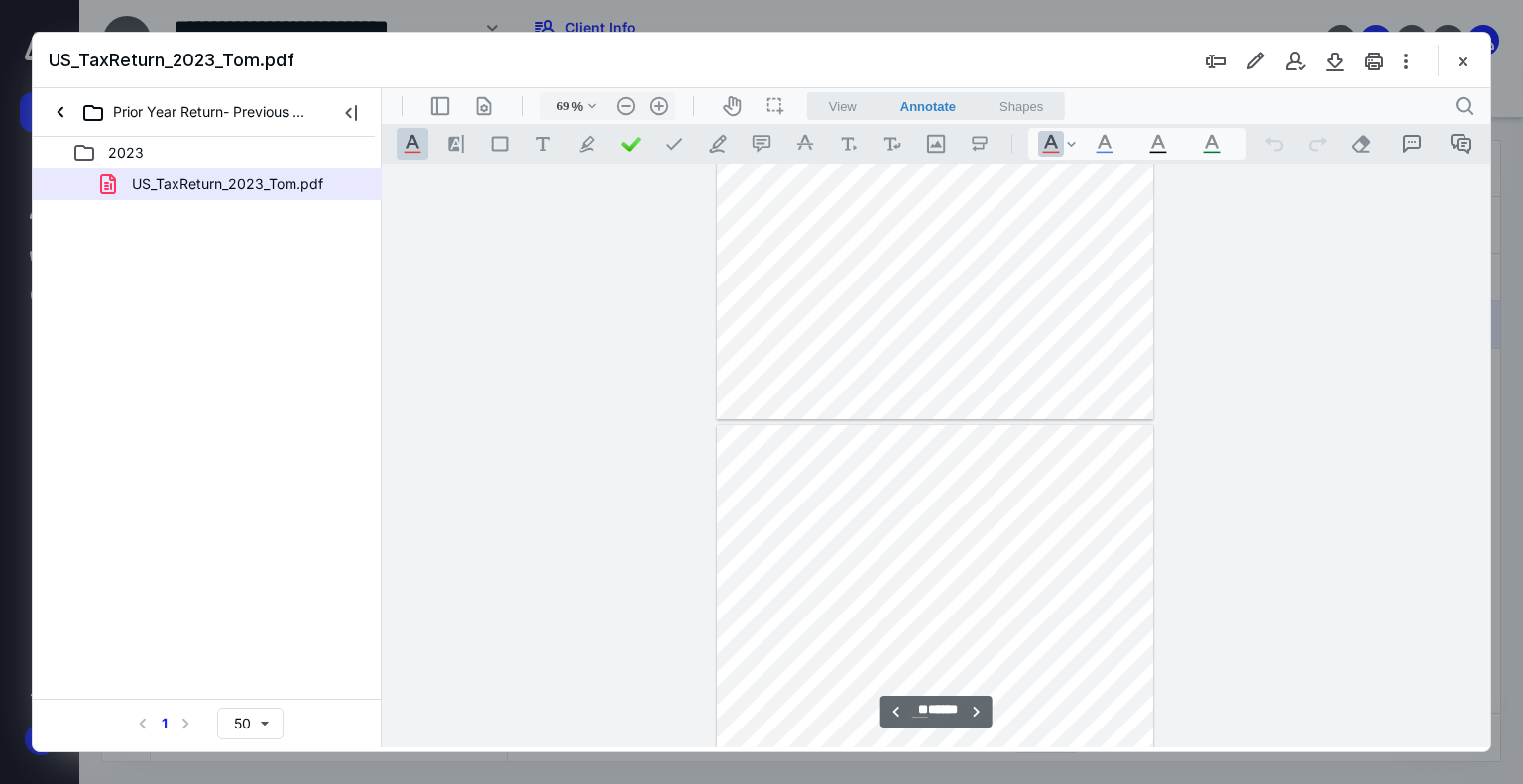 scroll, scrollTop: 33559, scrollLeft: 0, axis: vertical 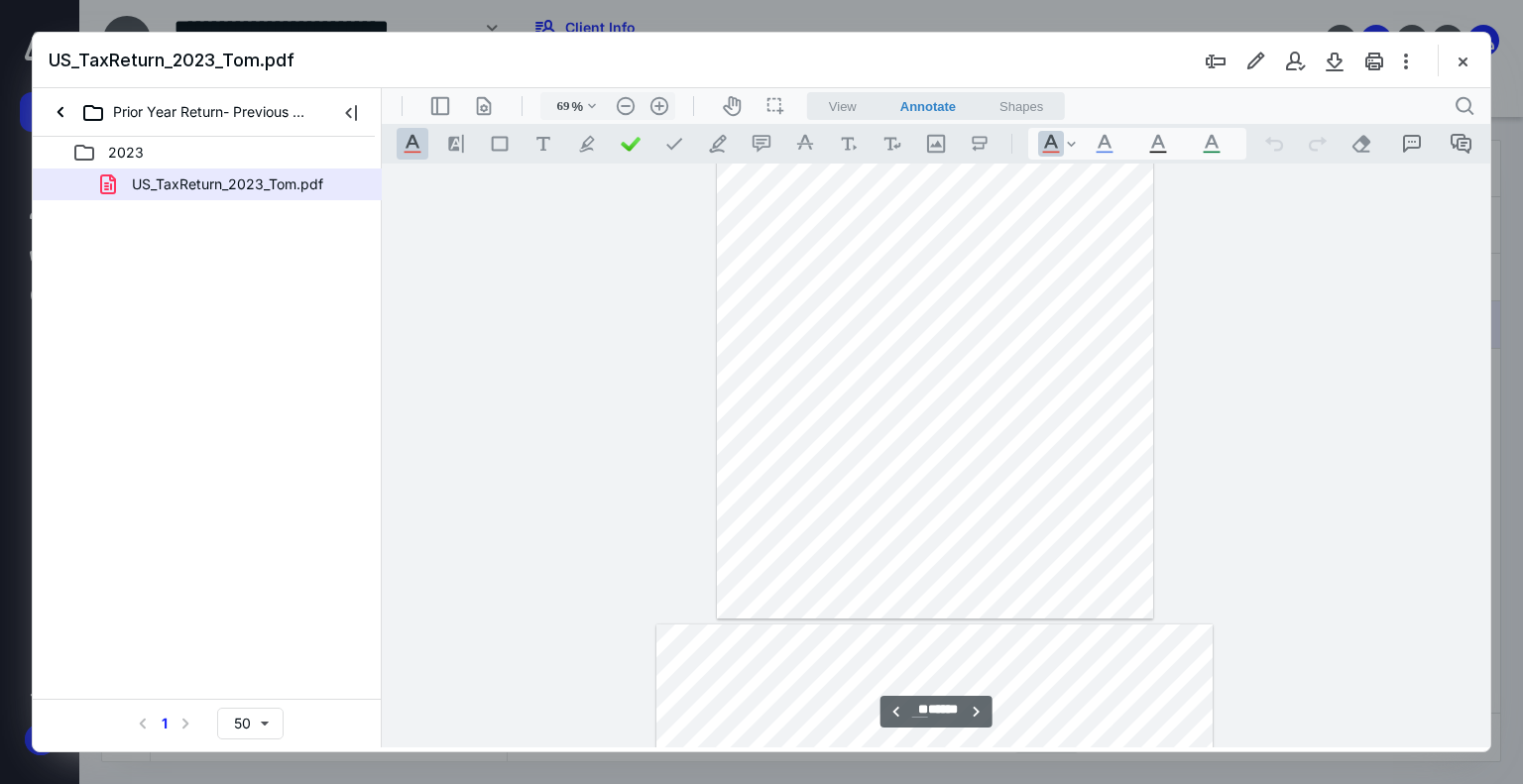 type on "**" 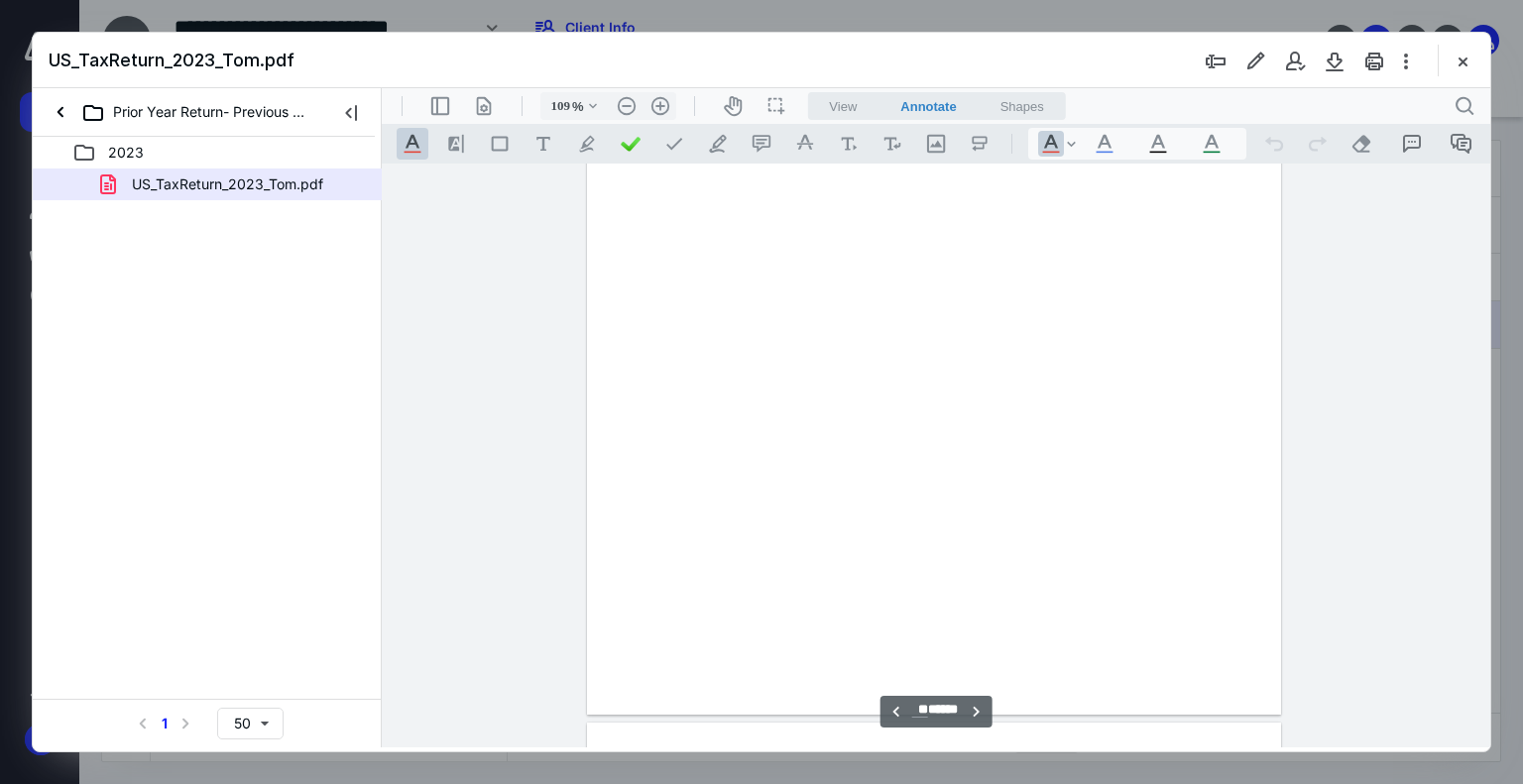 type on "134" 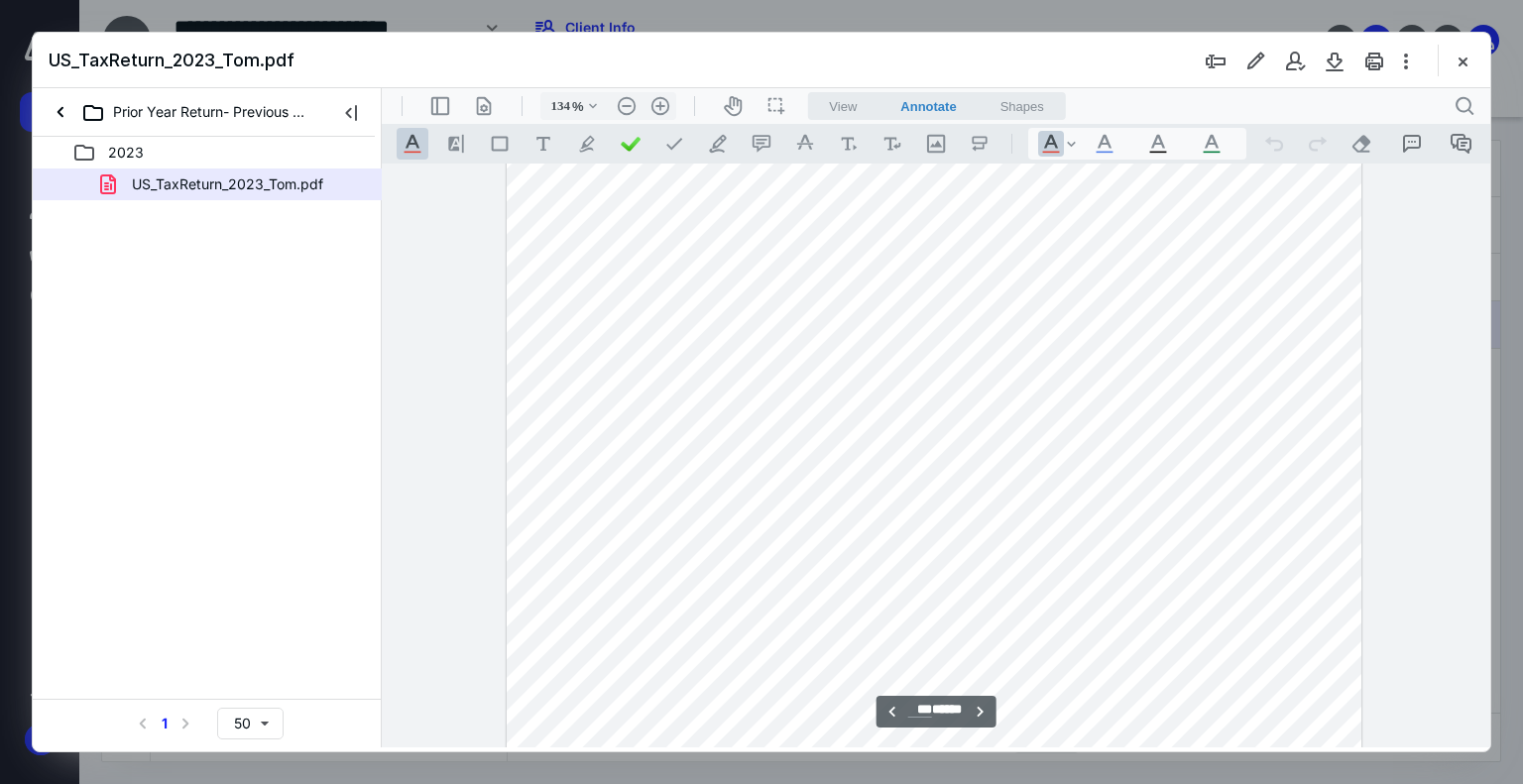 scroll, scrollTop: 338398, scrollLeft: 0, axis: vertical 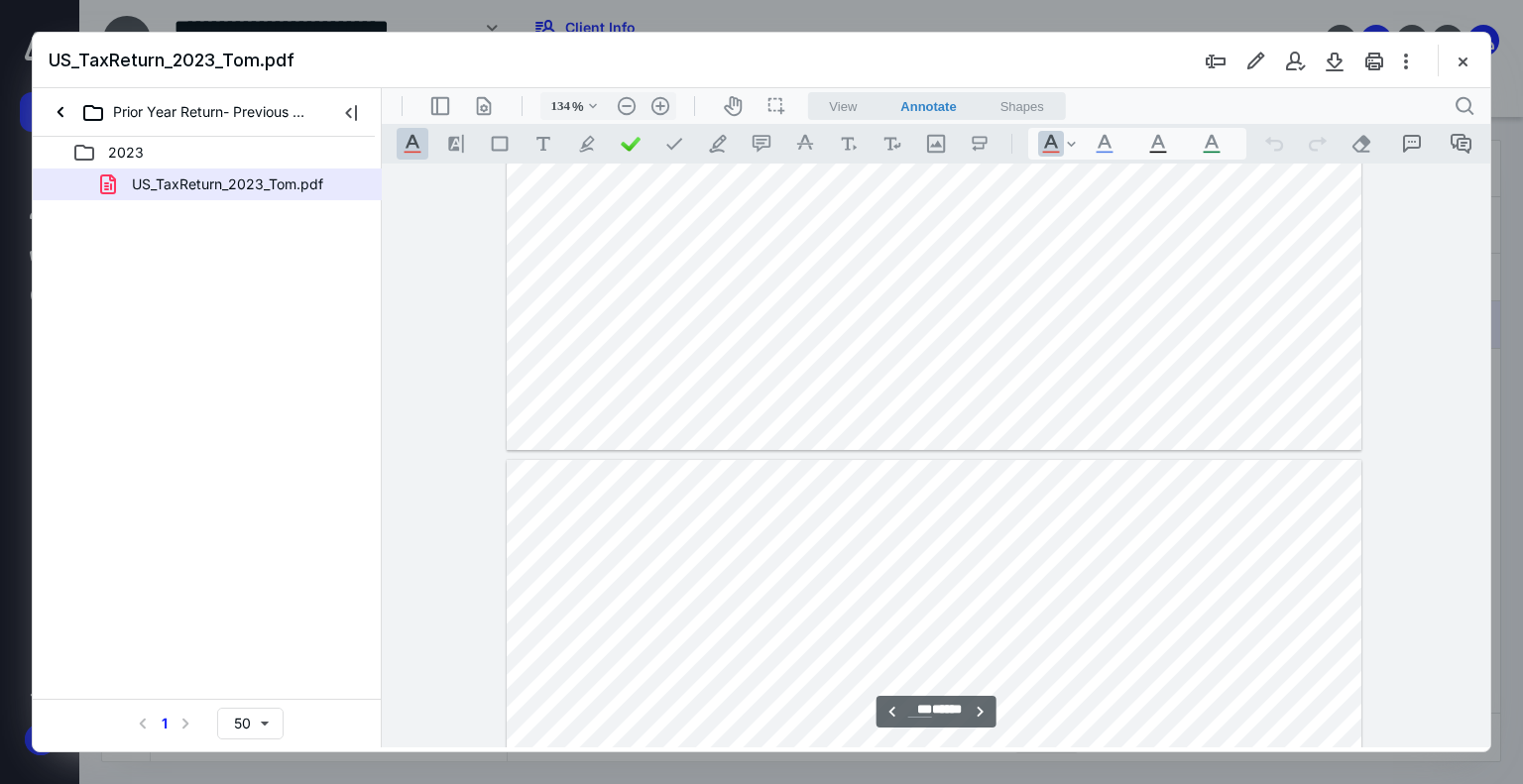 type on "***" 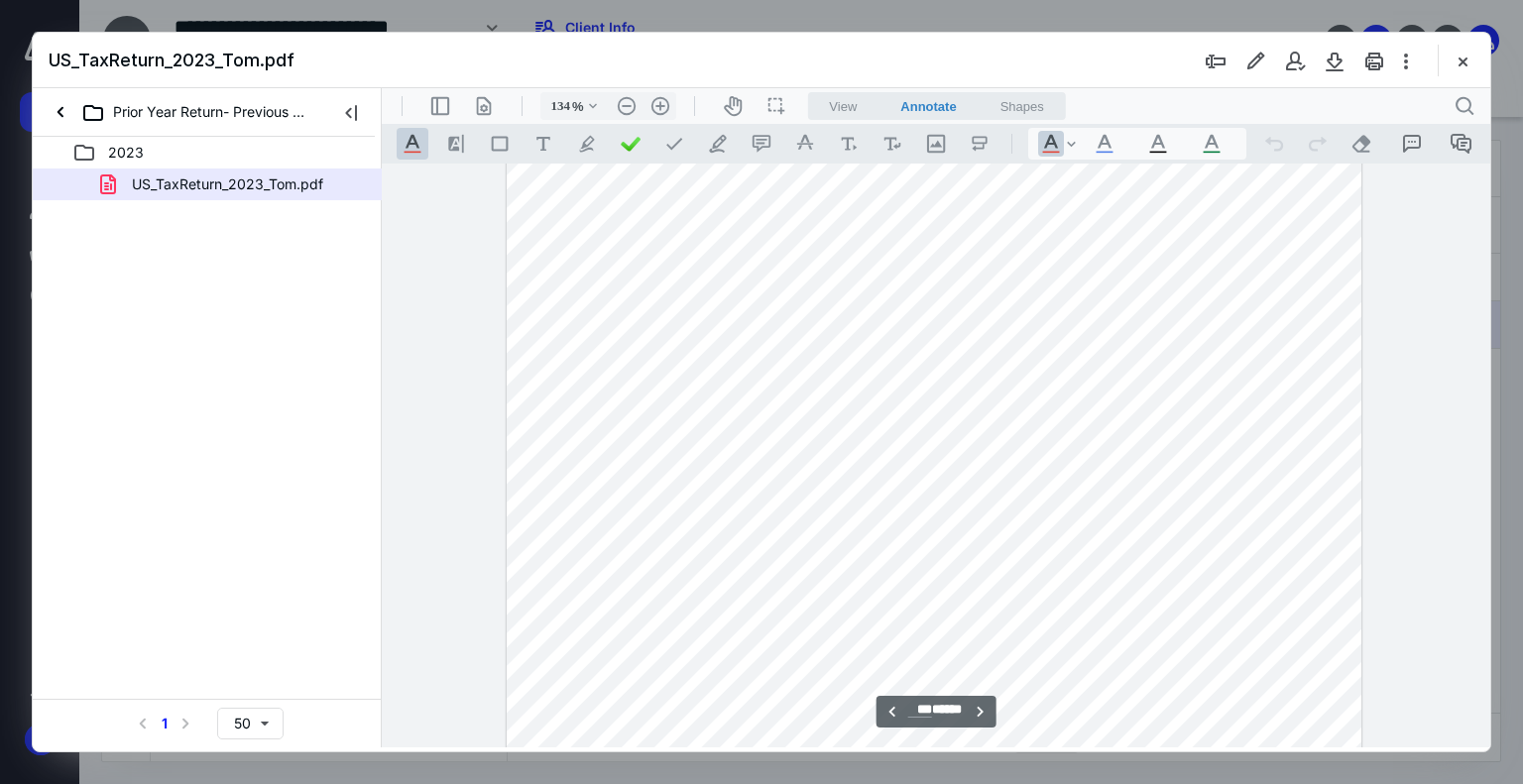scroll, scrollTop: 337406, scrollLeft: 0, axis: vertical 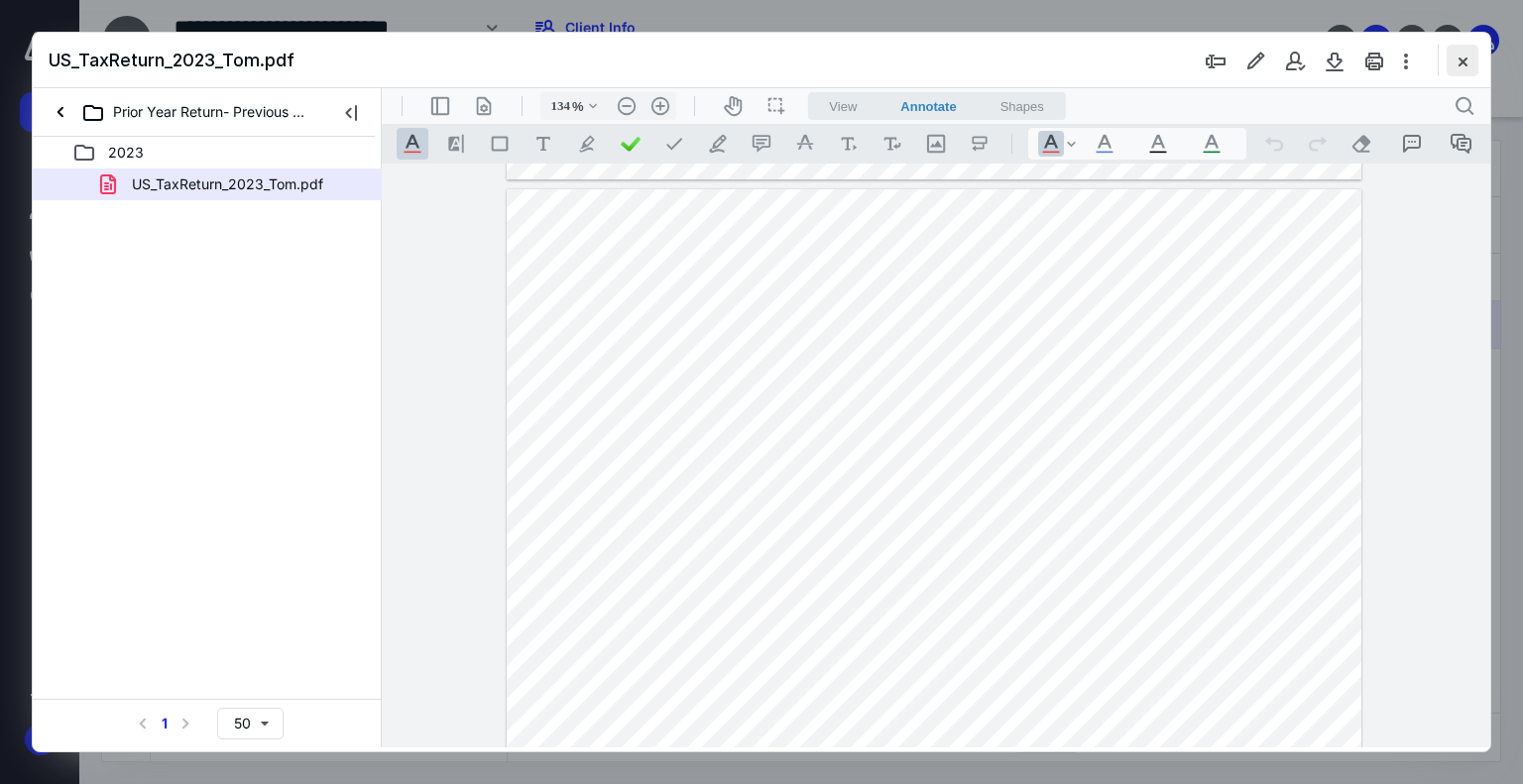 click at bounding box center (1463, 60) 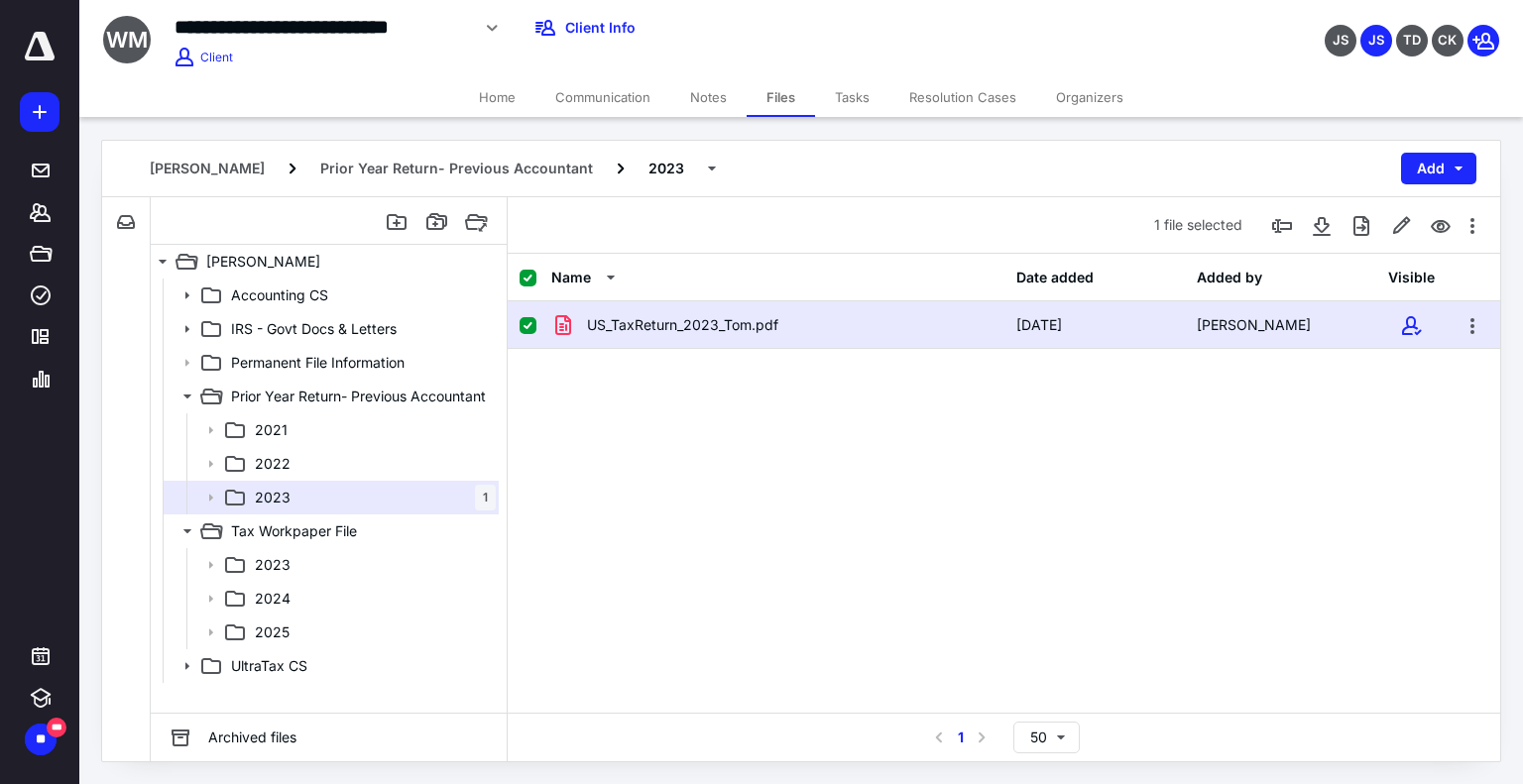 click on "Home" at bounding box center [497, 97] 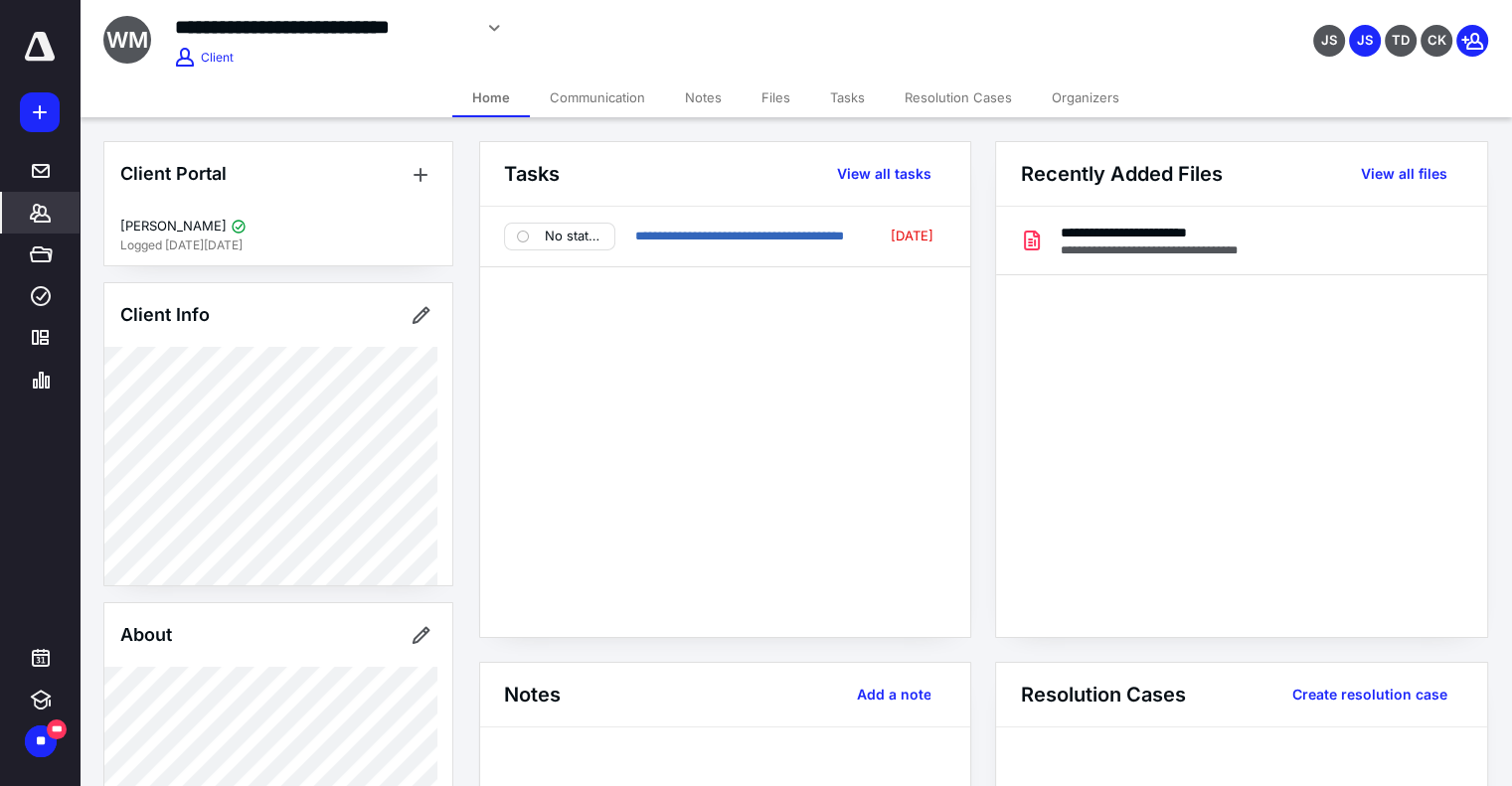 click on "Files" at bounding box center [775, 97] 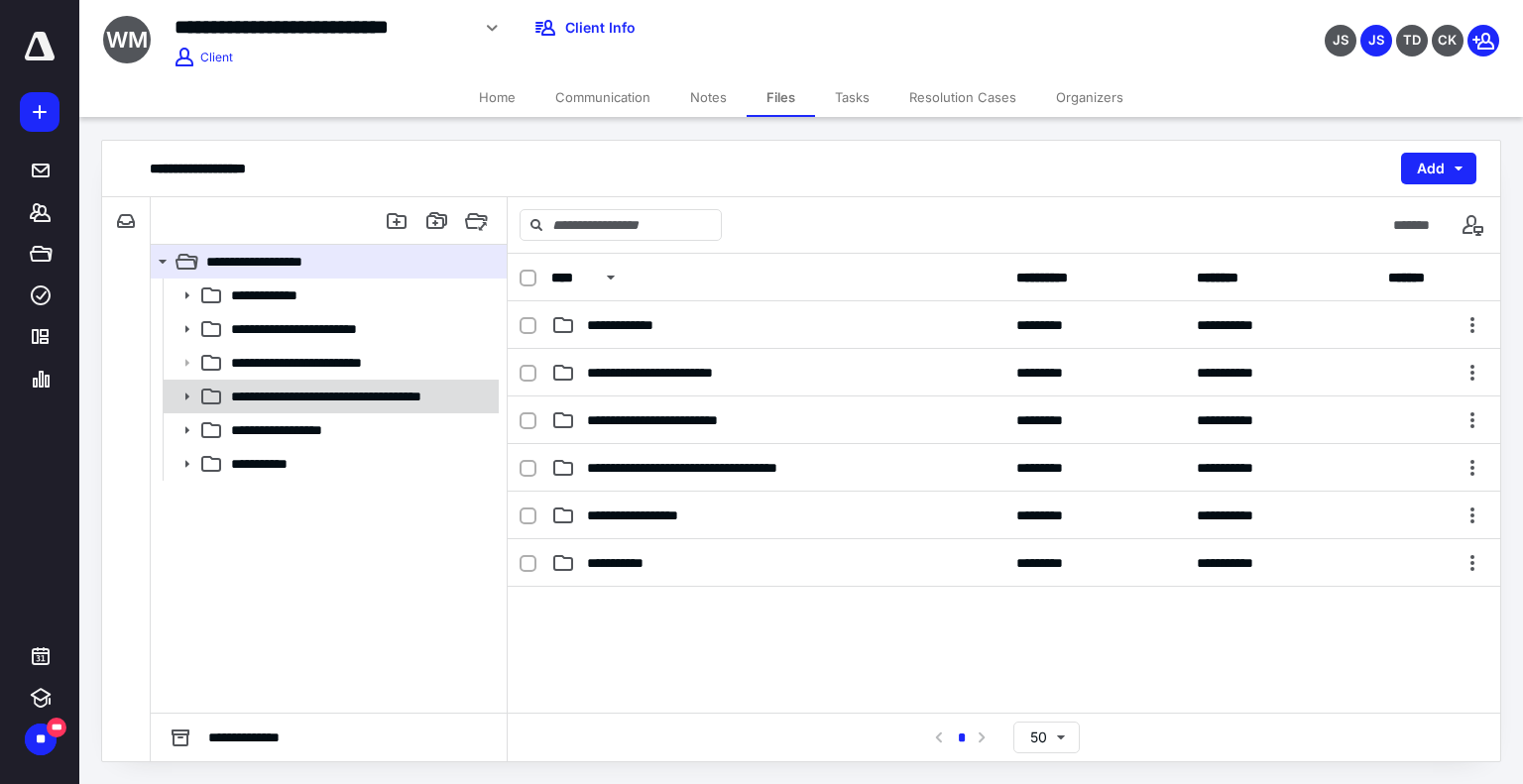 click on "**********" at bounding box center (329, 396) 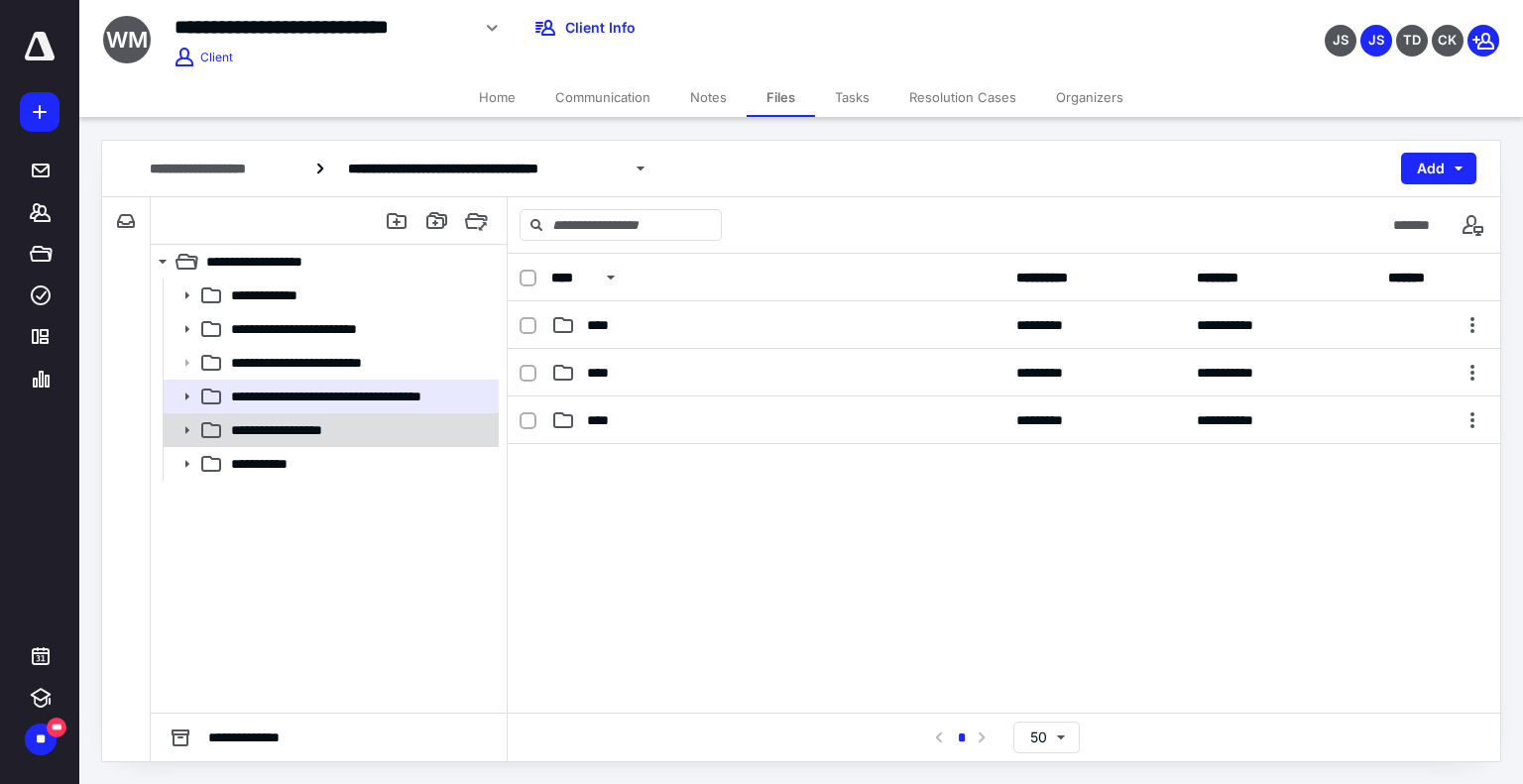 click on "**********" at bounding box center [294, 430] 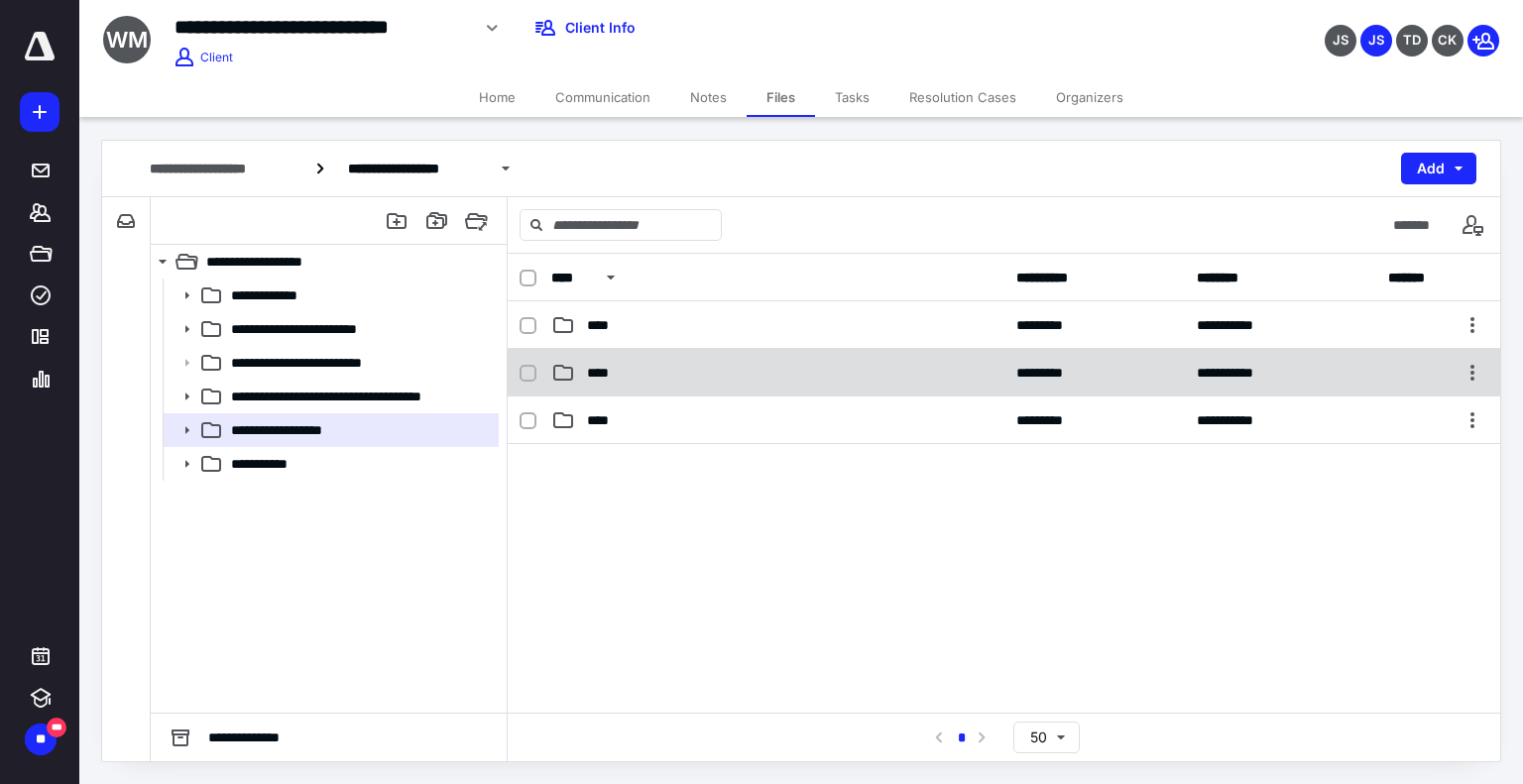 click on "****" at bounding box center [777, 373] 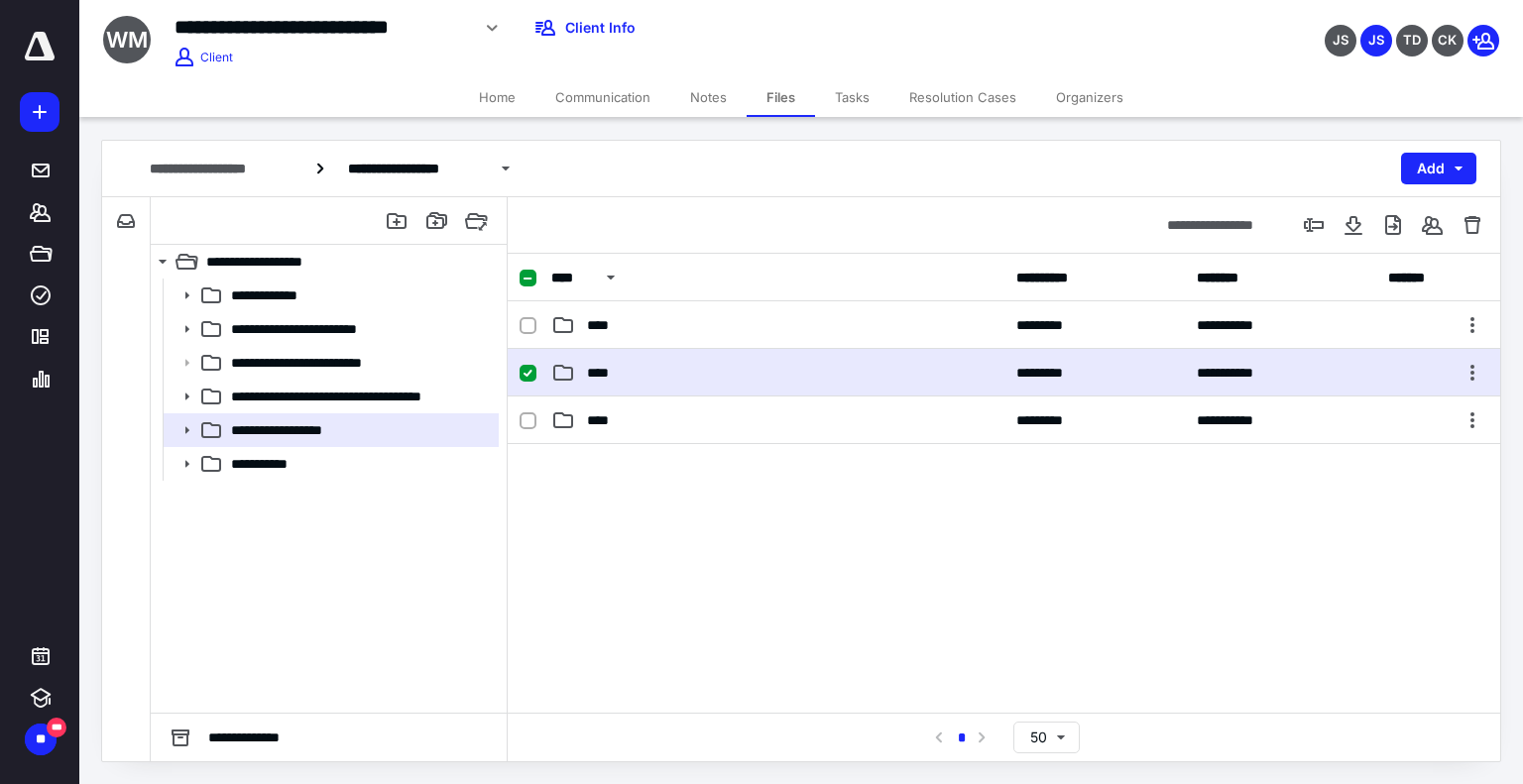 click on "****" at bounding box center [777, 373] 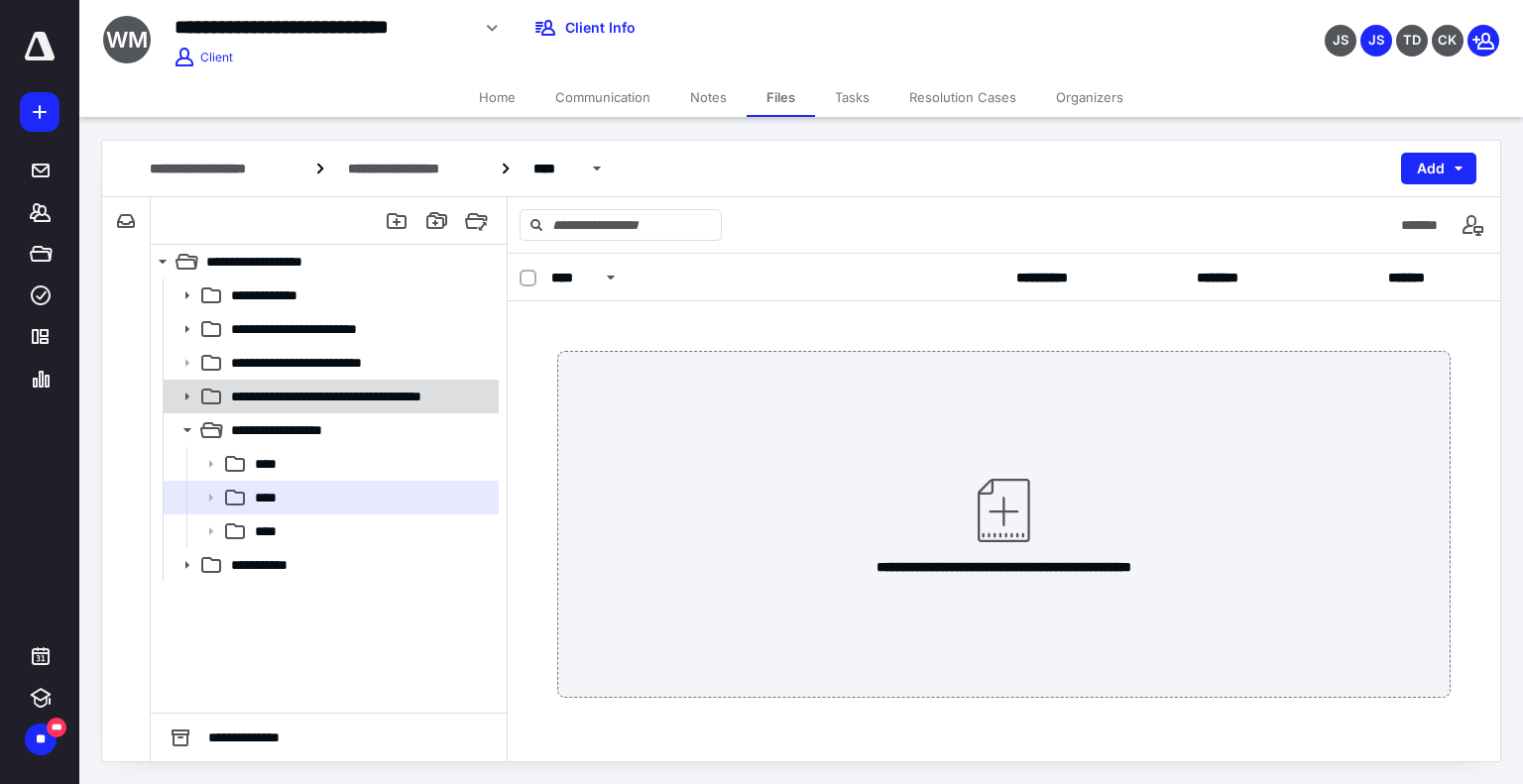 click on "**********" at bounding box center [360, 396] 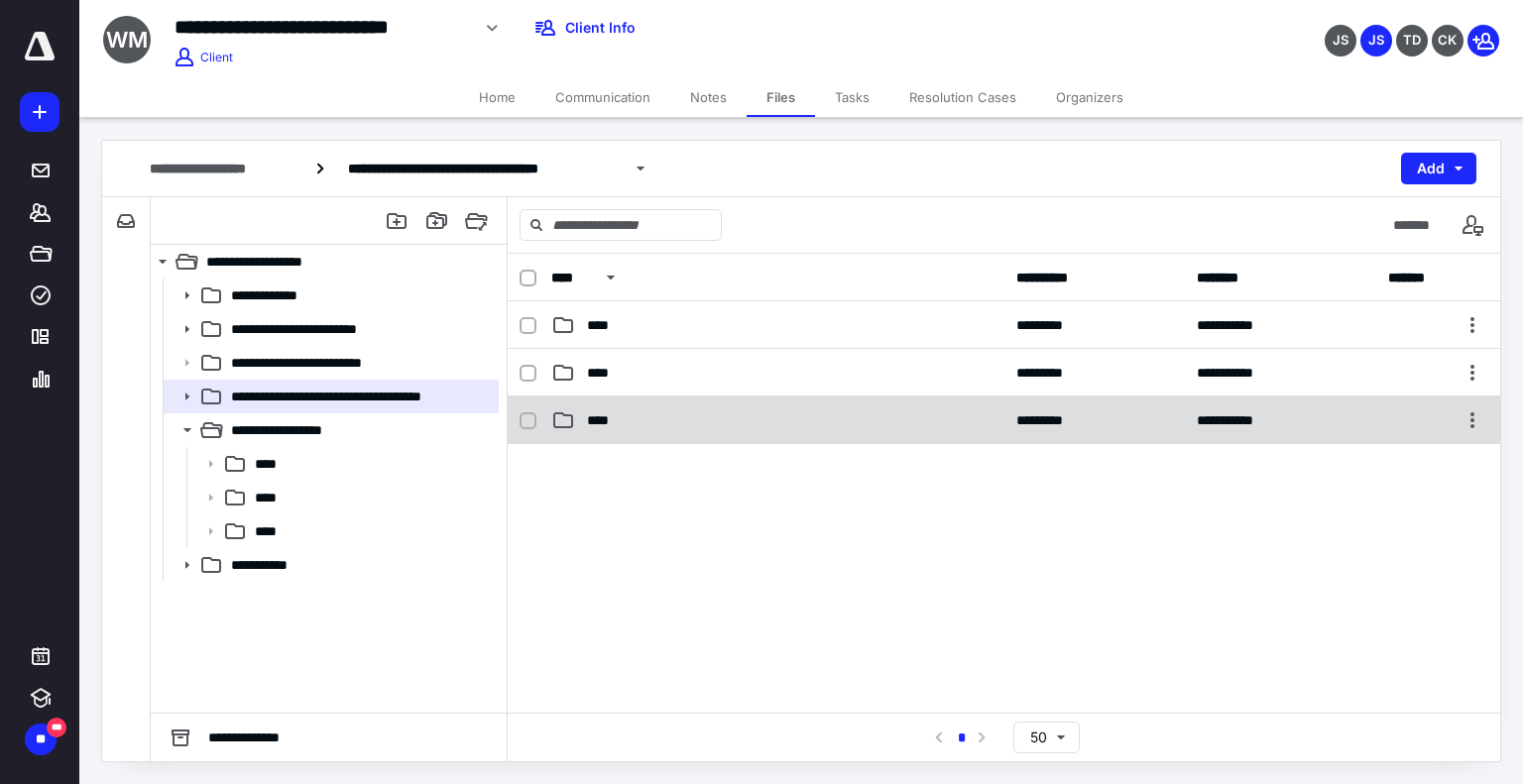 click on "****" at bounding box center [604, 420] 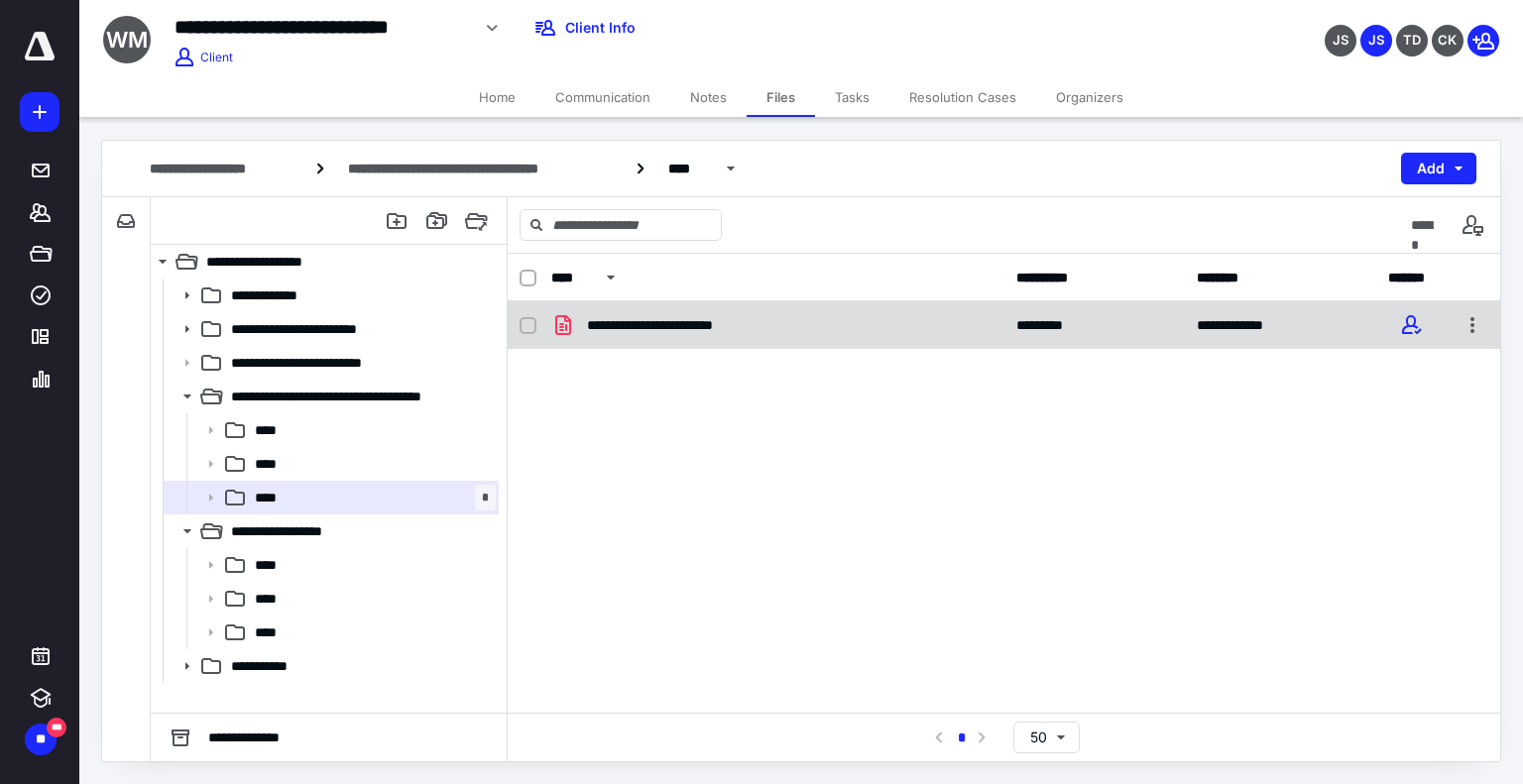 click on "**********" at bounding box center [683, 325] 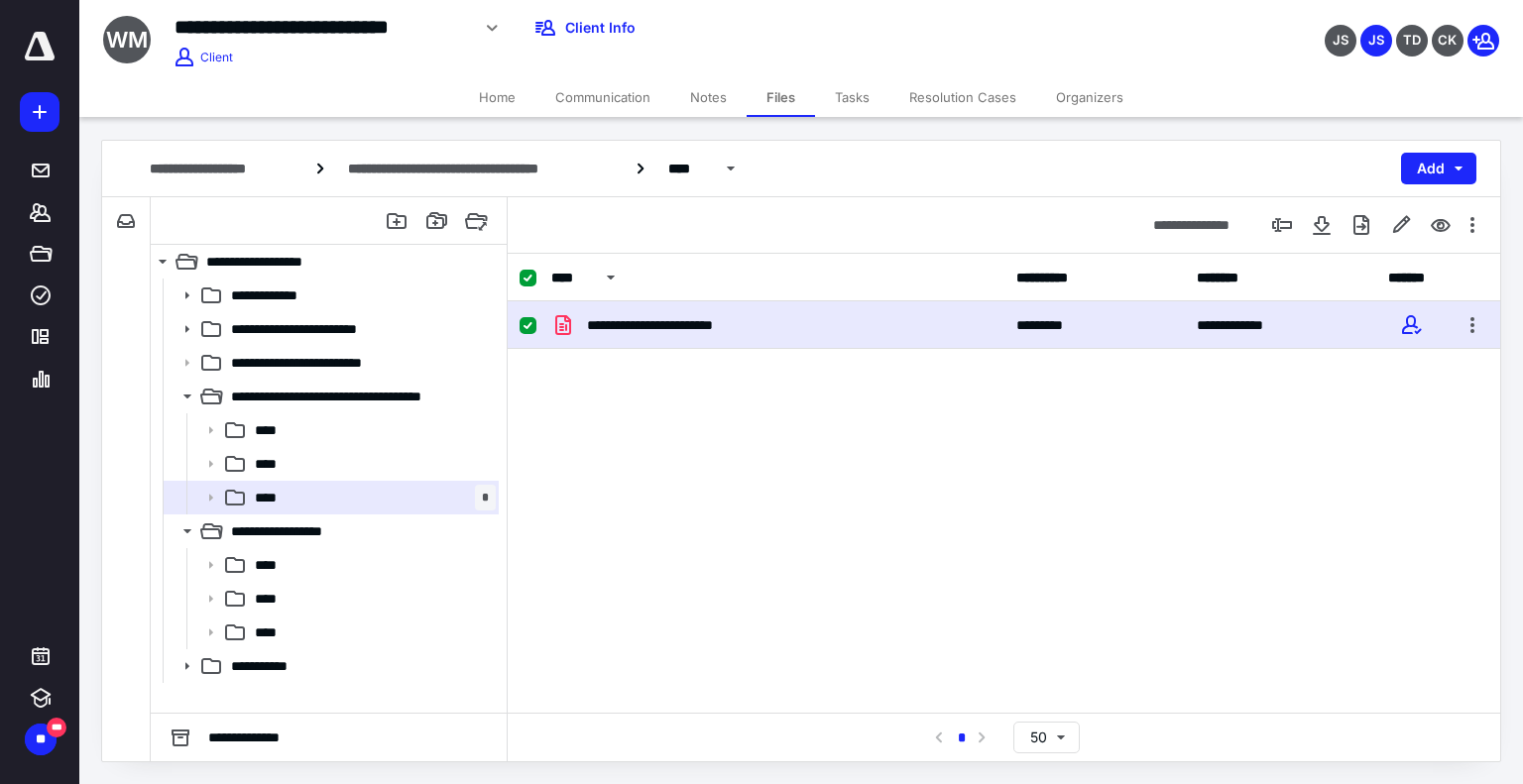 click on "**********" at bounding box center (683, 325) 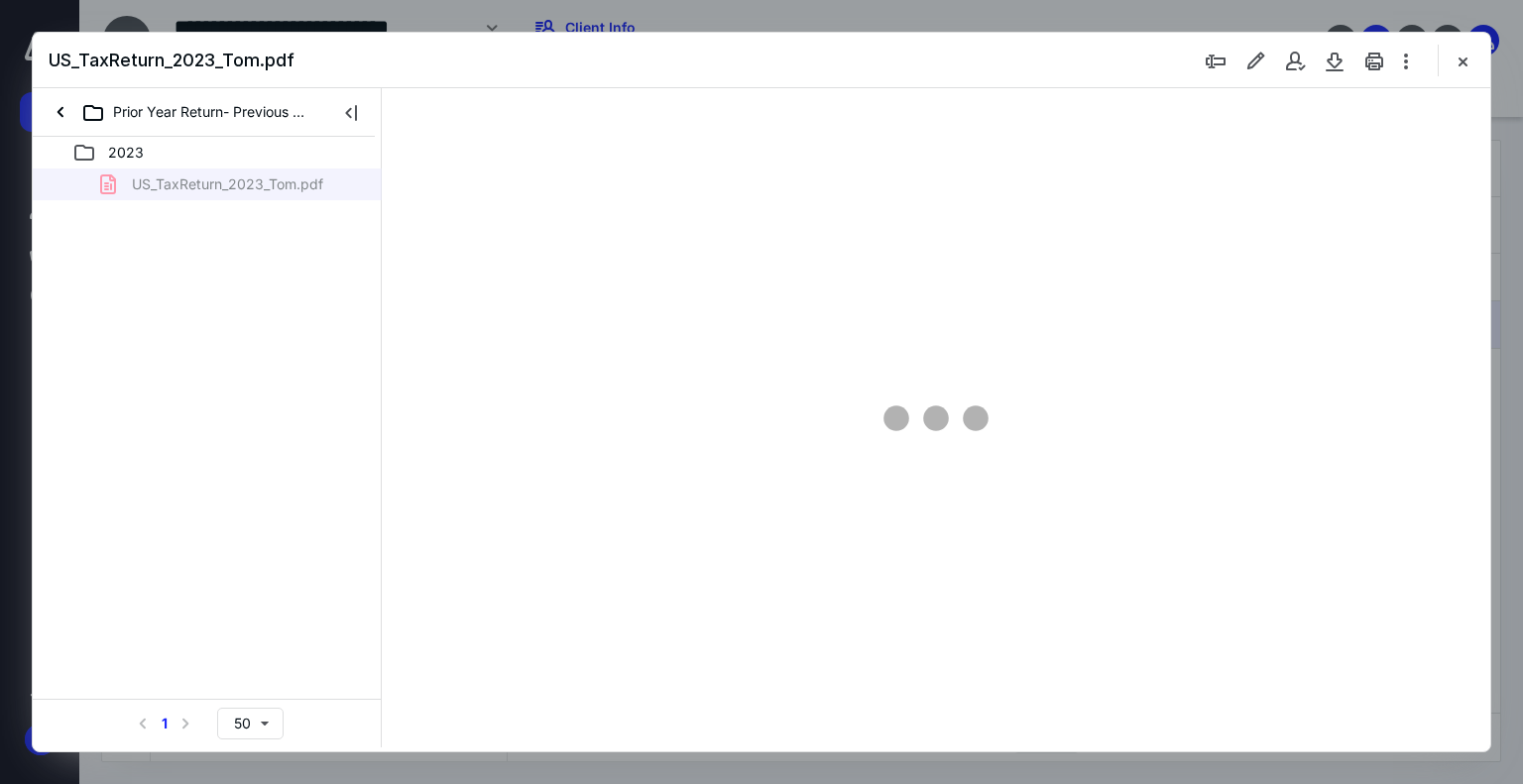 scroll, scrollTop: 0, scrollLeft: 0, axis: both 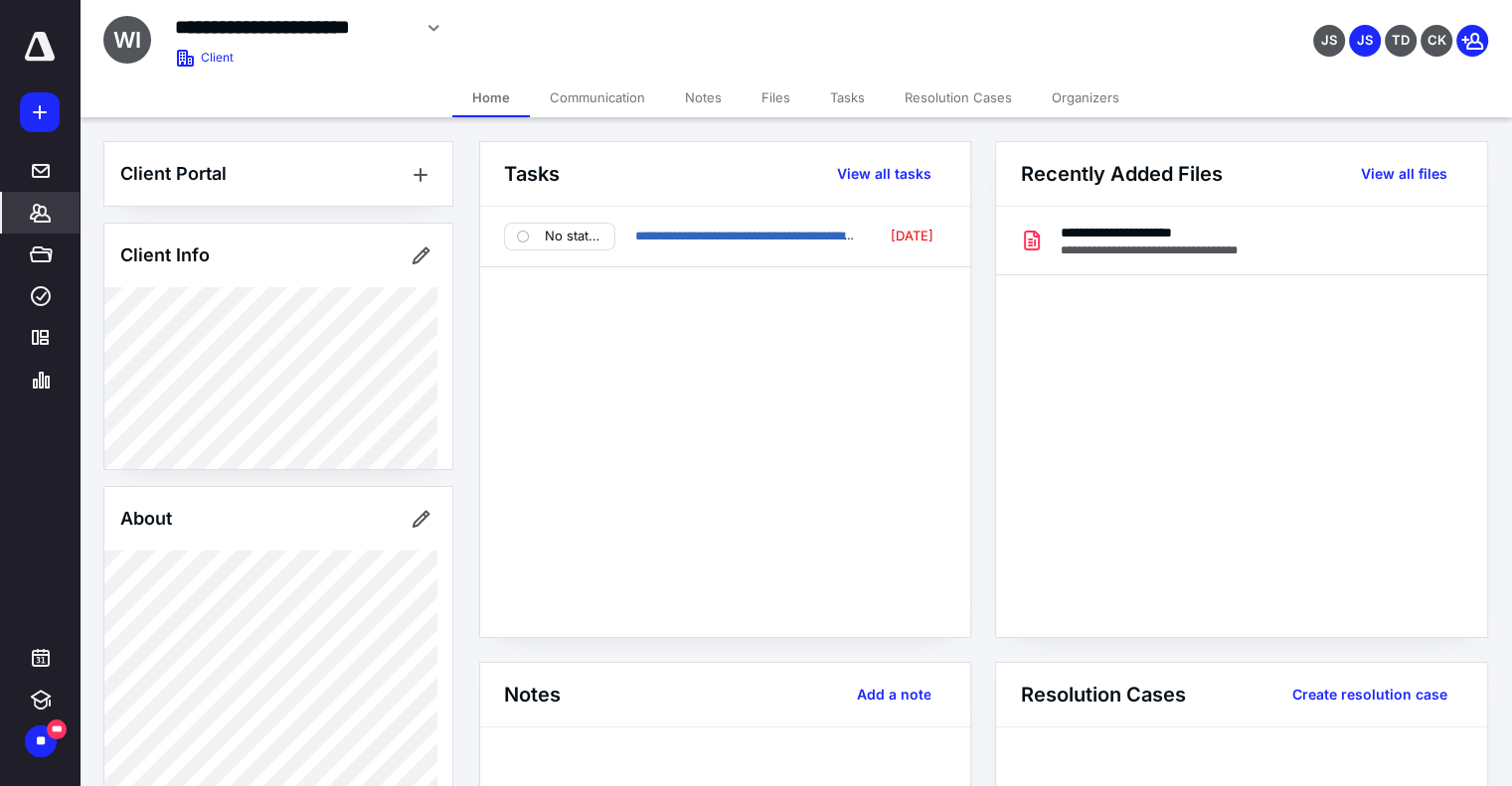 click on "Files" at bounding box center (775, 97) 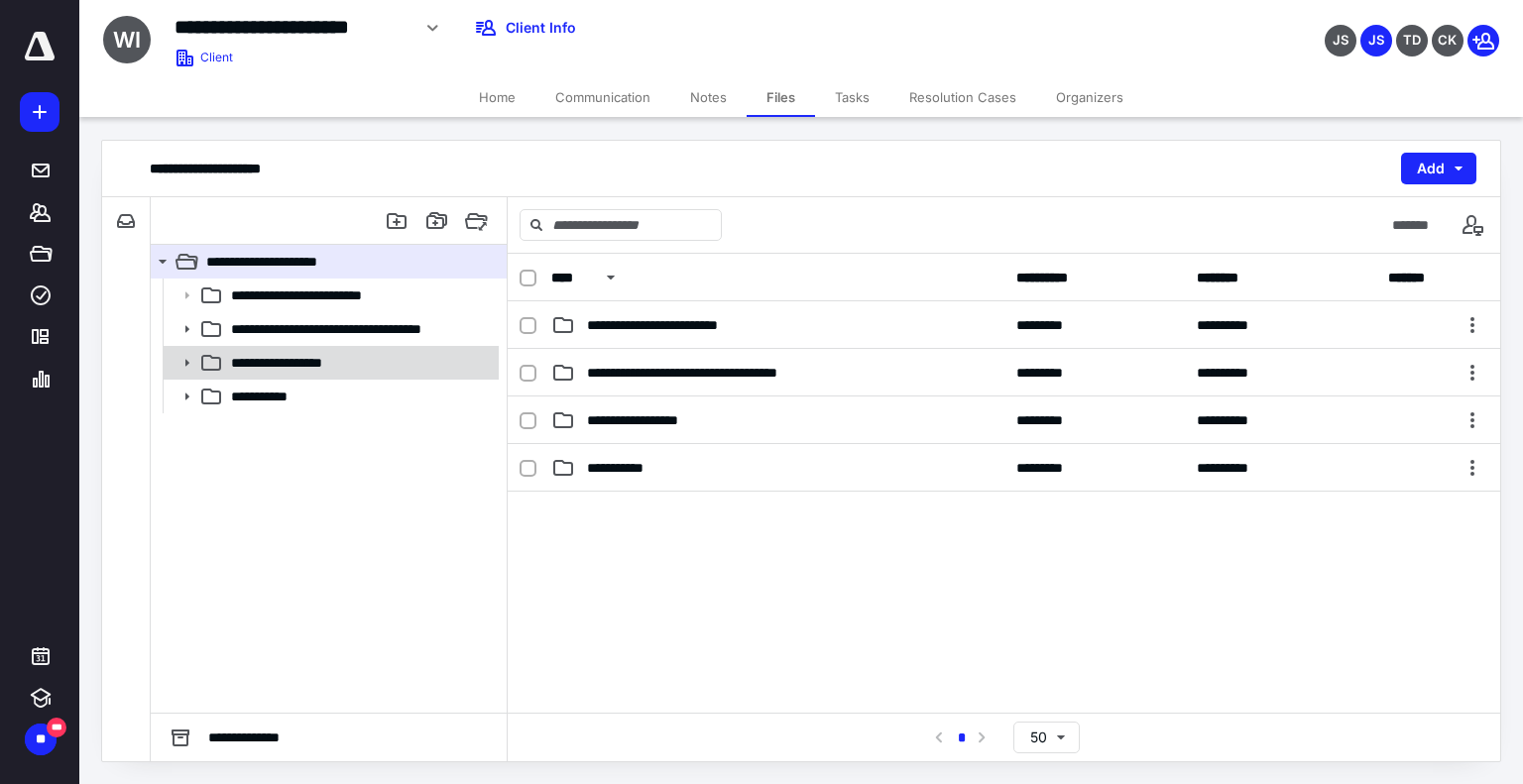 click on "**********" at bounding box center (329, 363) 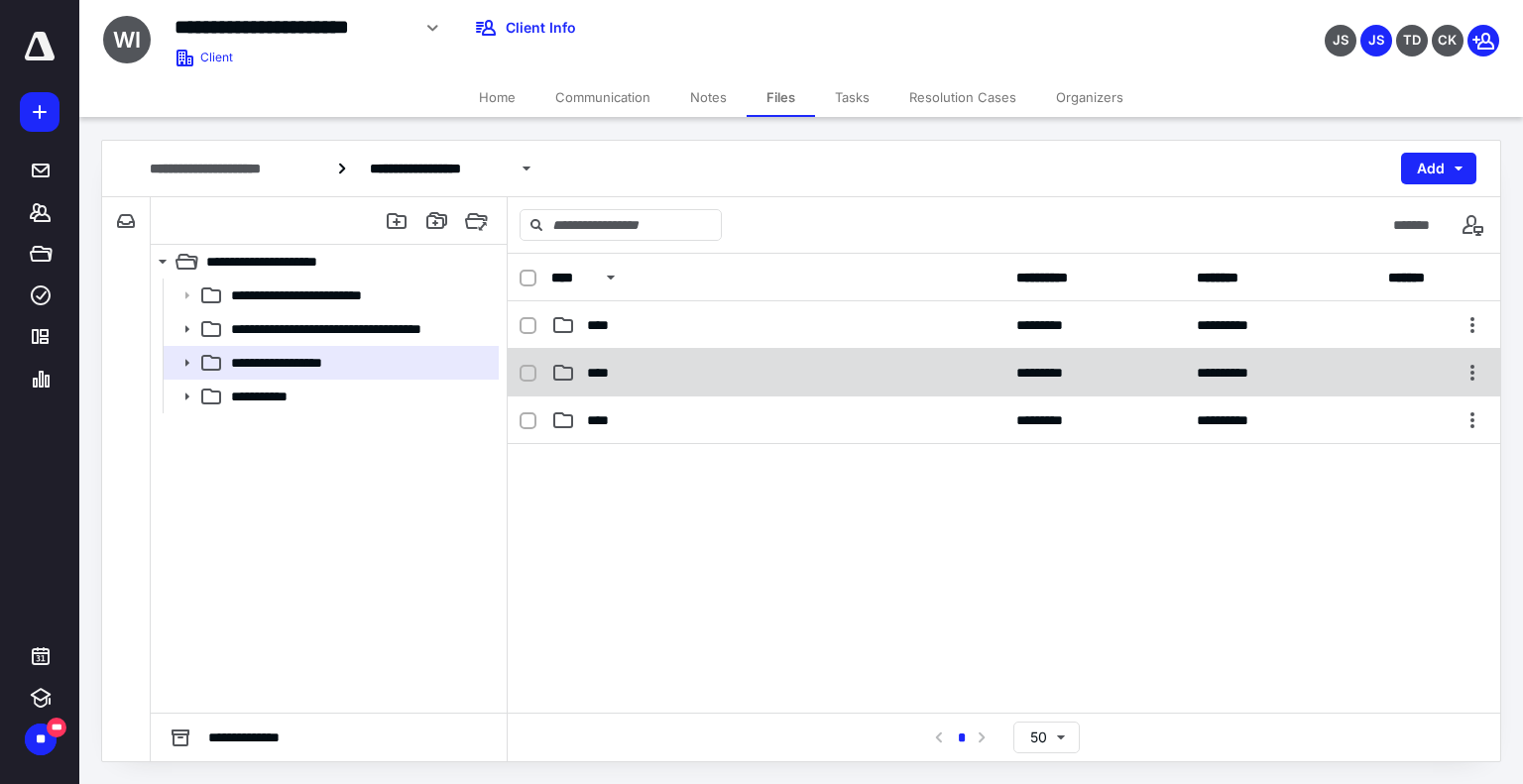 click on "****" at bounding box center [777, 373] 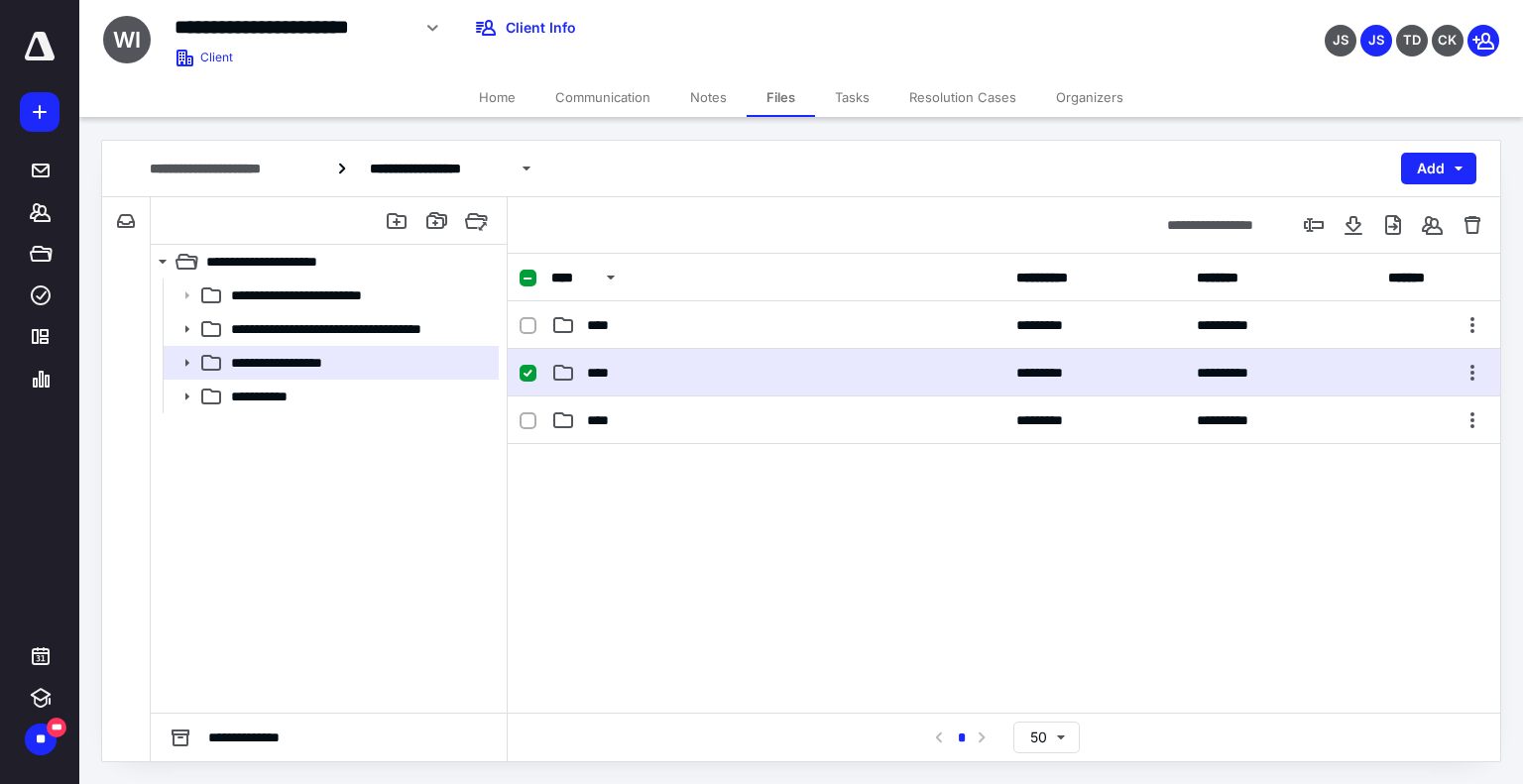 click on "****" at bounding box center [777, 373] 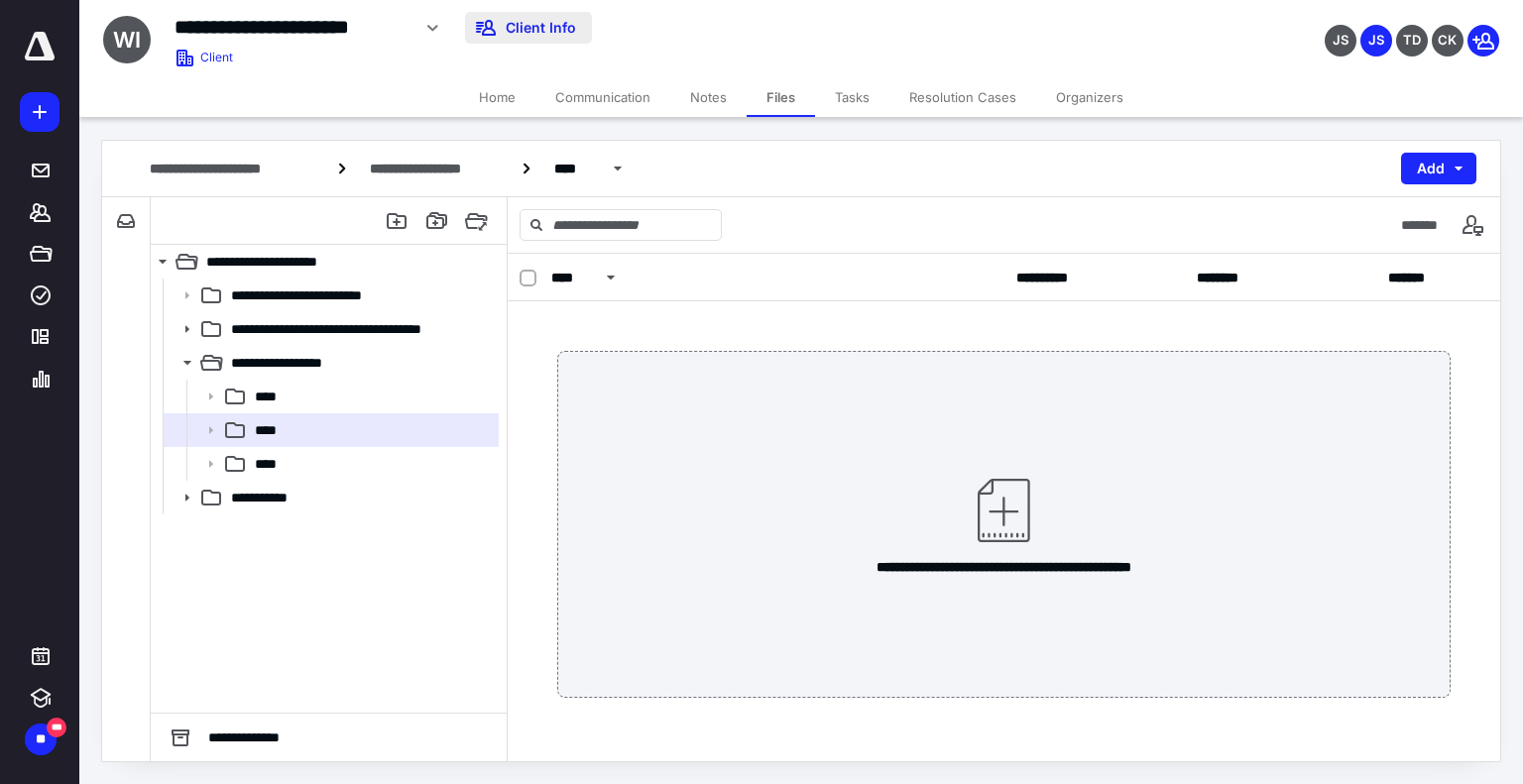 click on "Client Info" at bounding box center (528, 28) 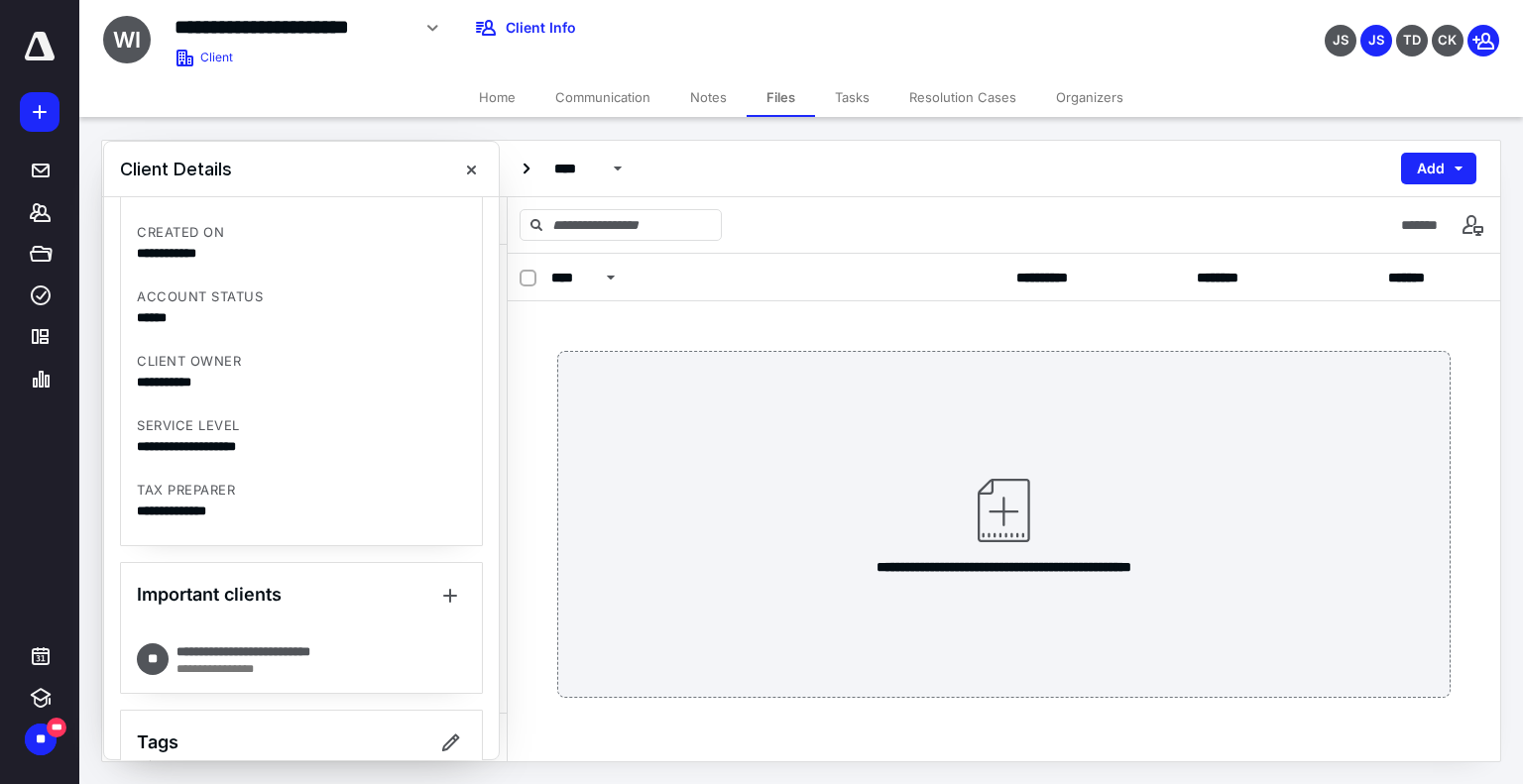 scroll, scrollTop: 0, scrollLeft: 0, axis: both 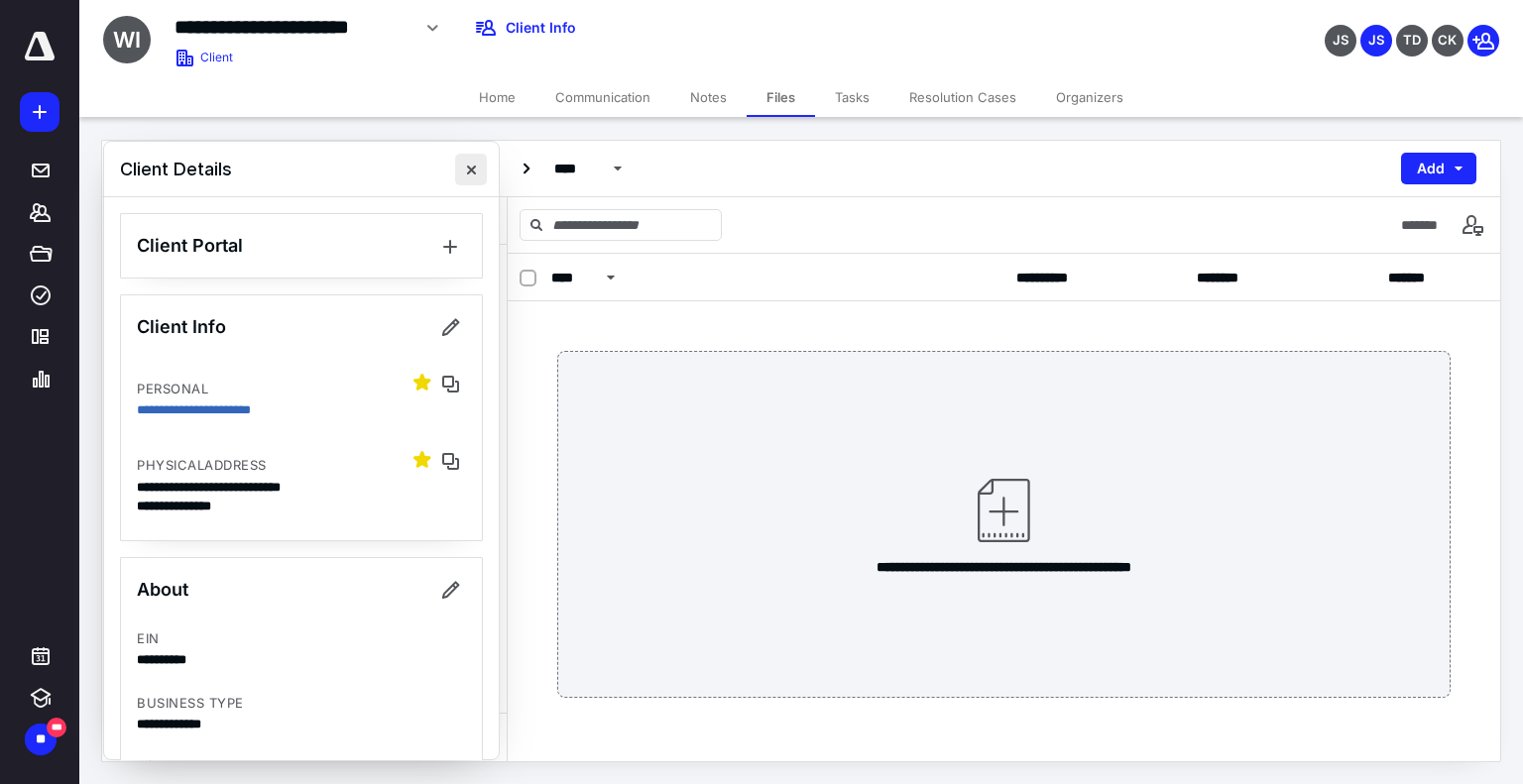 click at bounding box center (471, 169) 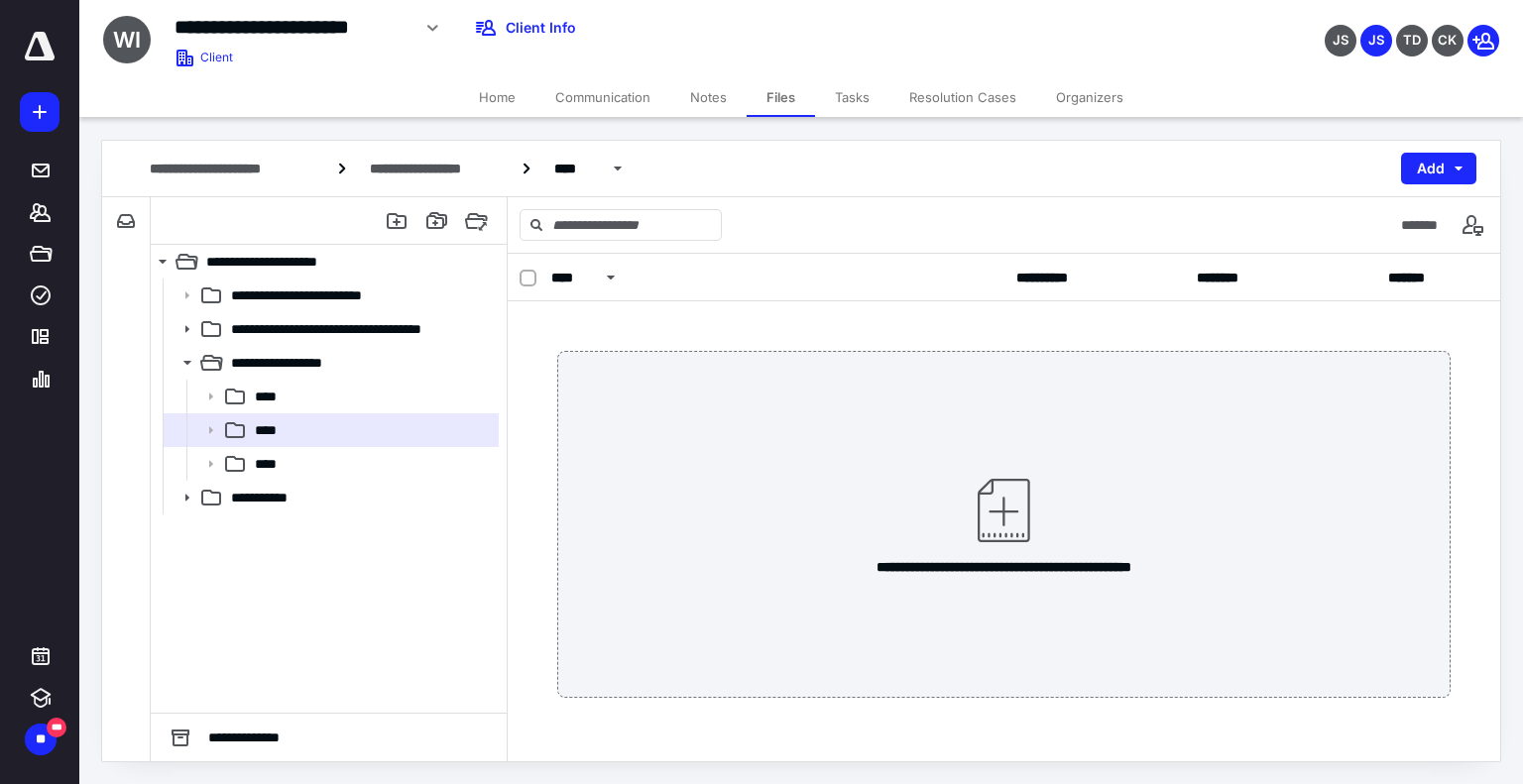click on "Home" at bounding box center [497, 97] 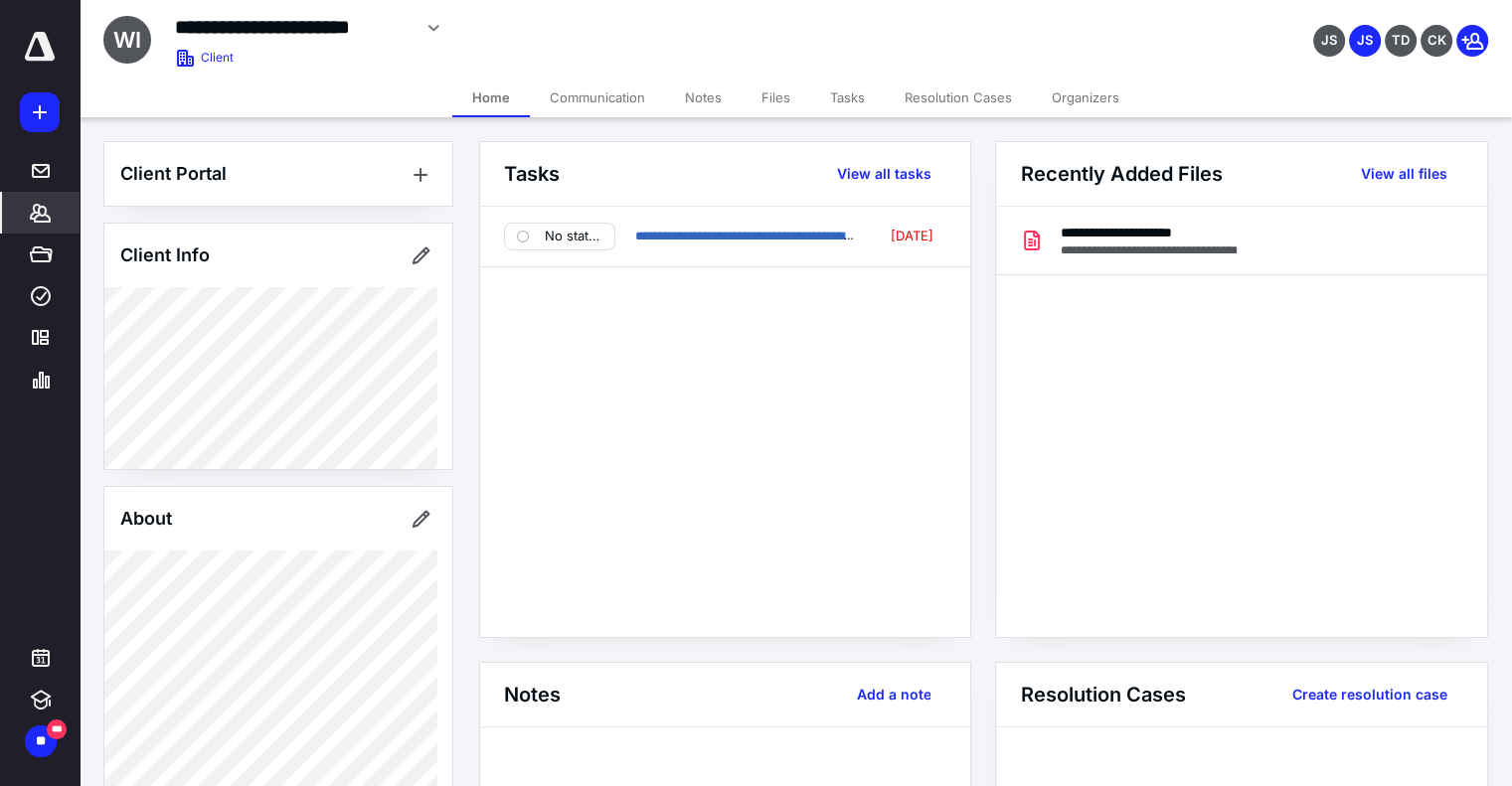 click on "Files" at bounding box center [775, 97] 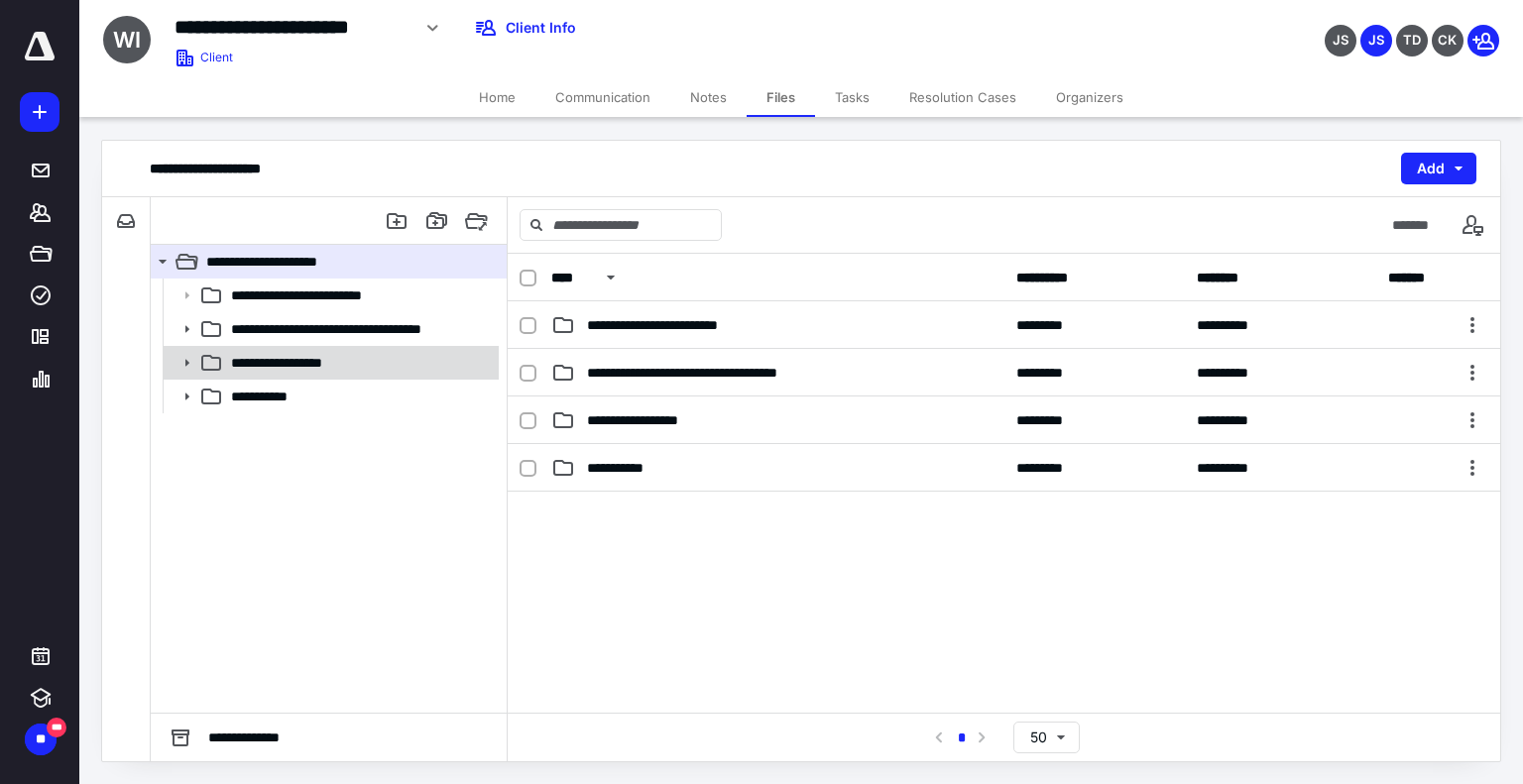 click on "**********" at bounding box center (359, 363) 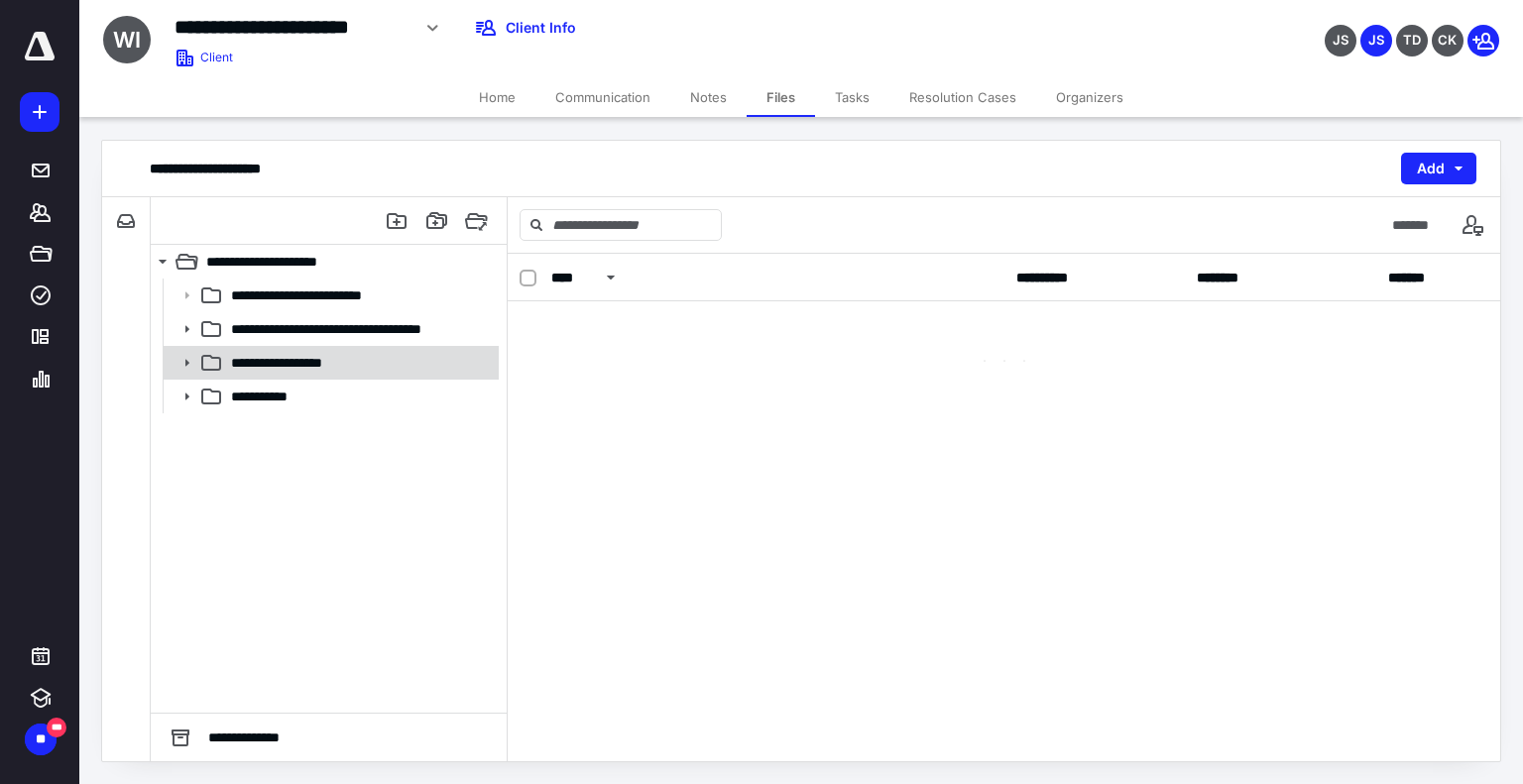 click on "**********" at bounding box center [359, 363] 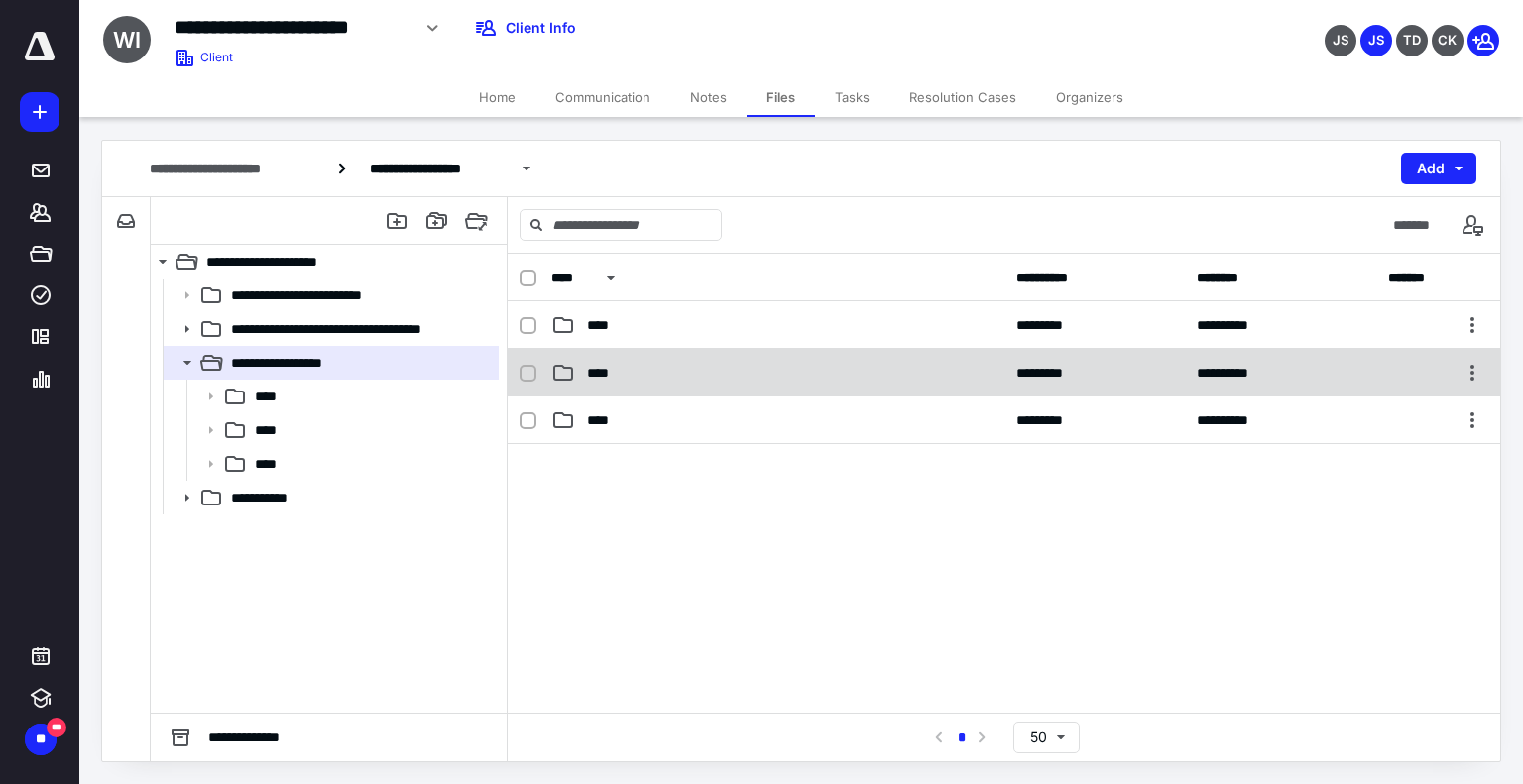 click on "****" at bounding box center [777, 373] 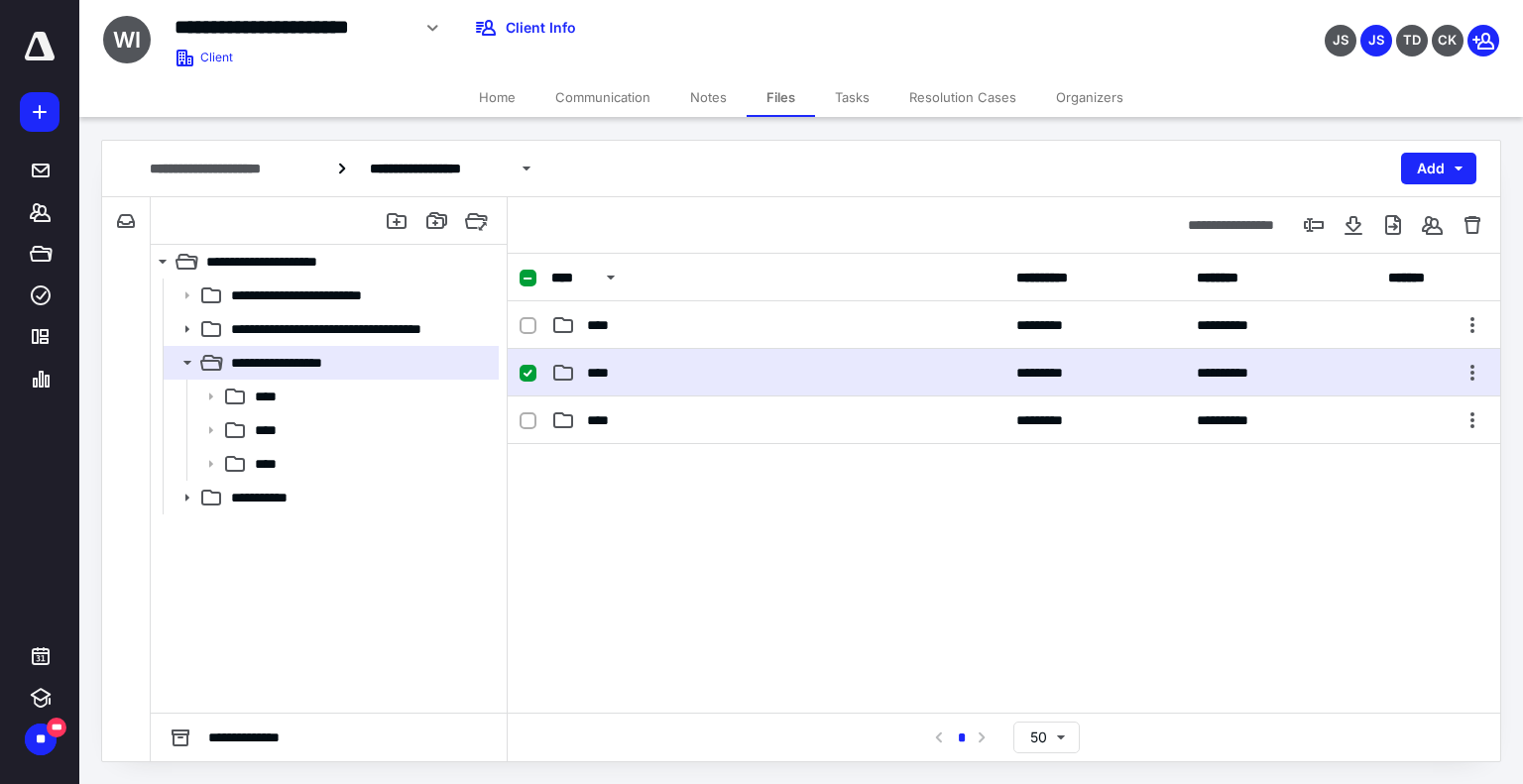 click on "****" at bounding box center (777, 373) 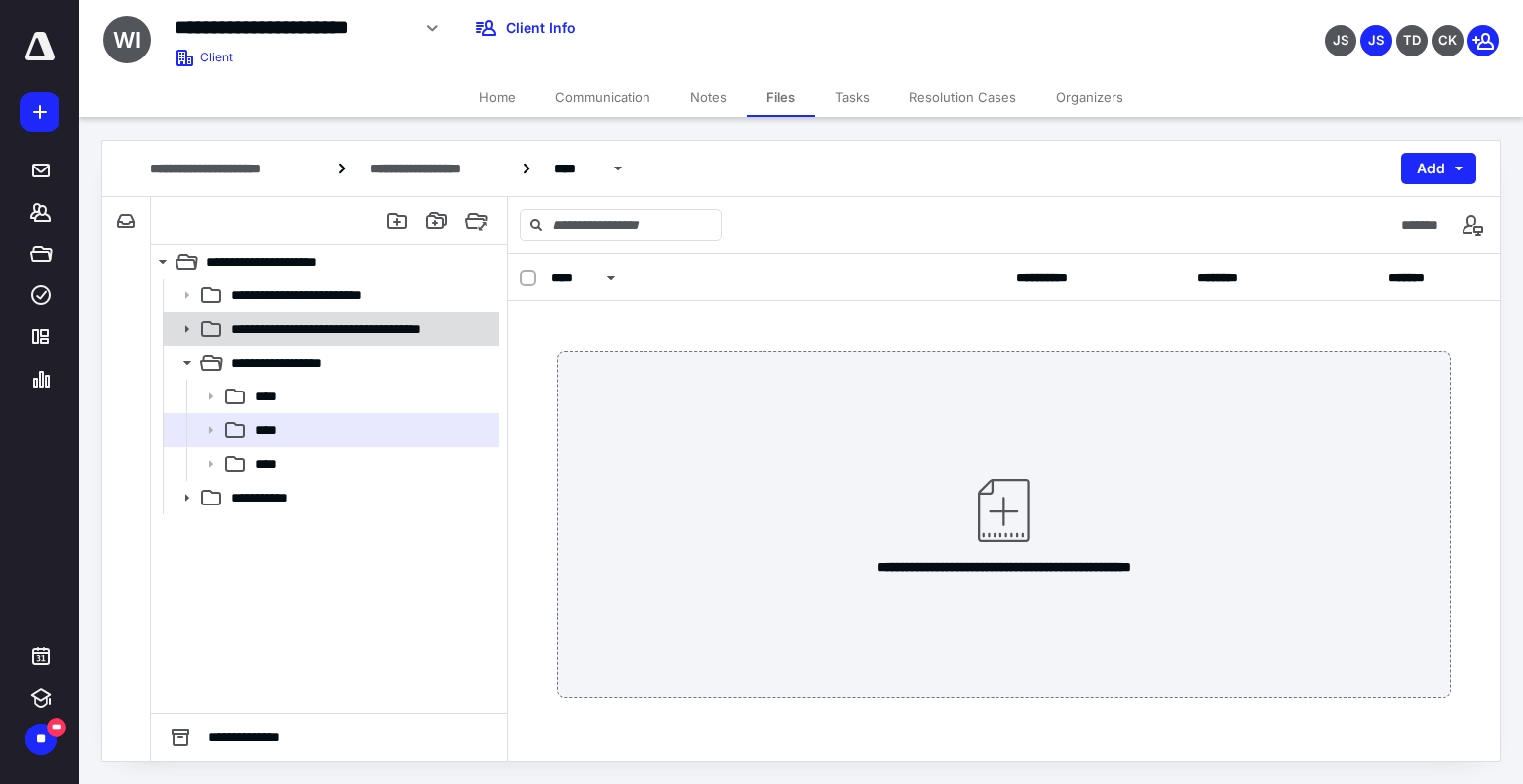 click on "**********" at bounding box center (360, 329) 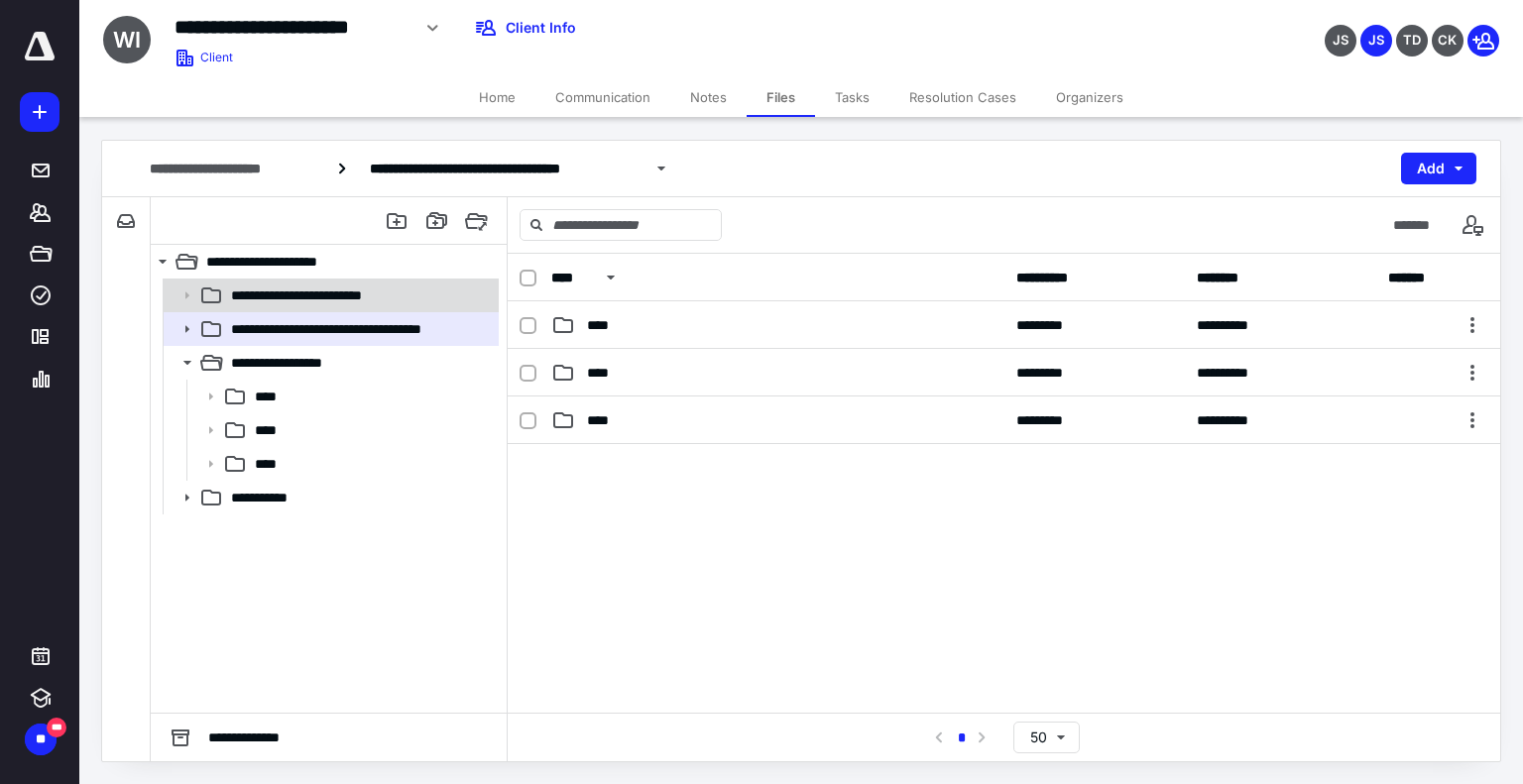 click on "**********" at bounding box center (319, 295) 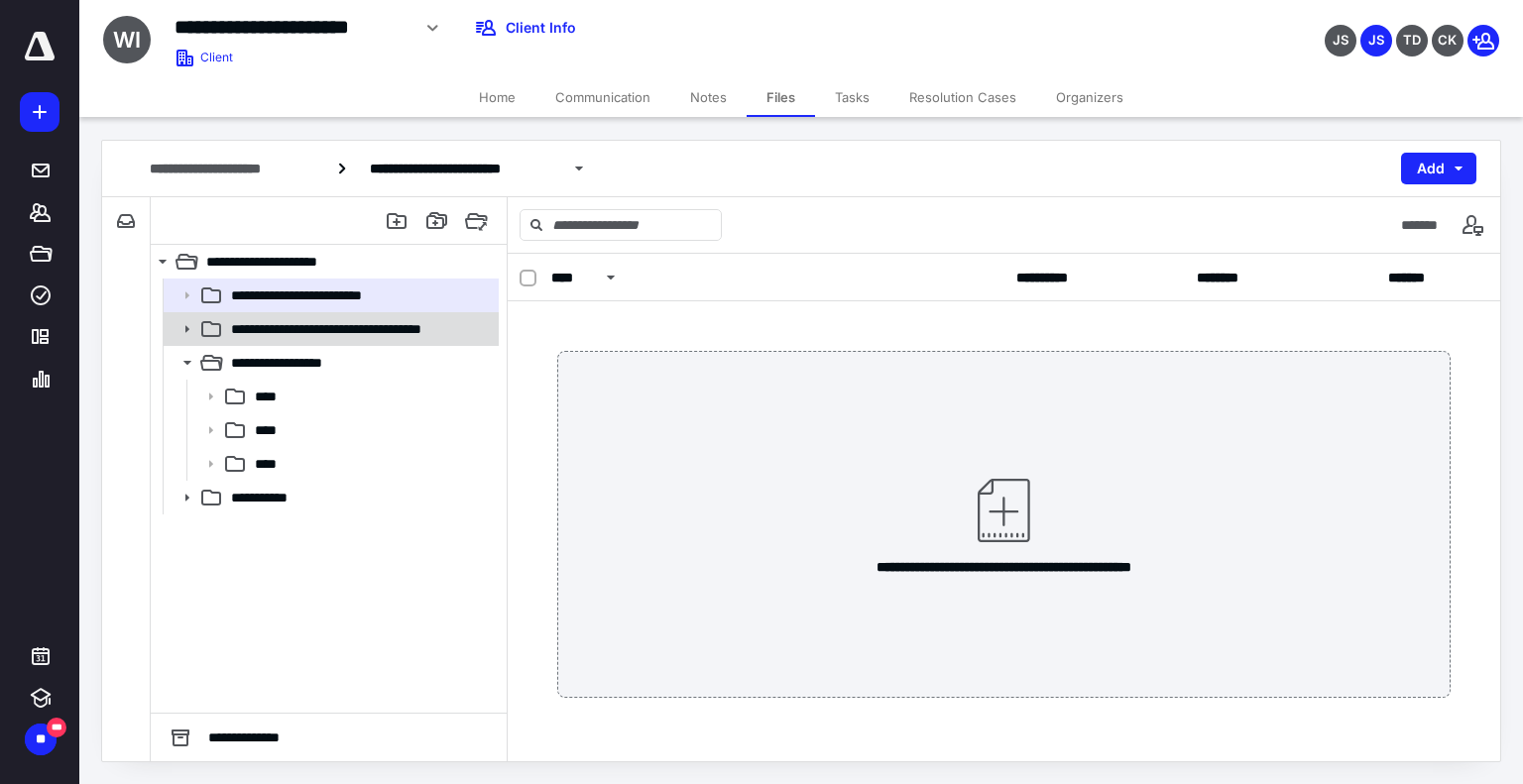 click on "**********" at bounding box center [360, 329] 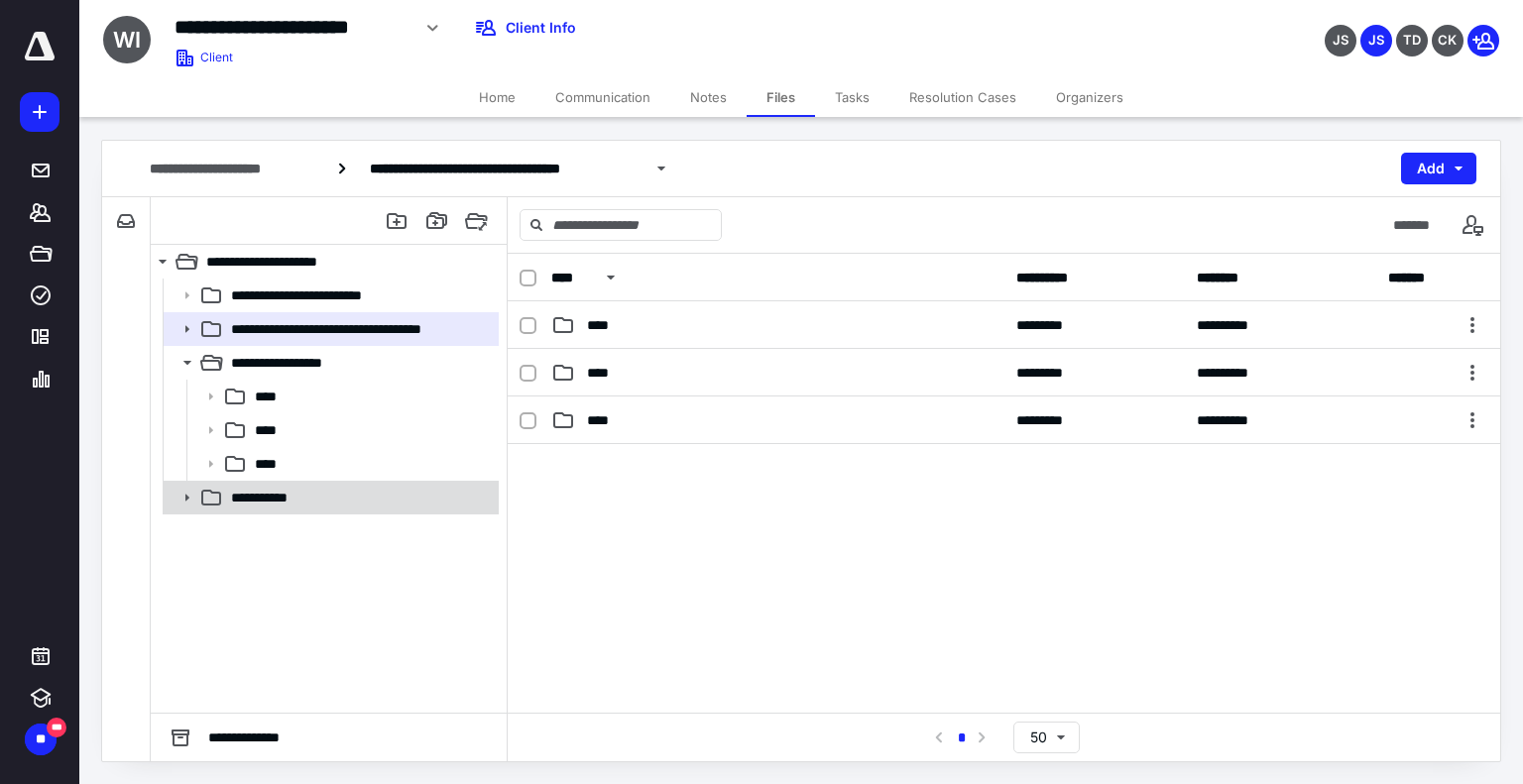 click on "**********" at bounding box center [329, 498] 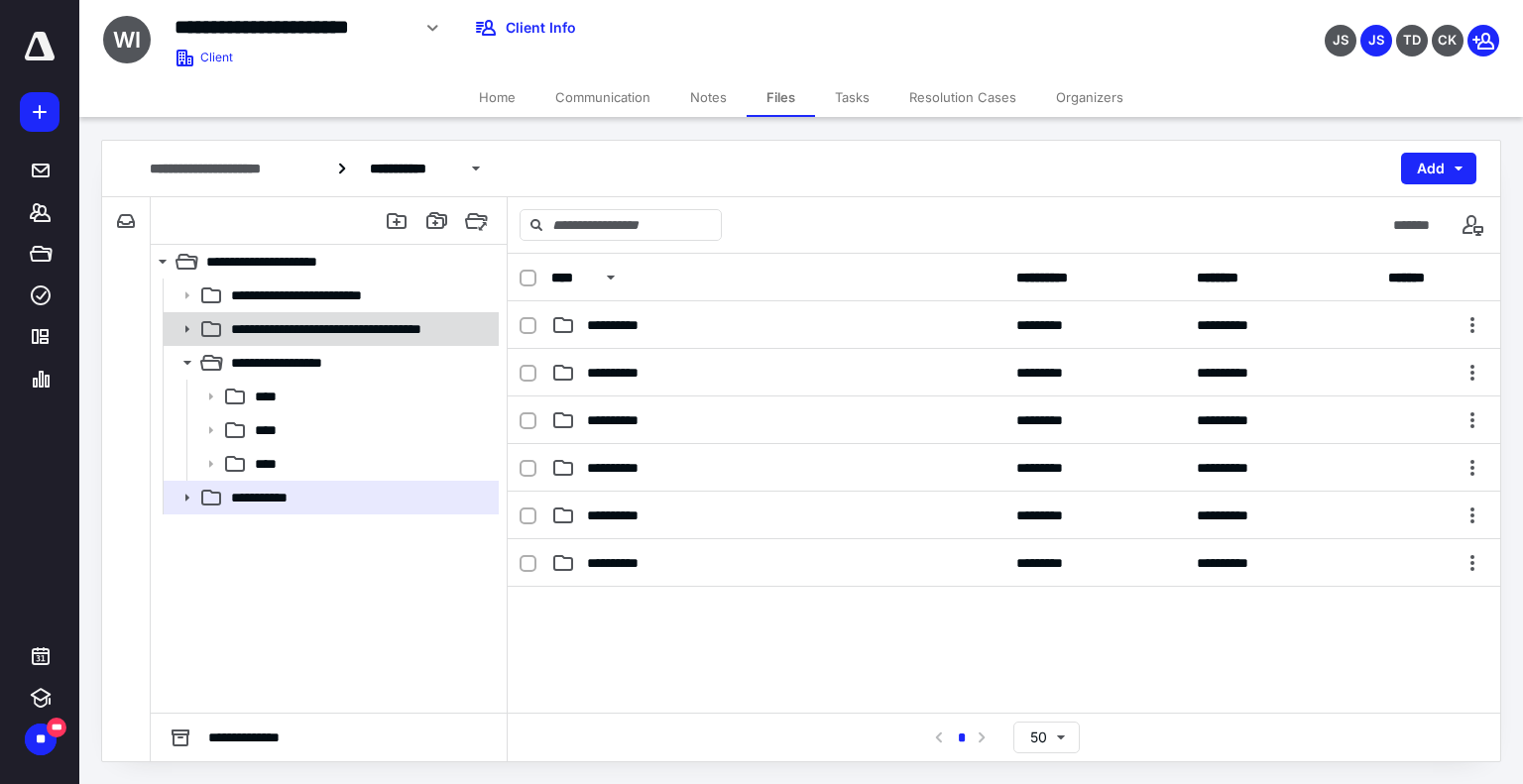 click on "**********" at bounding box center [360, 329] 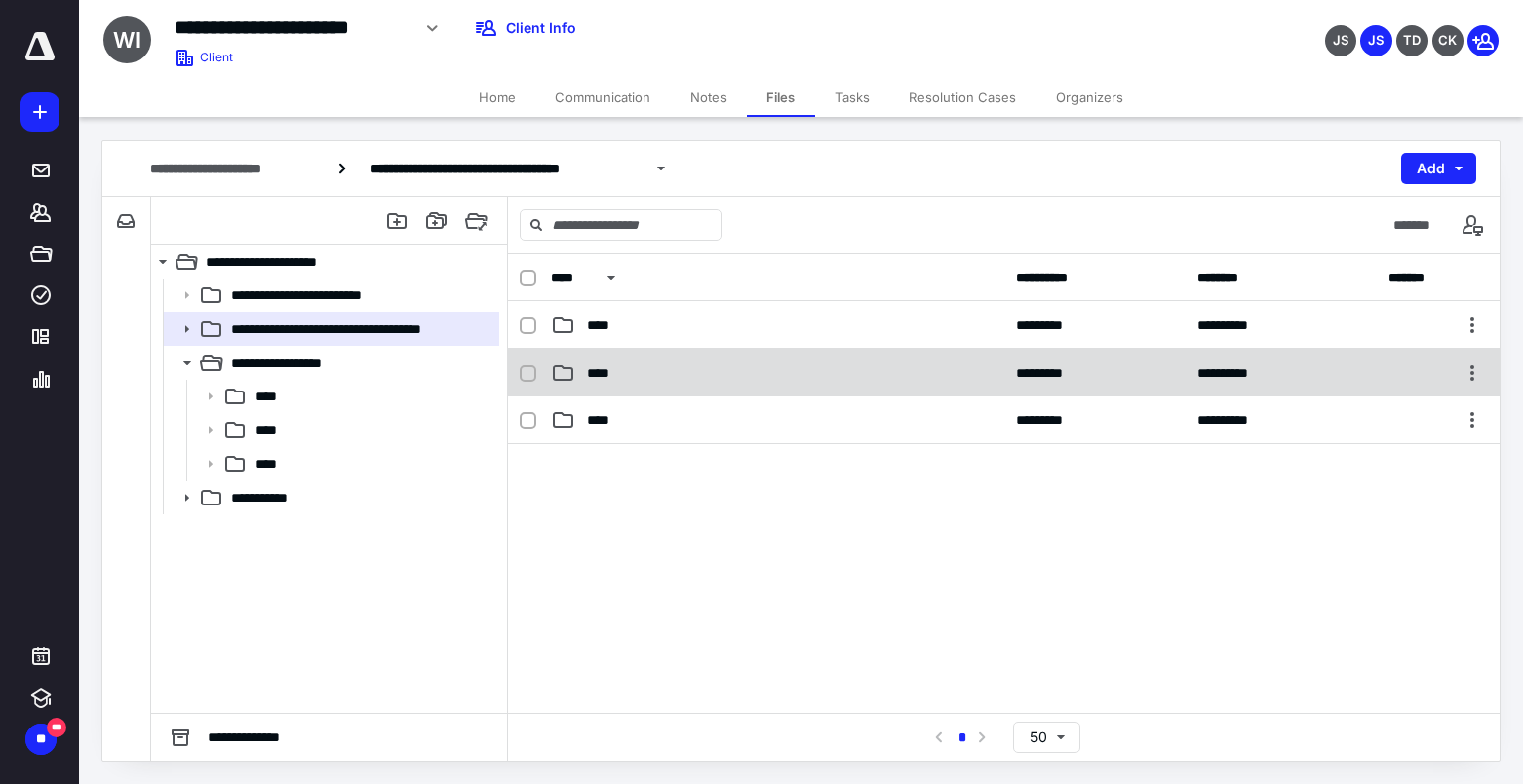 click on "**********" at bounding box center [1003, 373] 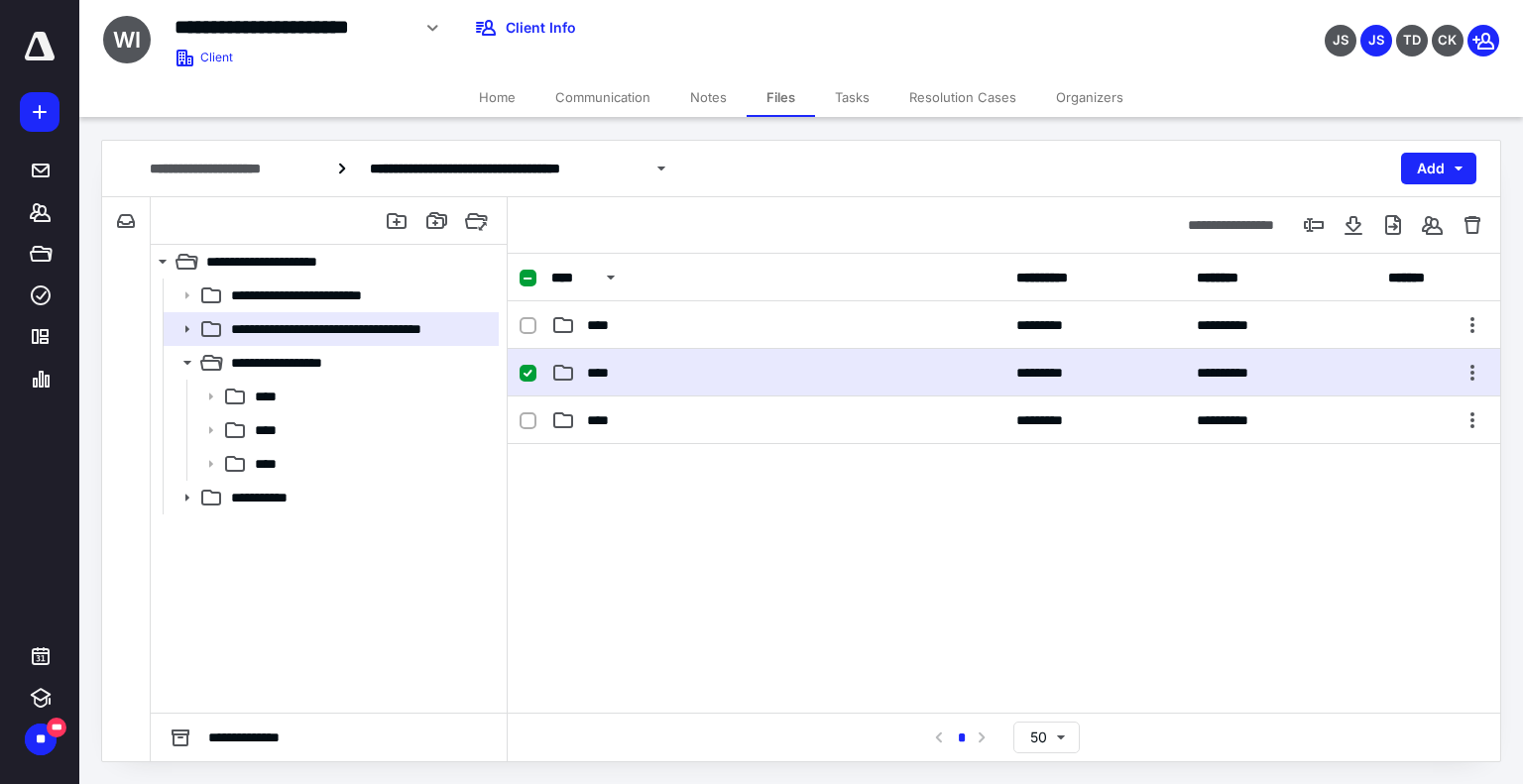 checkbox on "true" 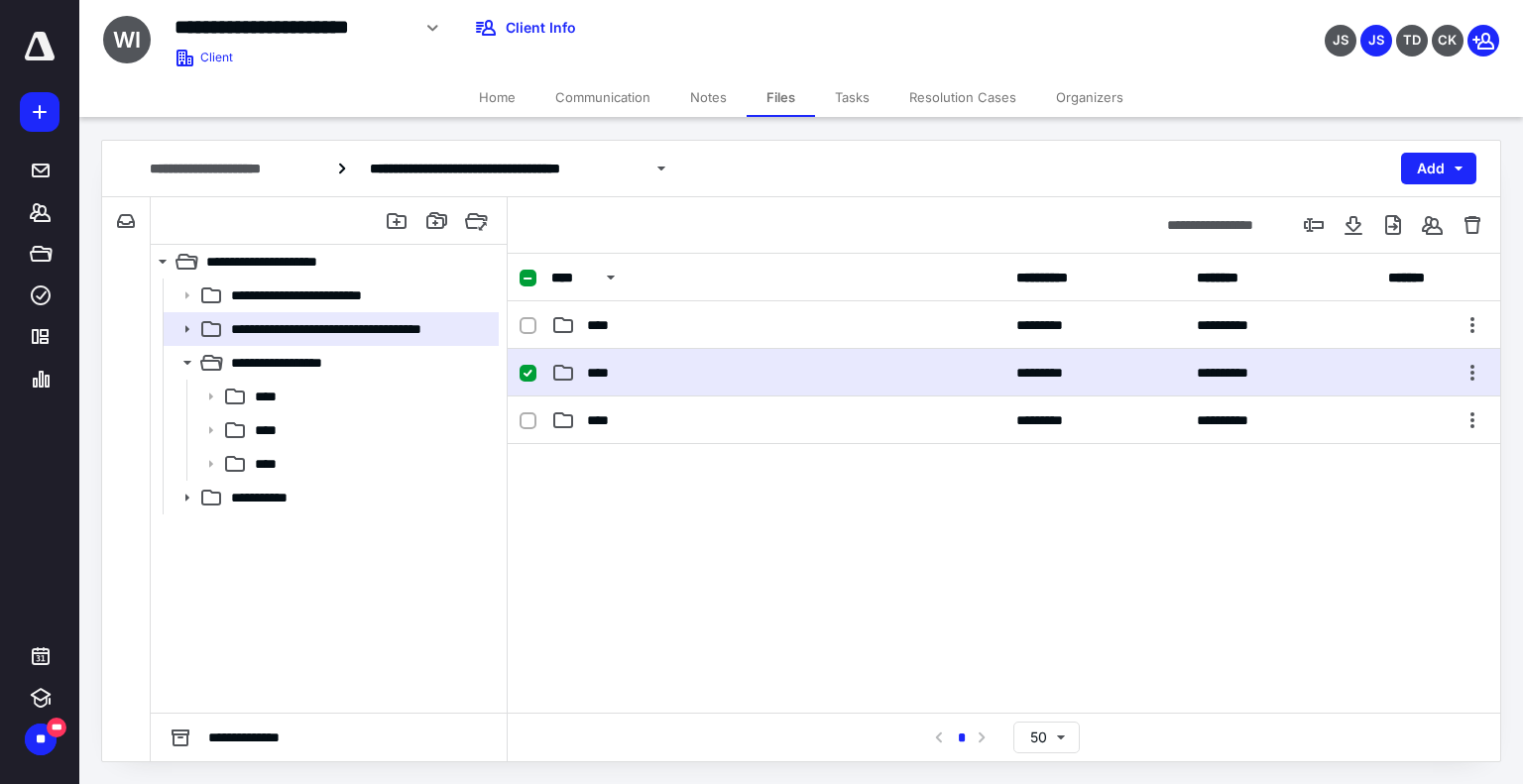 click on "**********" at bounding box center [1003, 373] 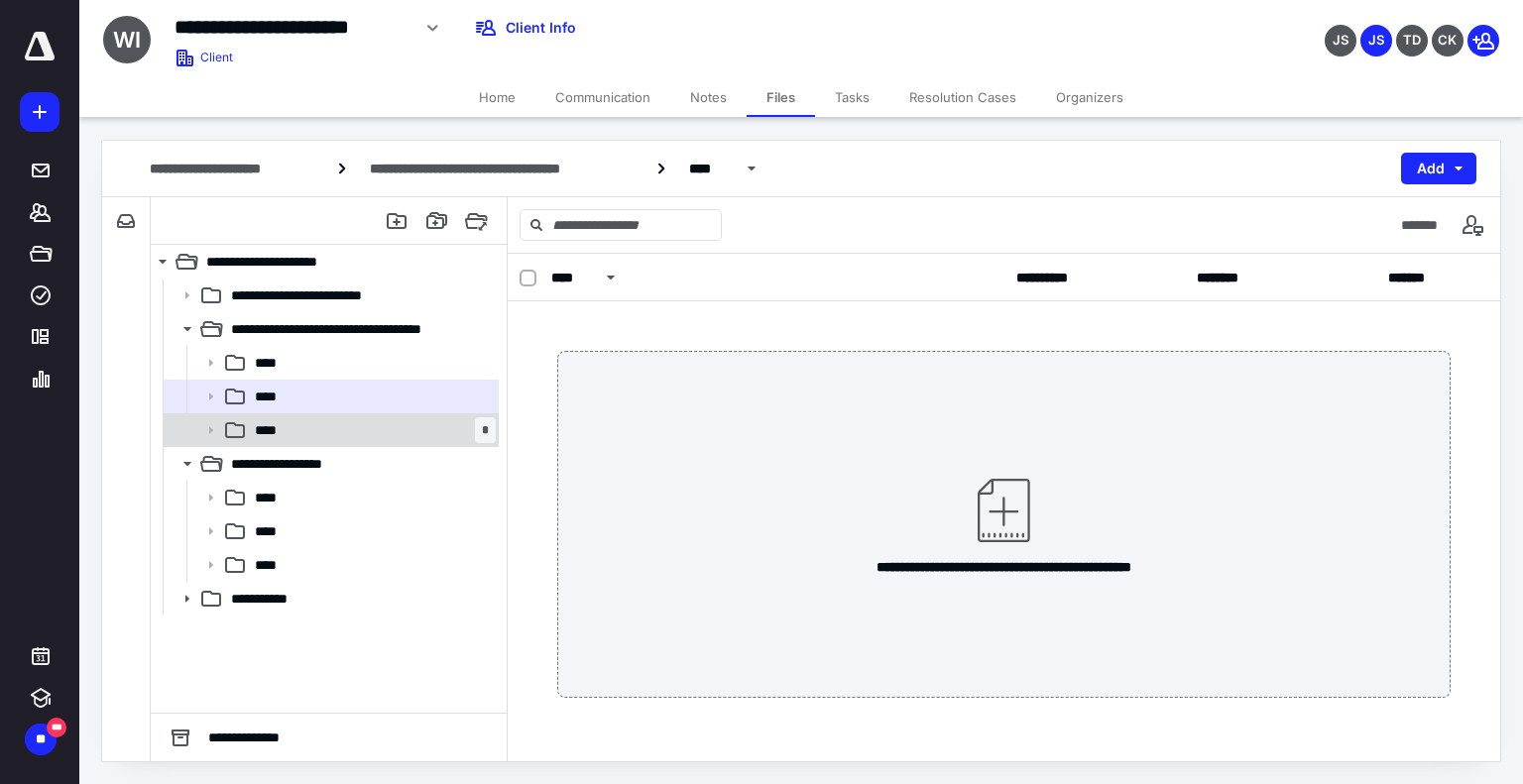 click on "**** *" at bounding box center (371, 430) 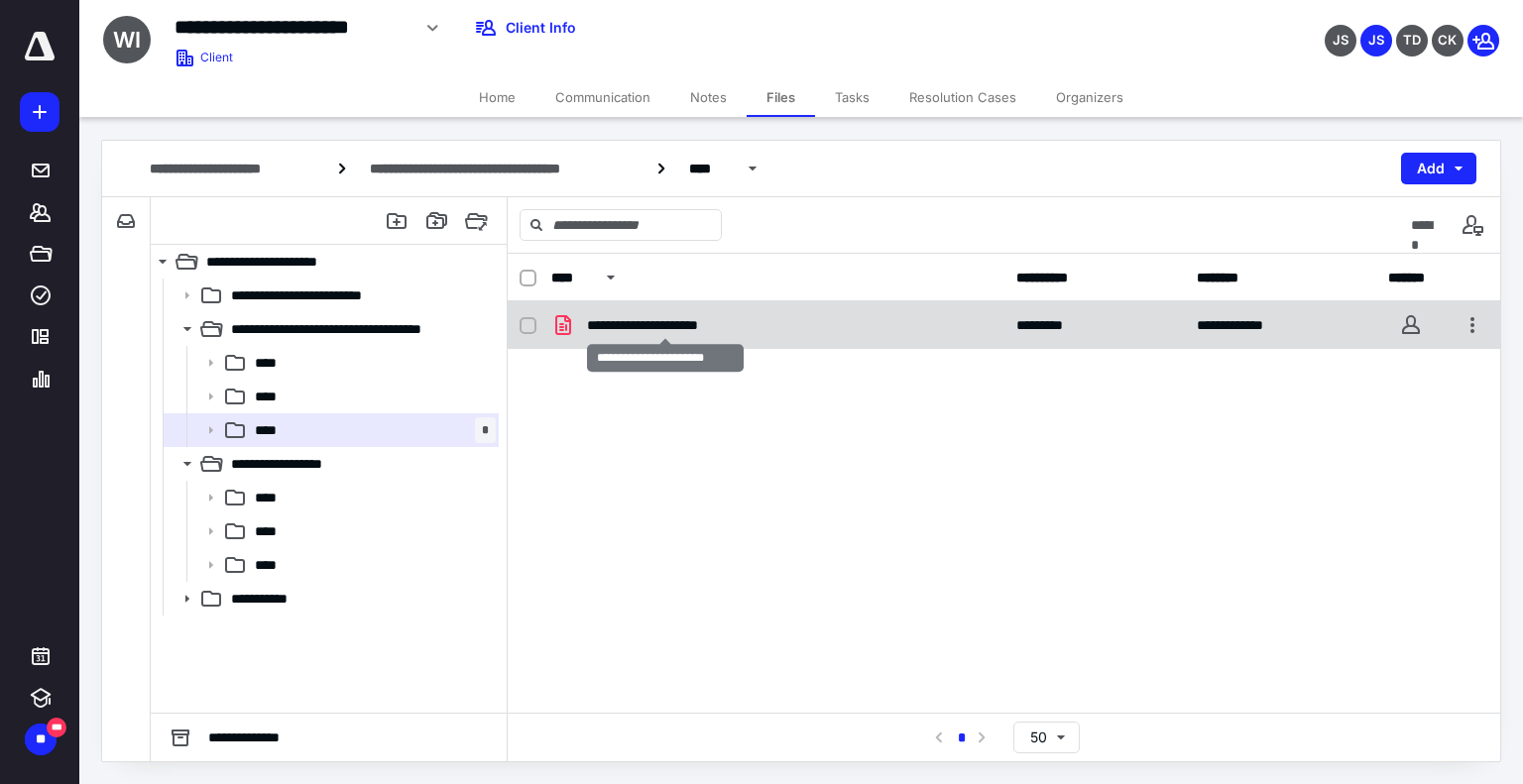 click on "**********" at bounding box center [665, 325] 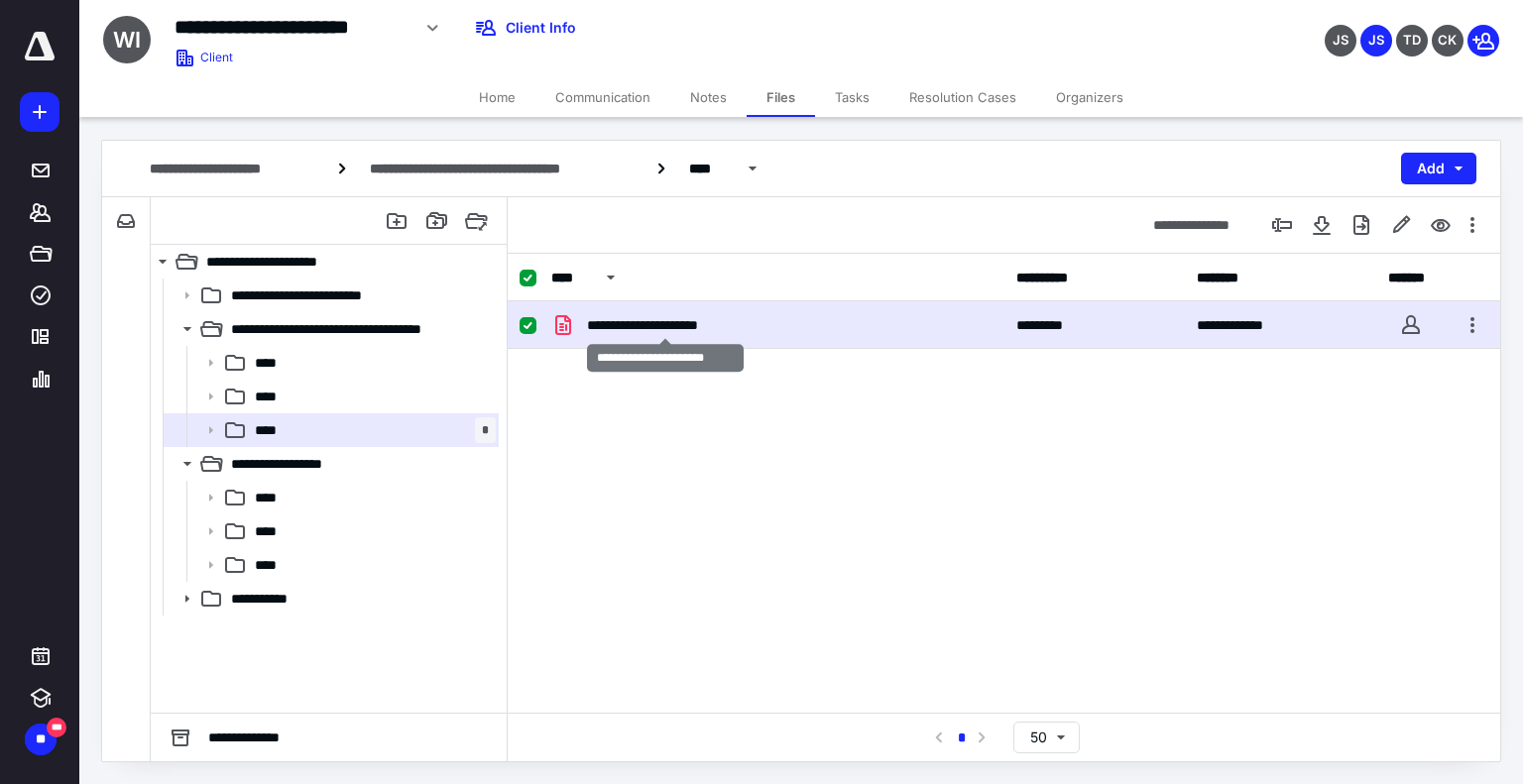 click on "**********" at bounding box center [665, 325] 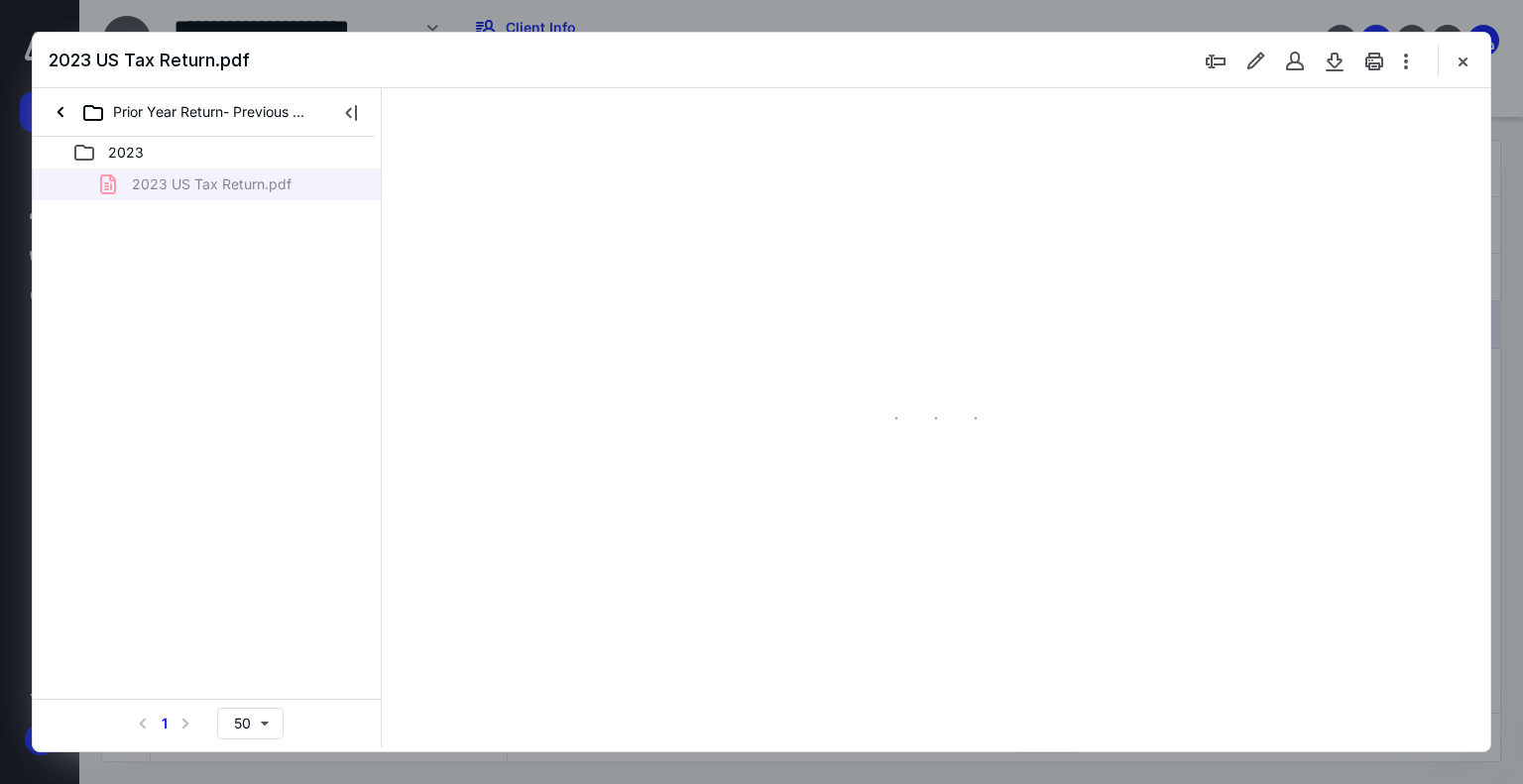 scroll, scrollTop: 0, scrollLeft: 0, axis: both 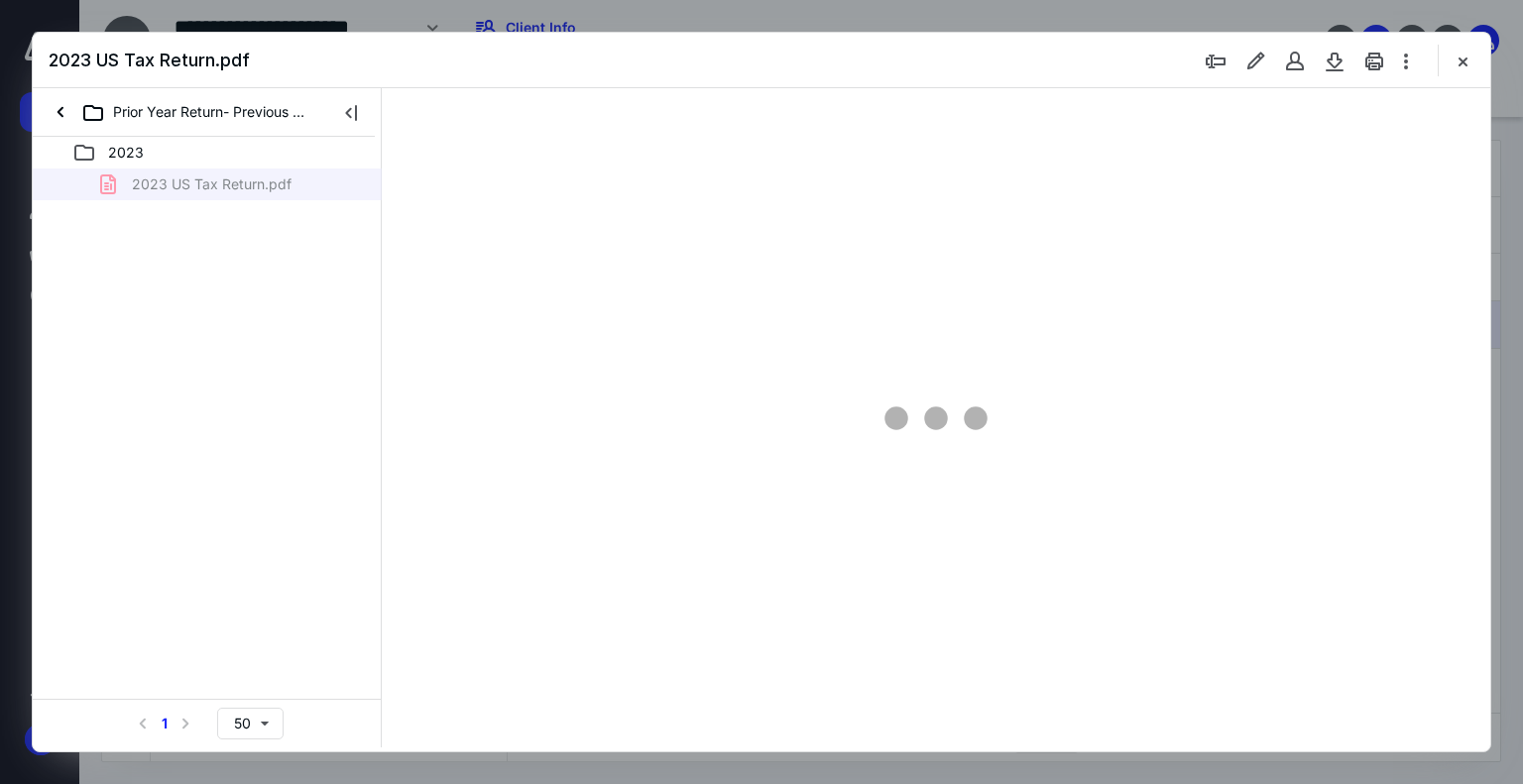 type on "169" 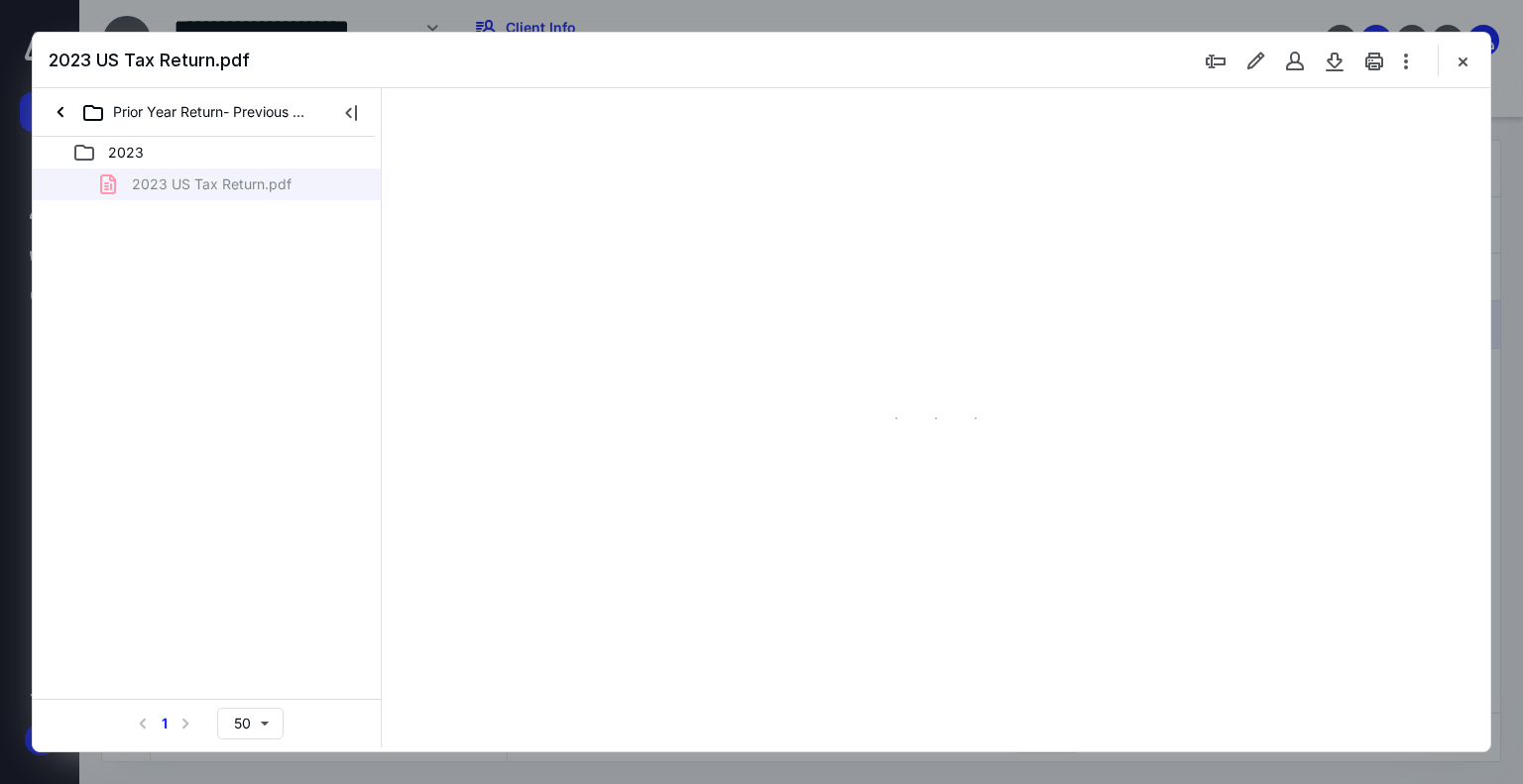 scroll, scrollTop: 82, scrollLeft: 147, axis: both 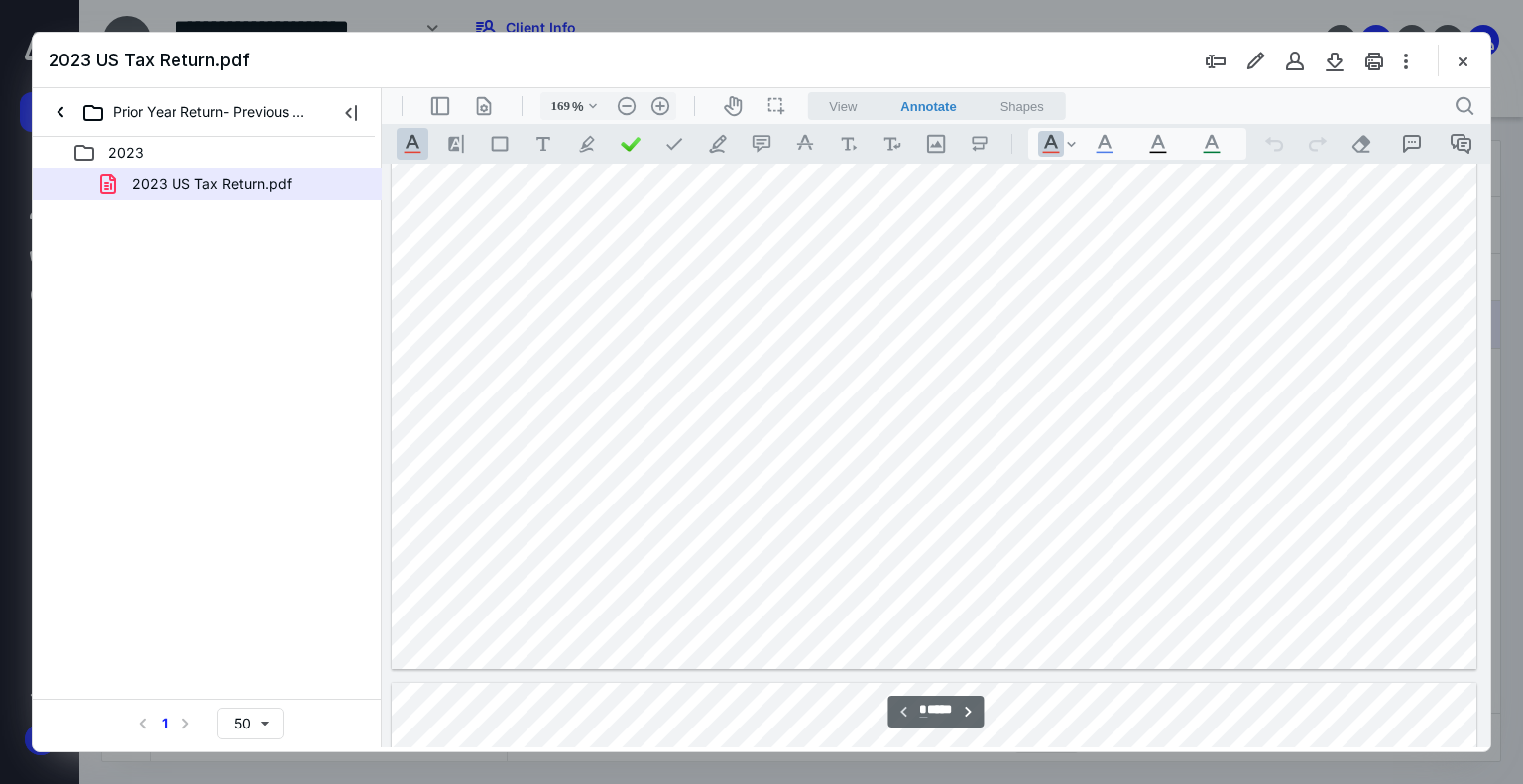type on "*" 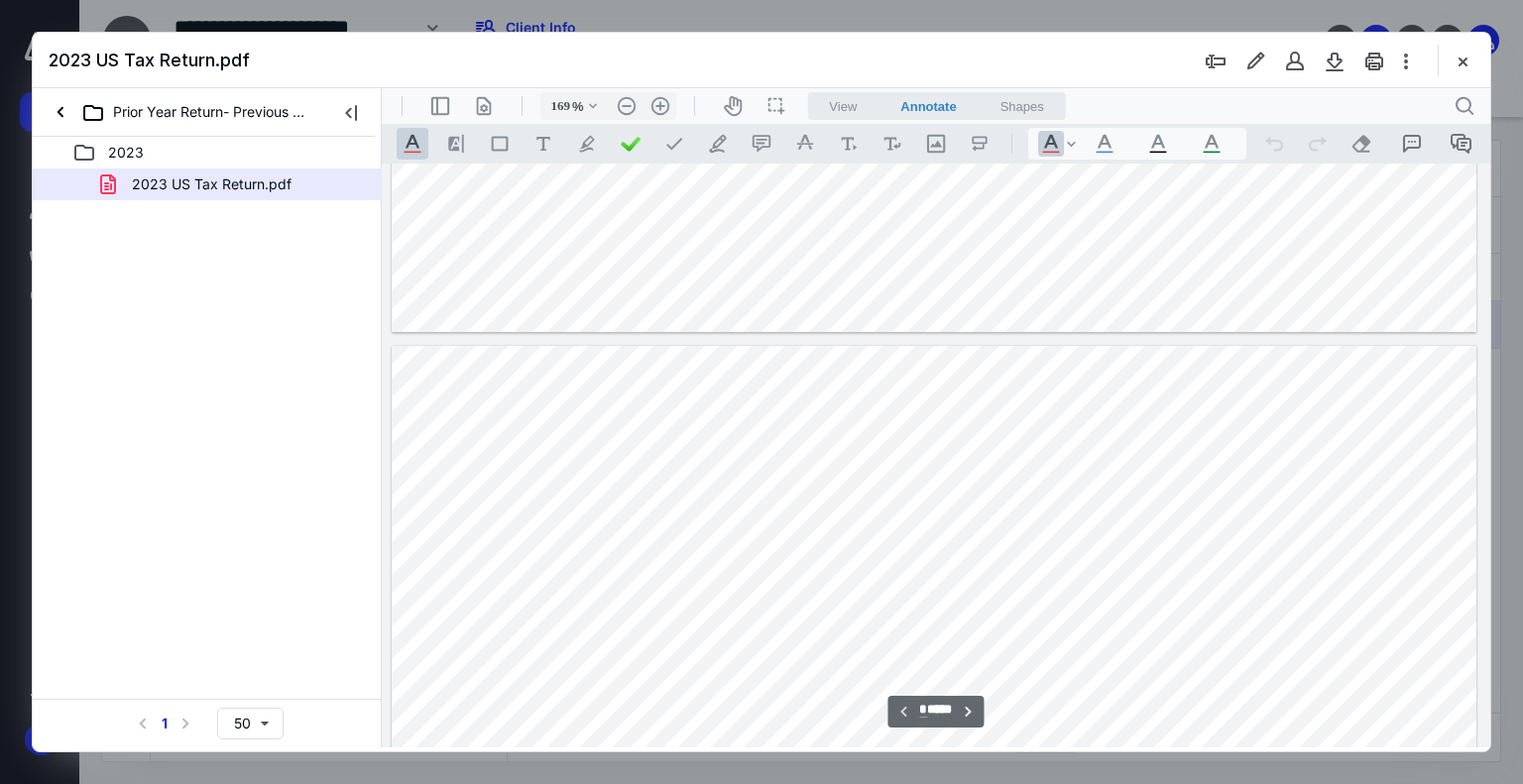 scroll, scrollTop: 1470, scrollLeft: 147, axis: both 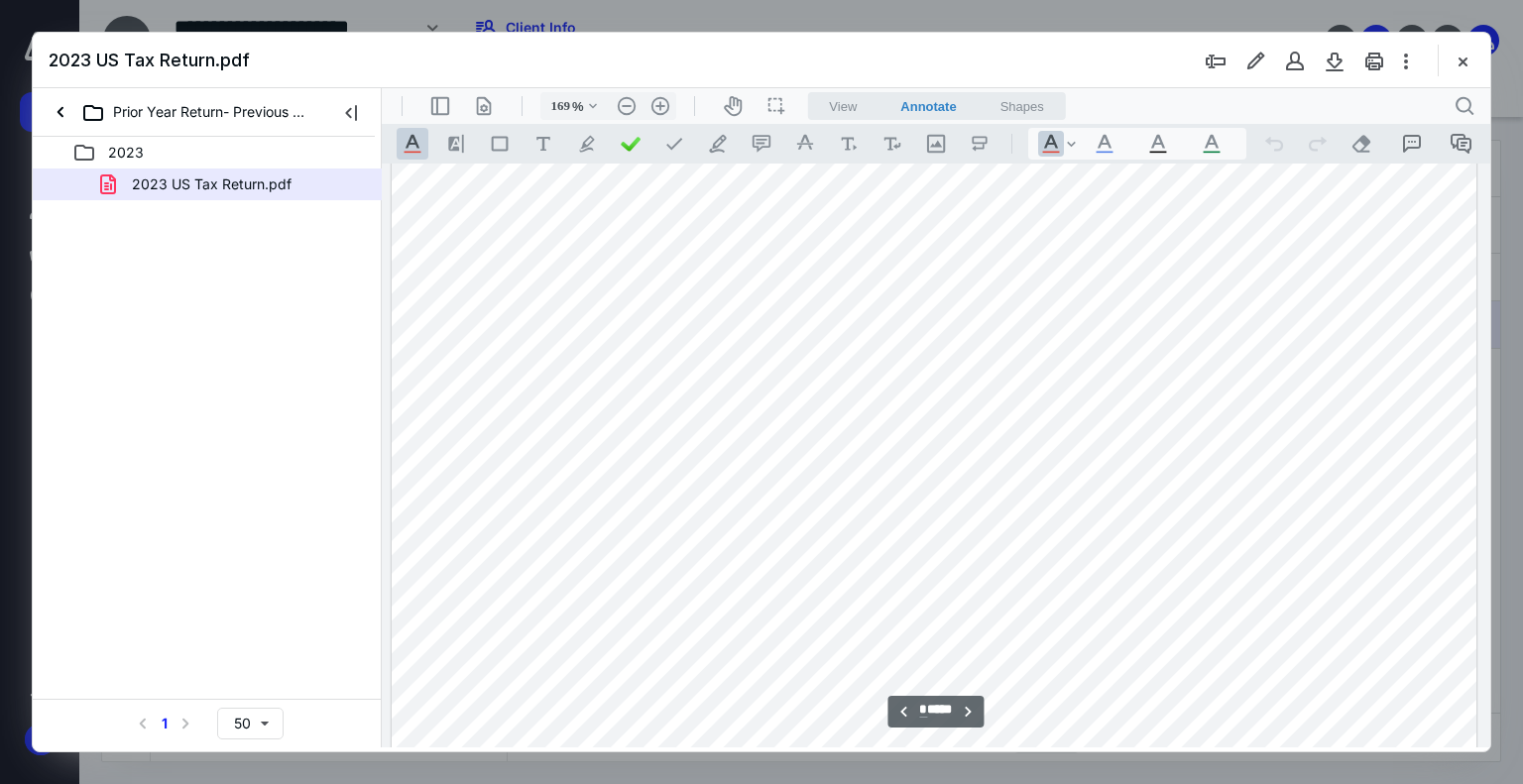 type on "119" 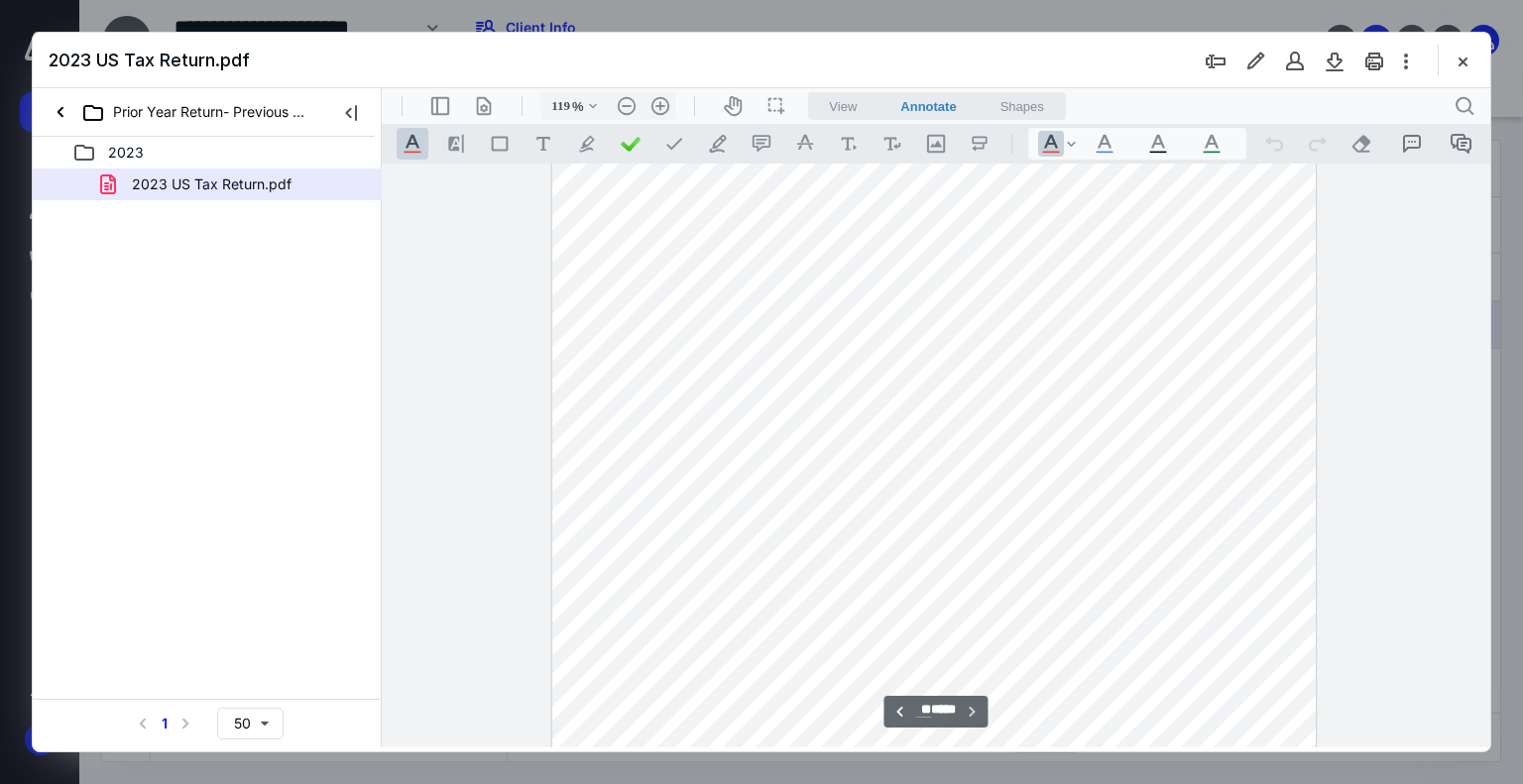 scroll, scrollTop: 33463, scrollLeft: 0, axis: vertical 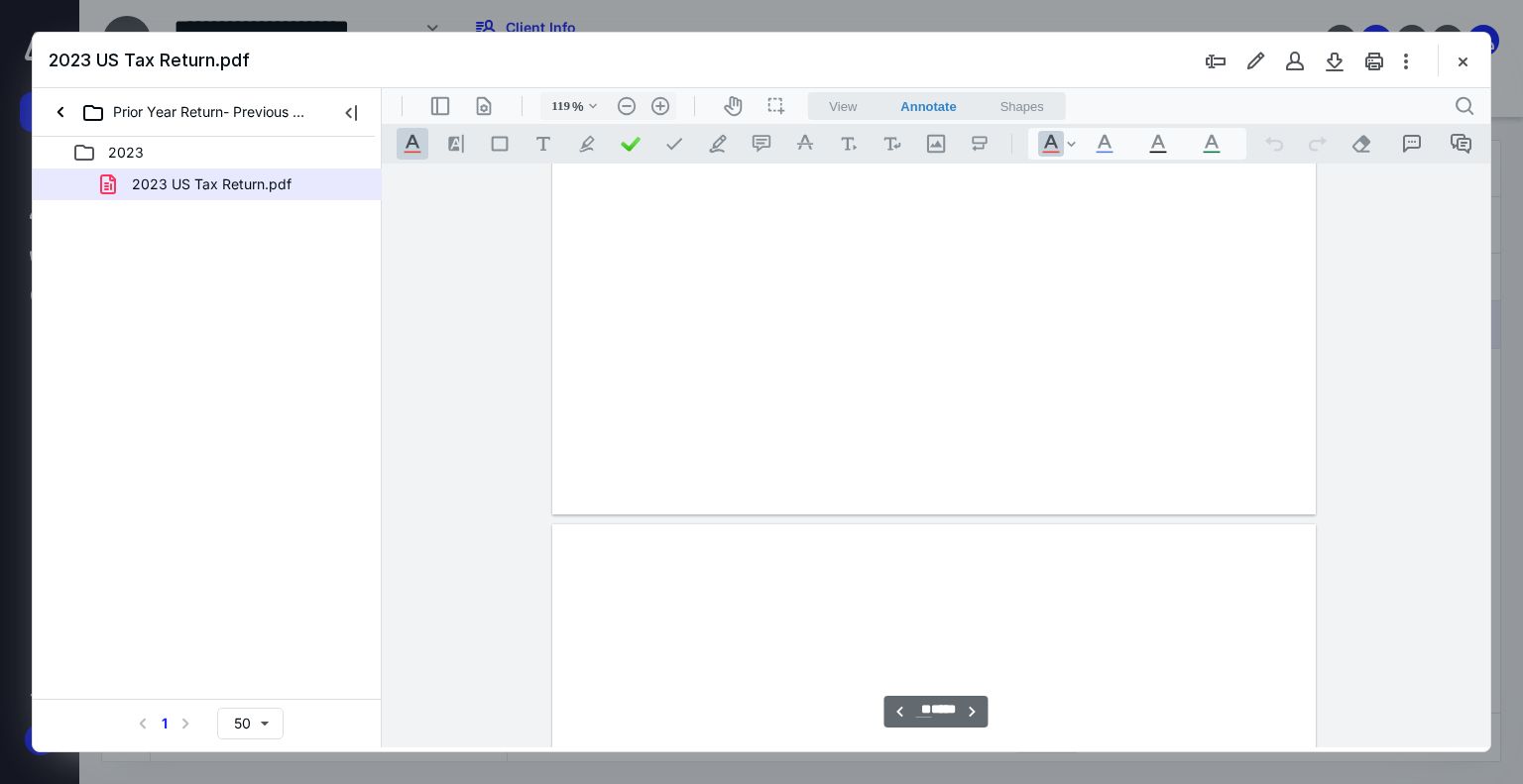type on "**" 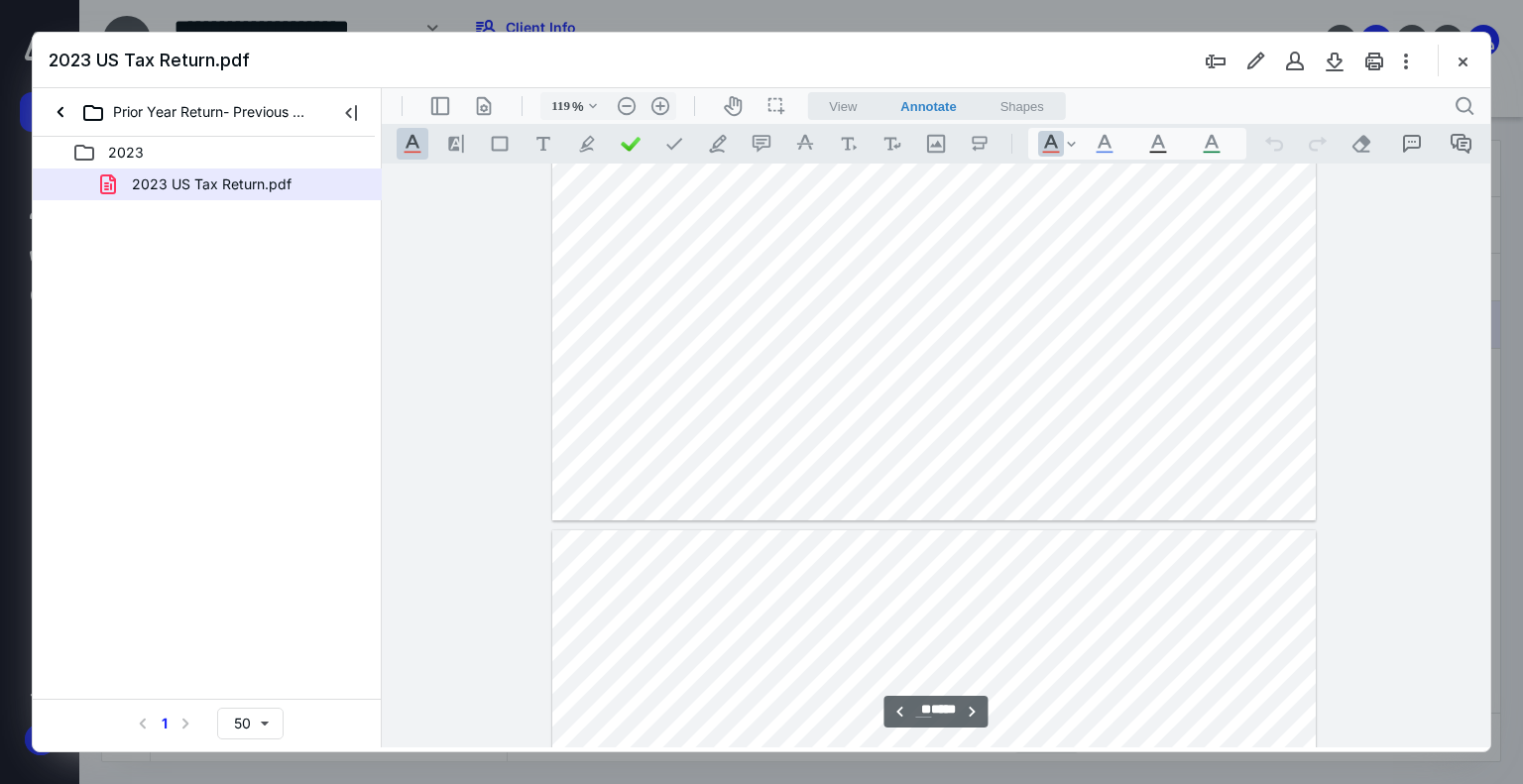scroll, scrollTop: 19290, scrollLeft: 0, axis: vertical 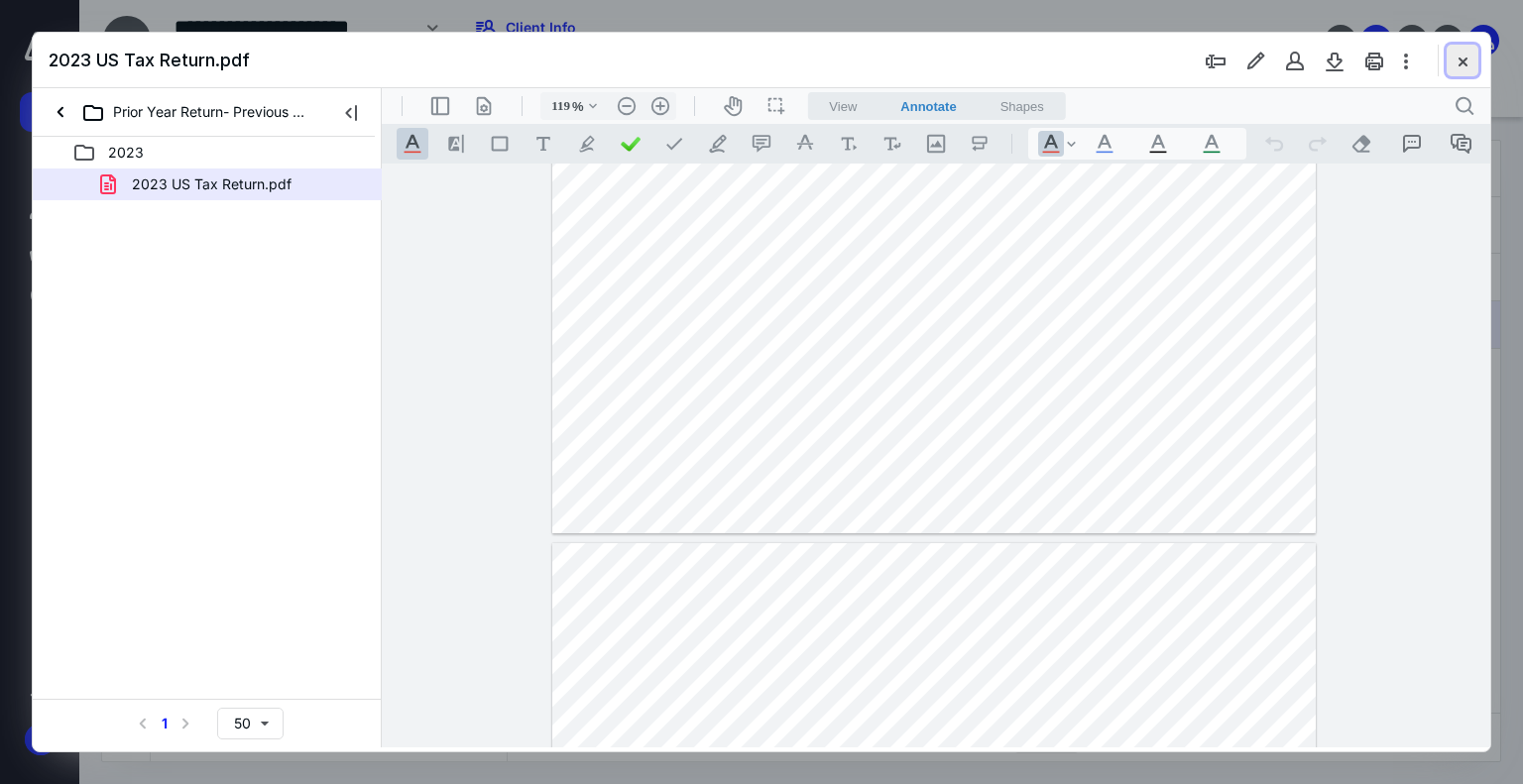 click at bounding box center [1463, 60] 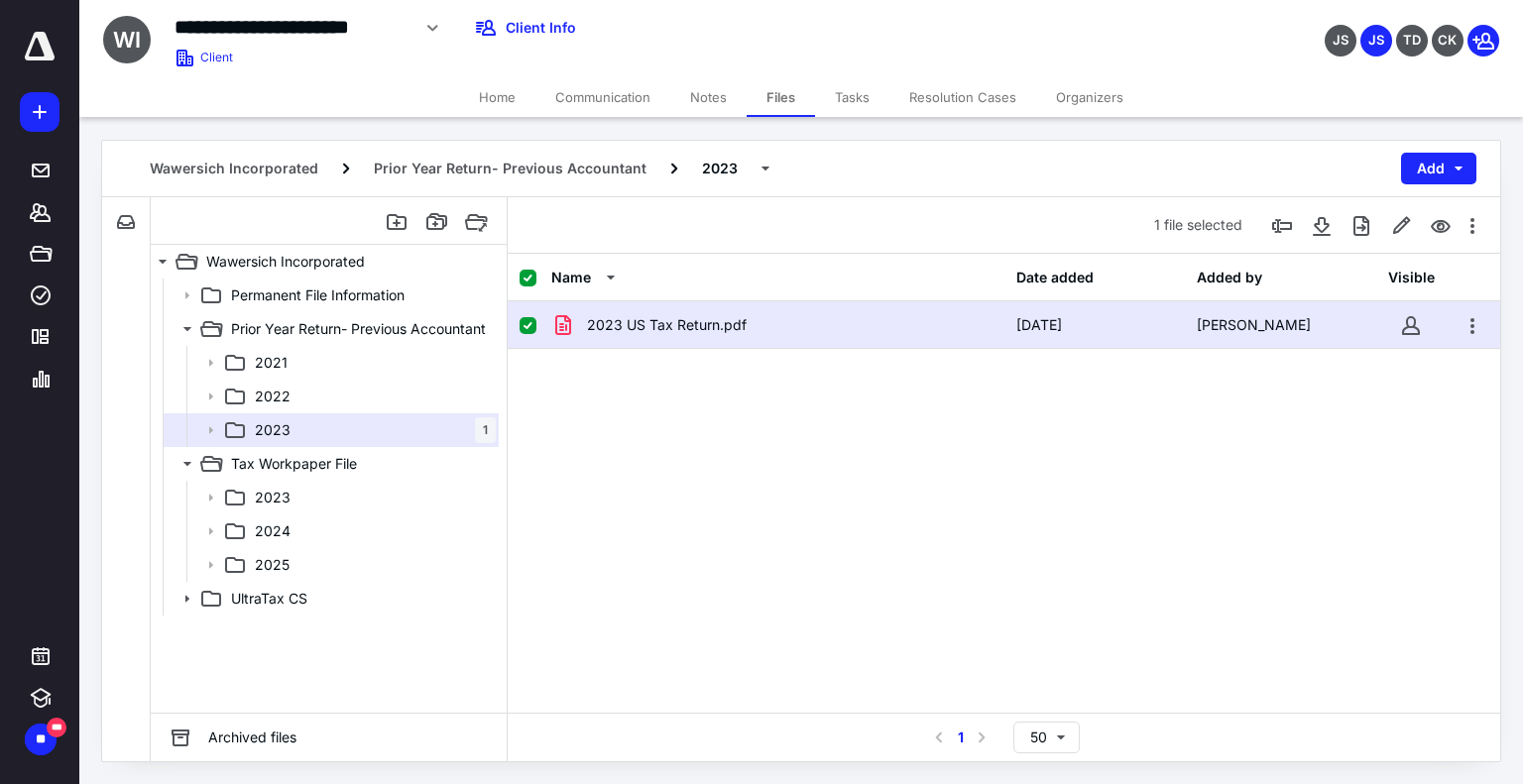 click on "2023 US Tax Return.pdf 6/12/2025 Tom Wawersich" at bounding box center (1003, 450) 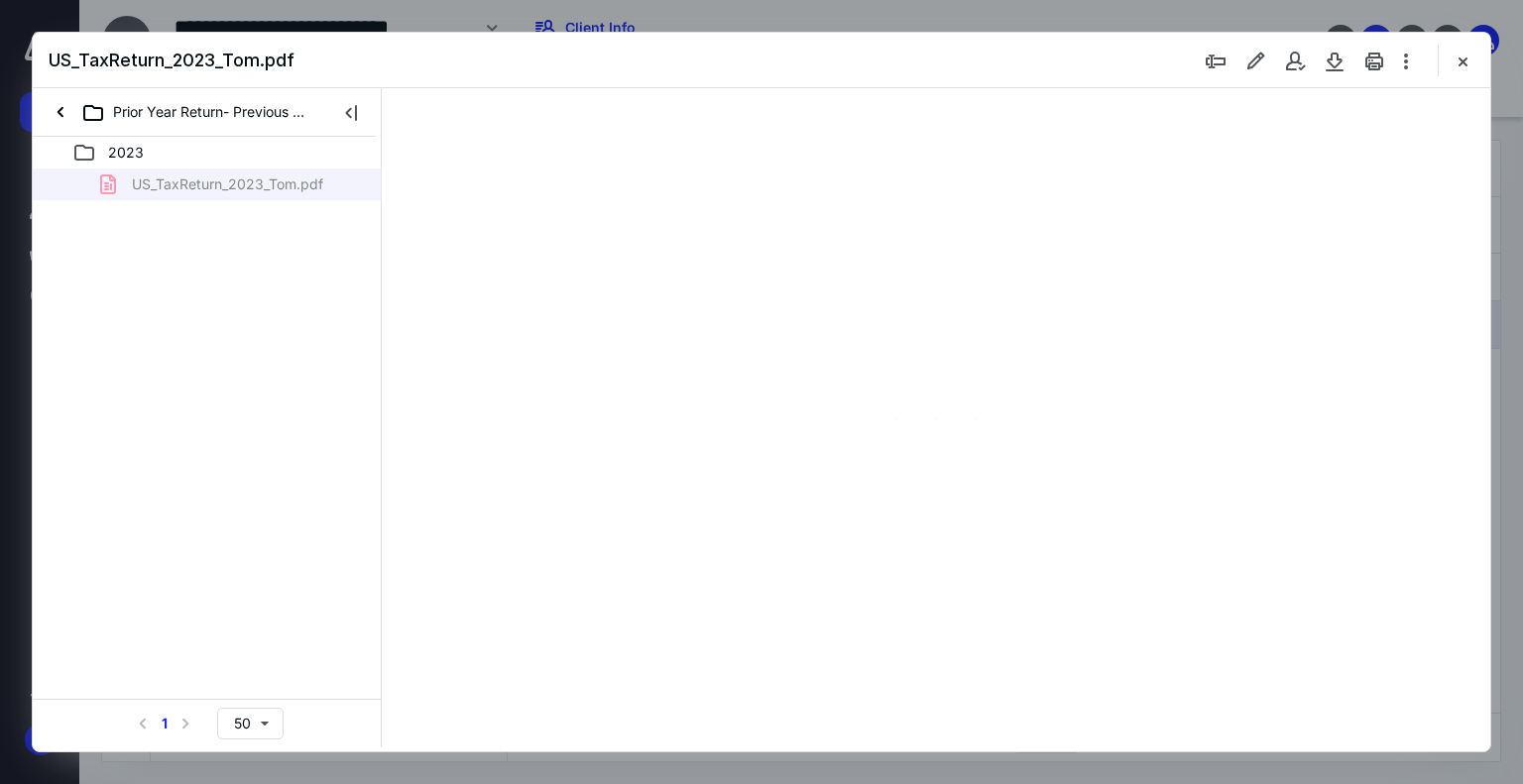 scroll, scrollTop: 0, scrollLeft: 0, axis: both 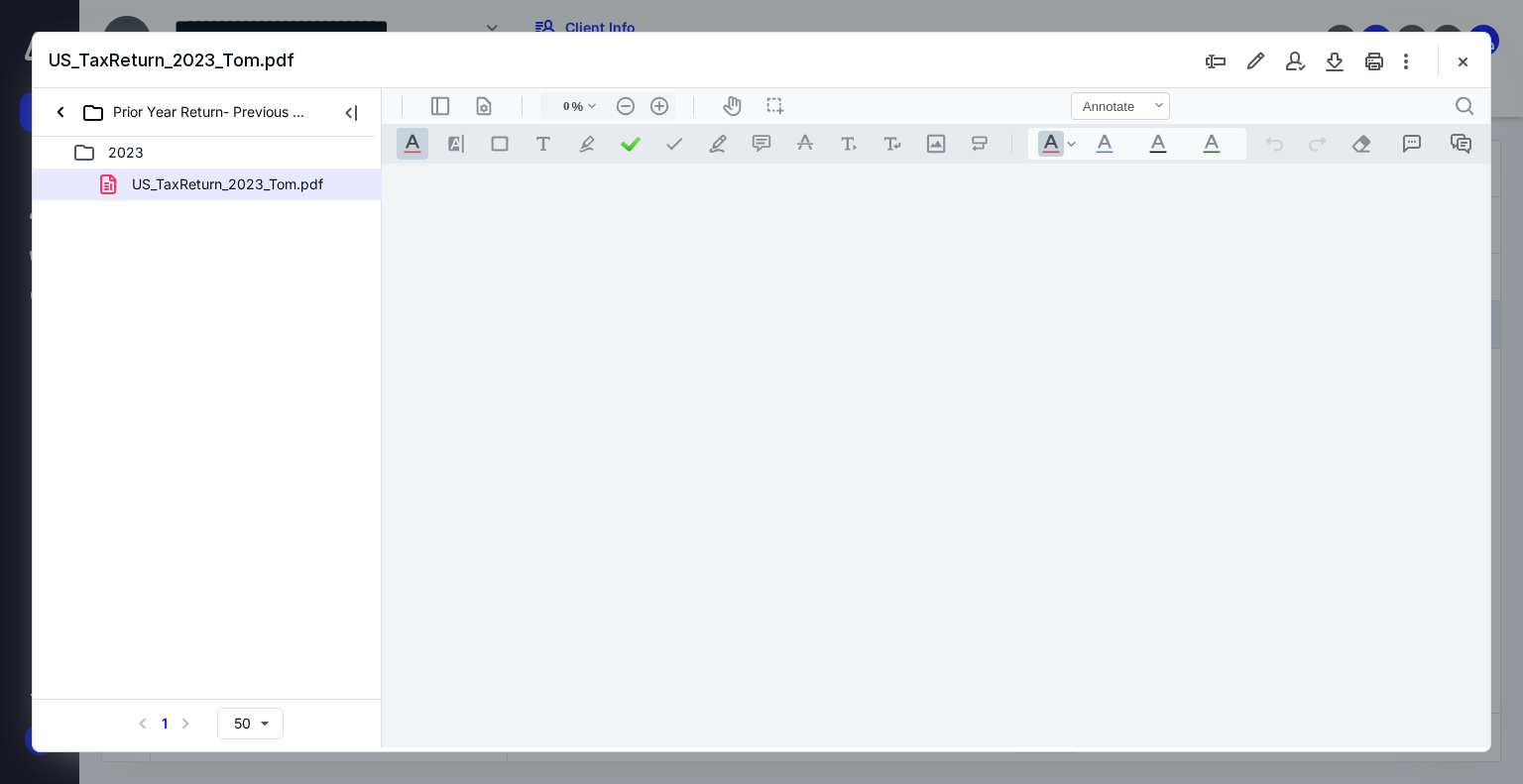 type on "169" 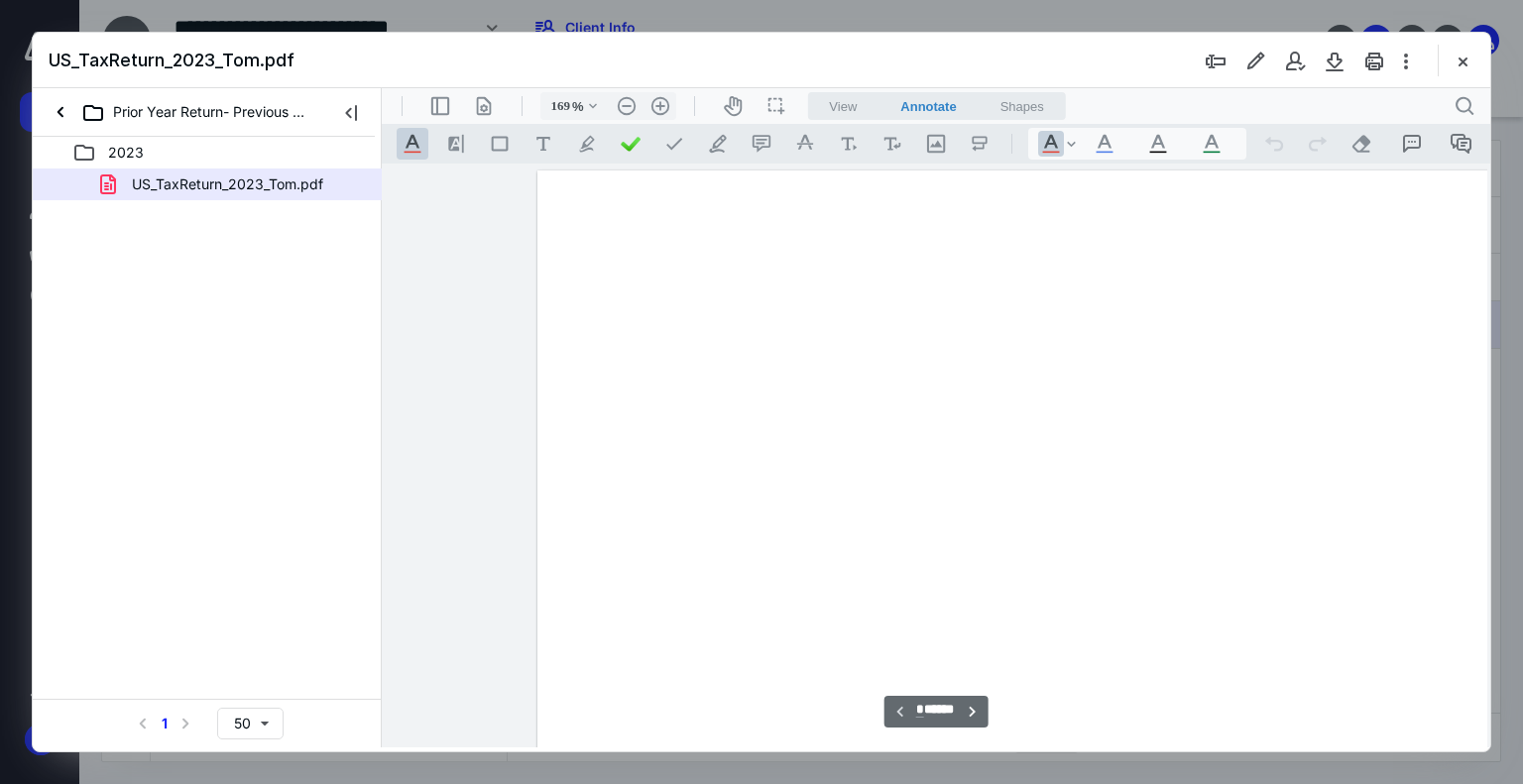 scroll, scrollTop: 82, scrollLeft: 143, axis: both 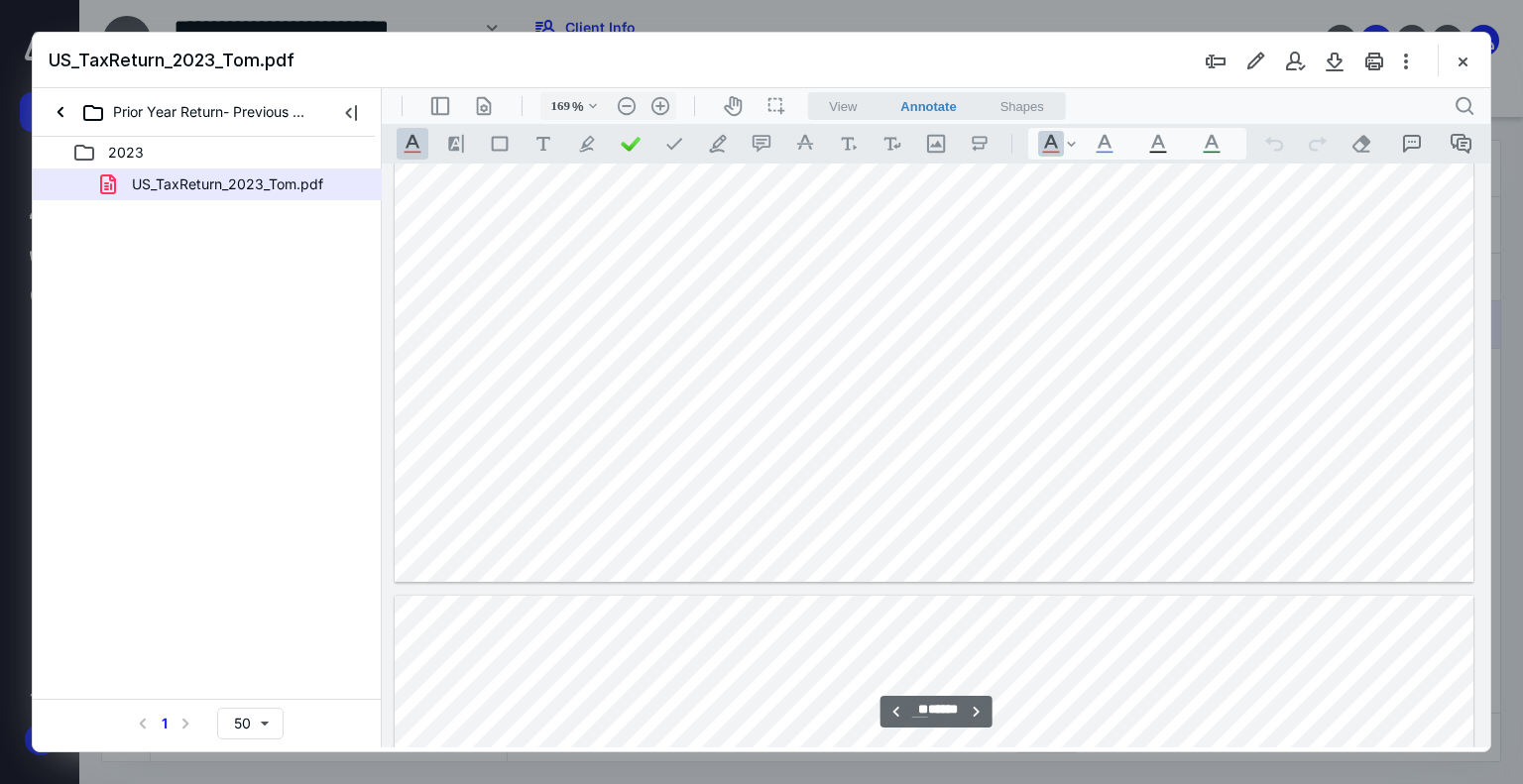 type on "**" 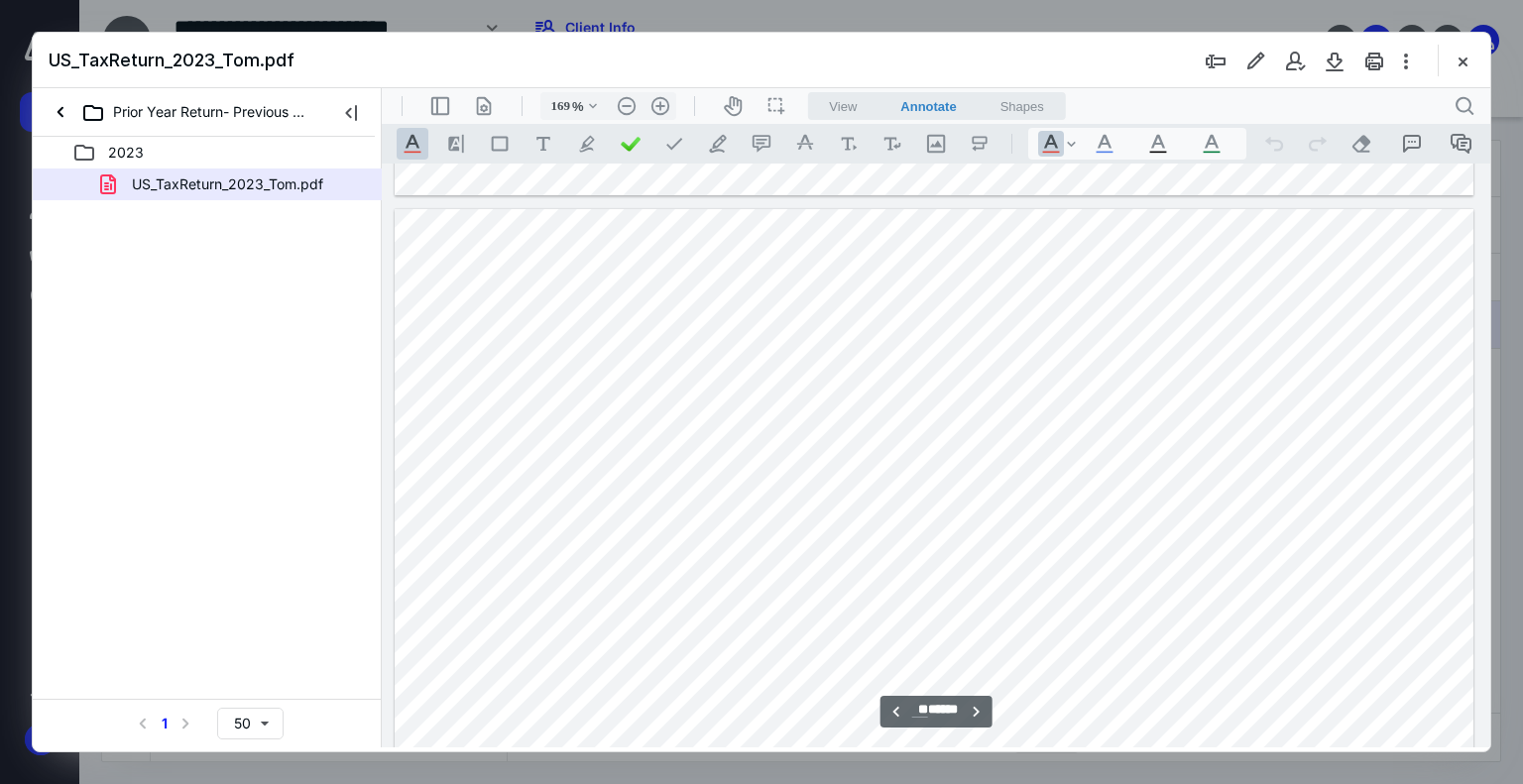 scroll, scrollTop: 16535, scrollLeft: 143, axis: both 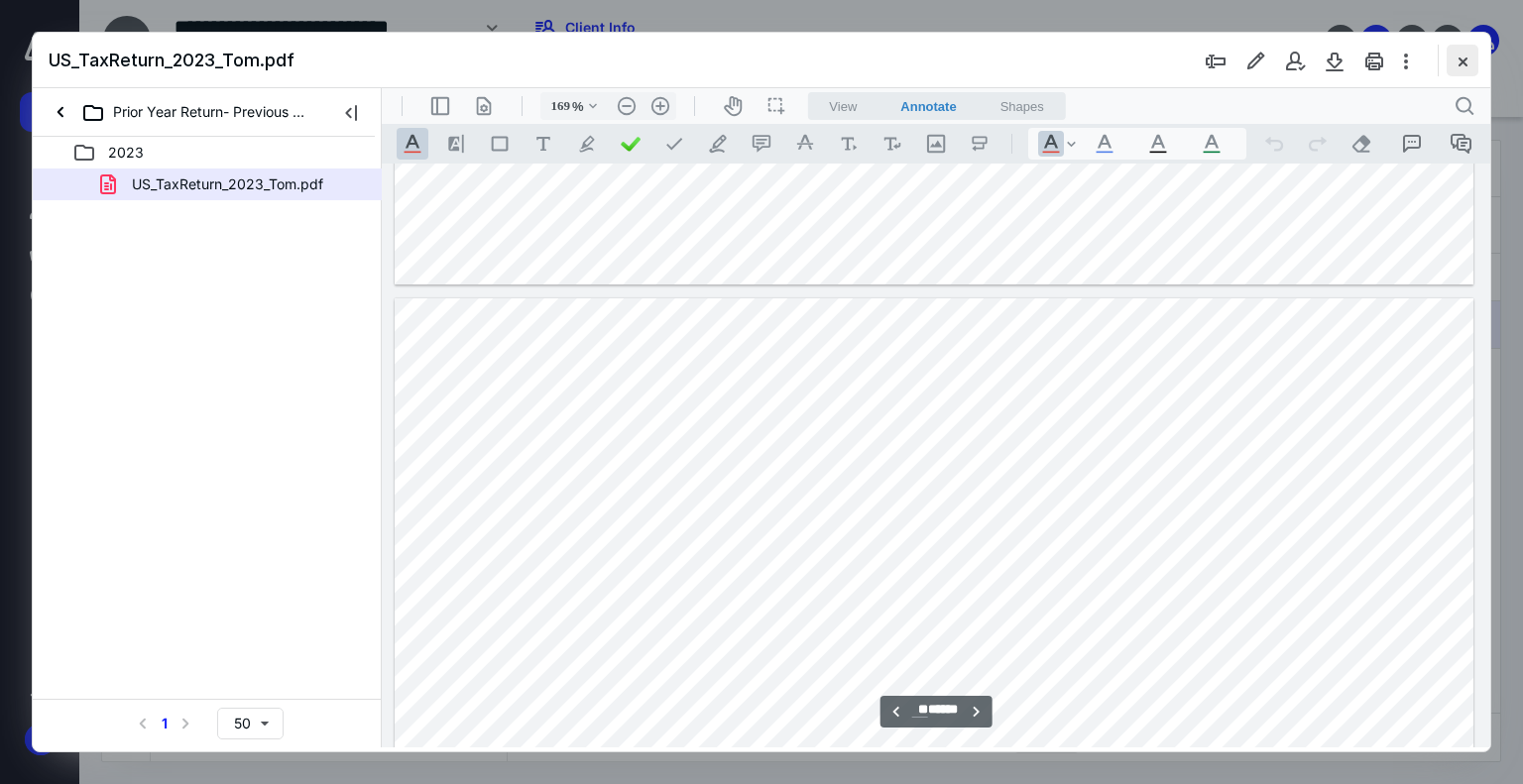 click at bounding box center [1463, 60] 